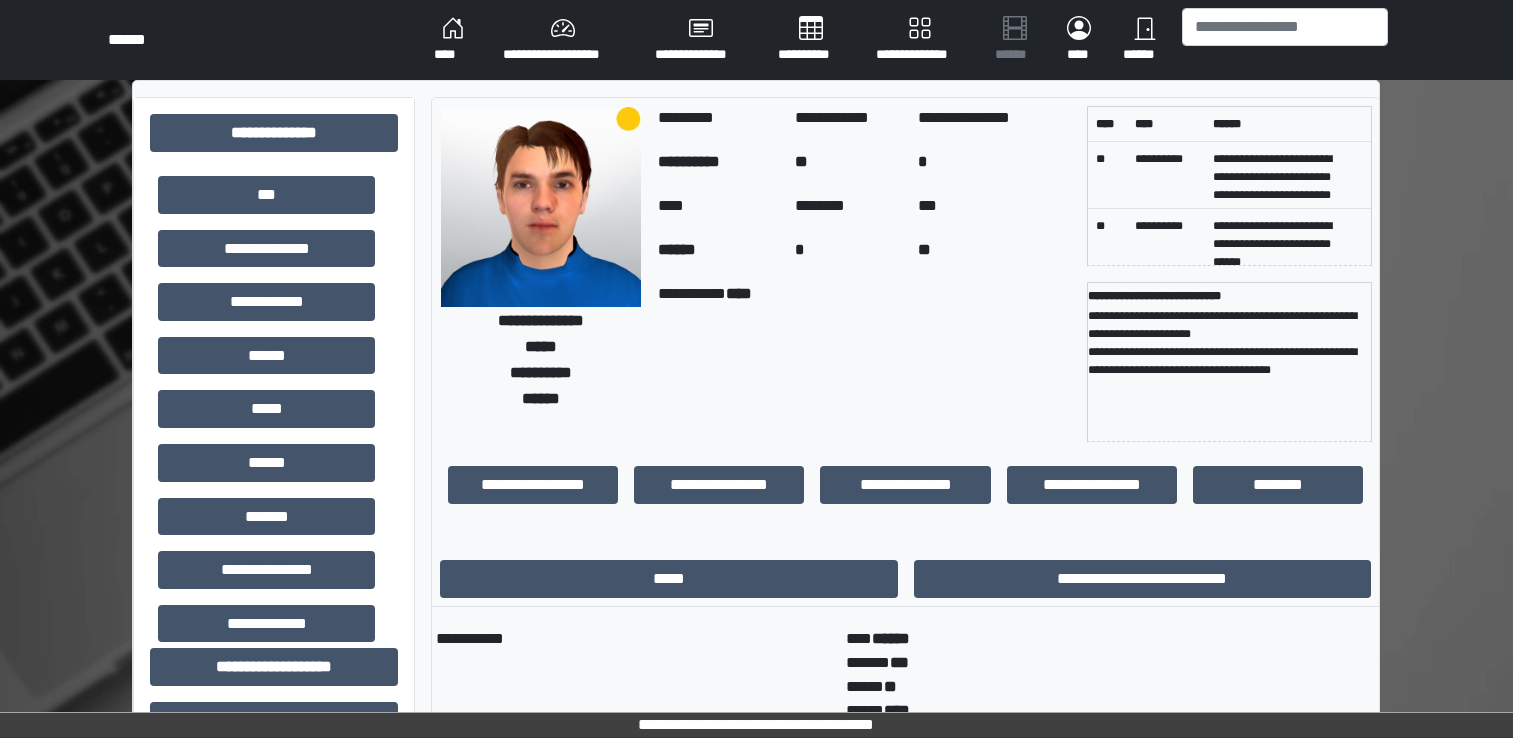 scroll, scrollTop: 0, scrollLeft: 0, axis: both 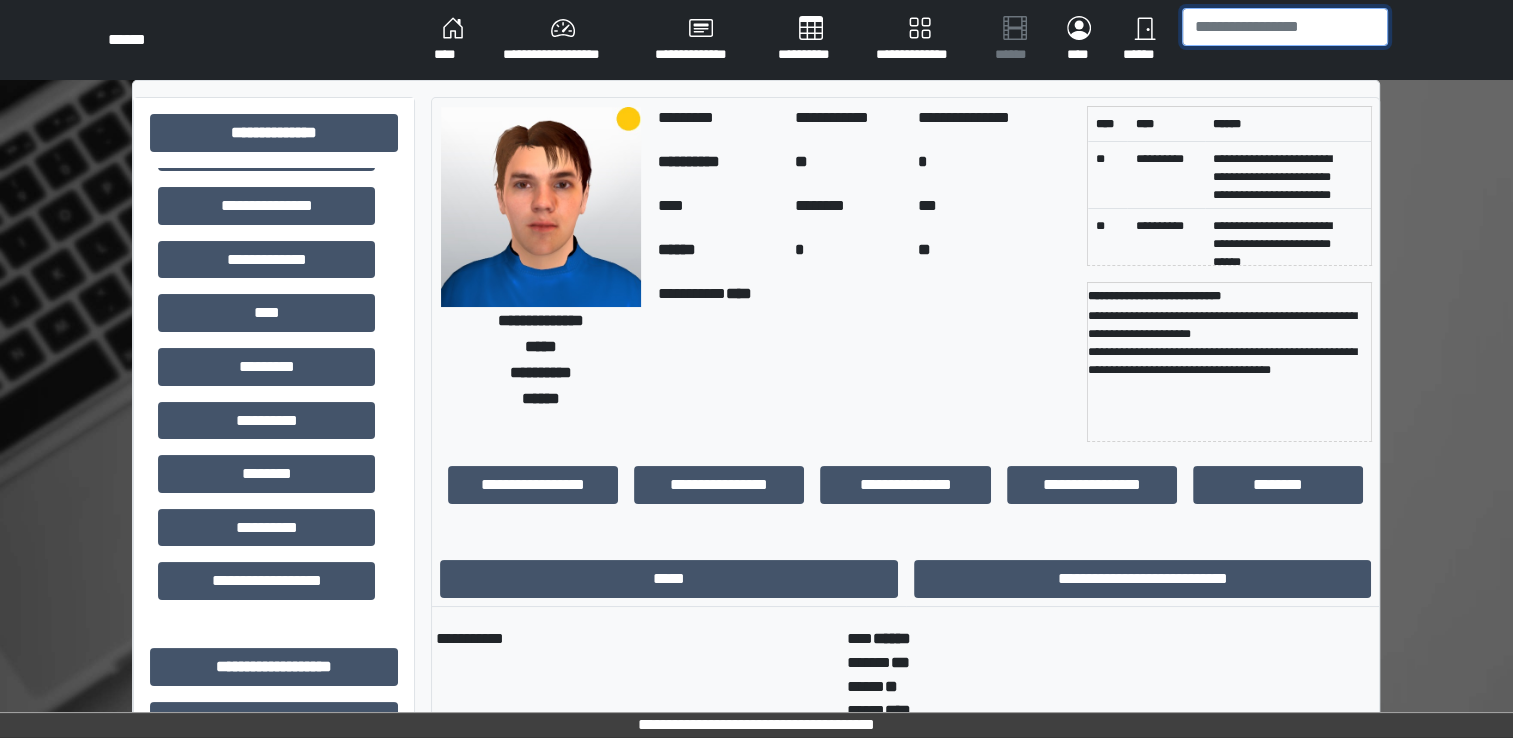 click at bounding box center (1285, 27) 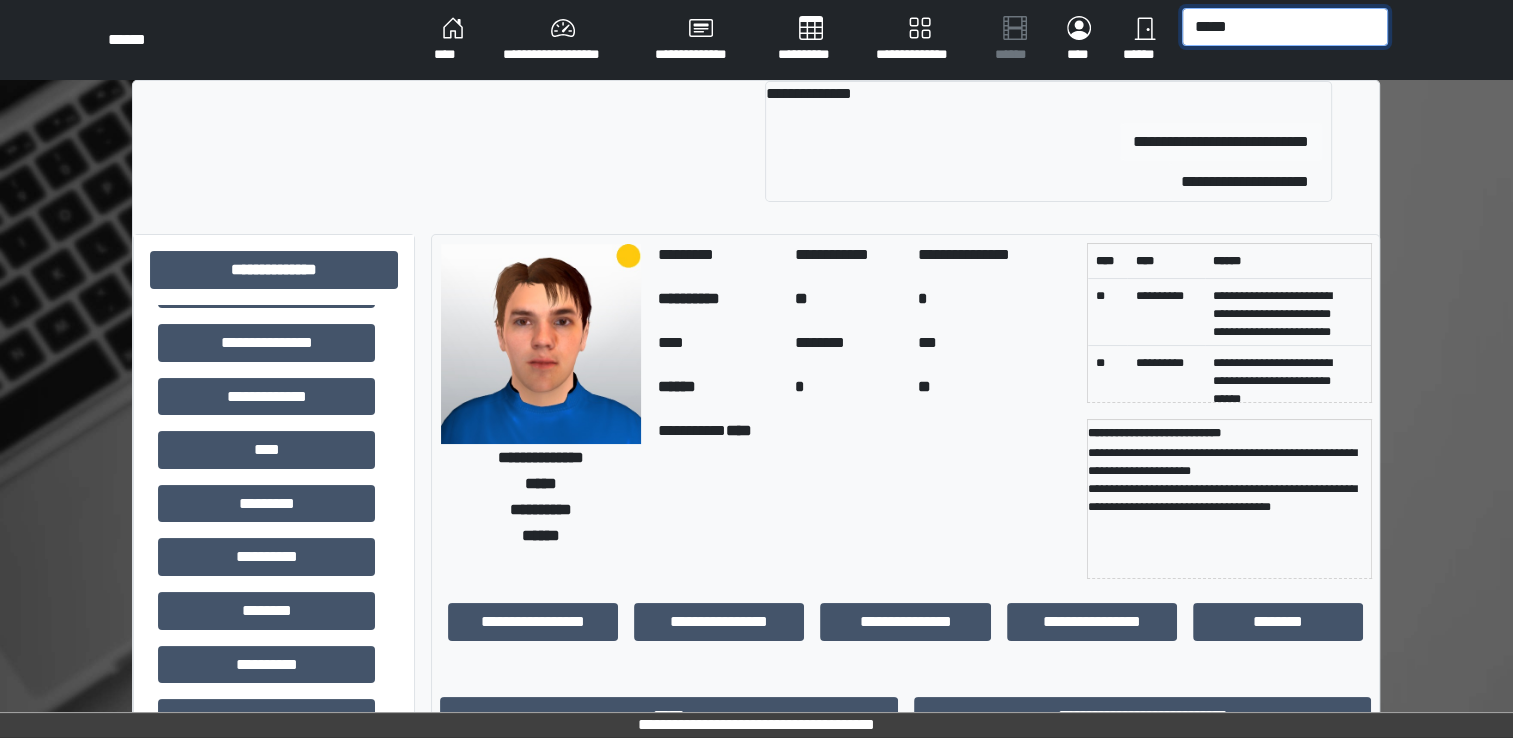 type on "*****" 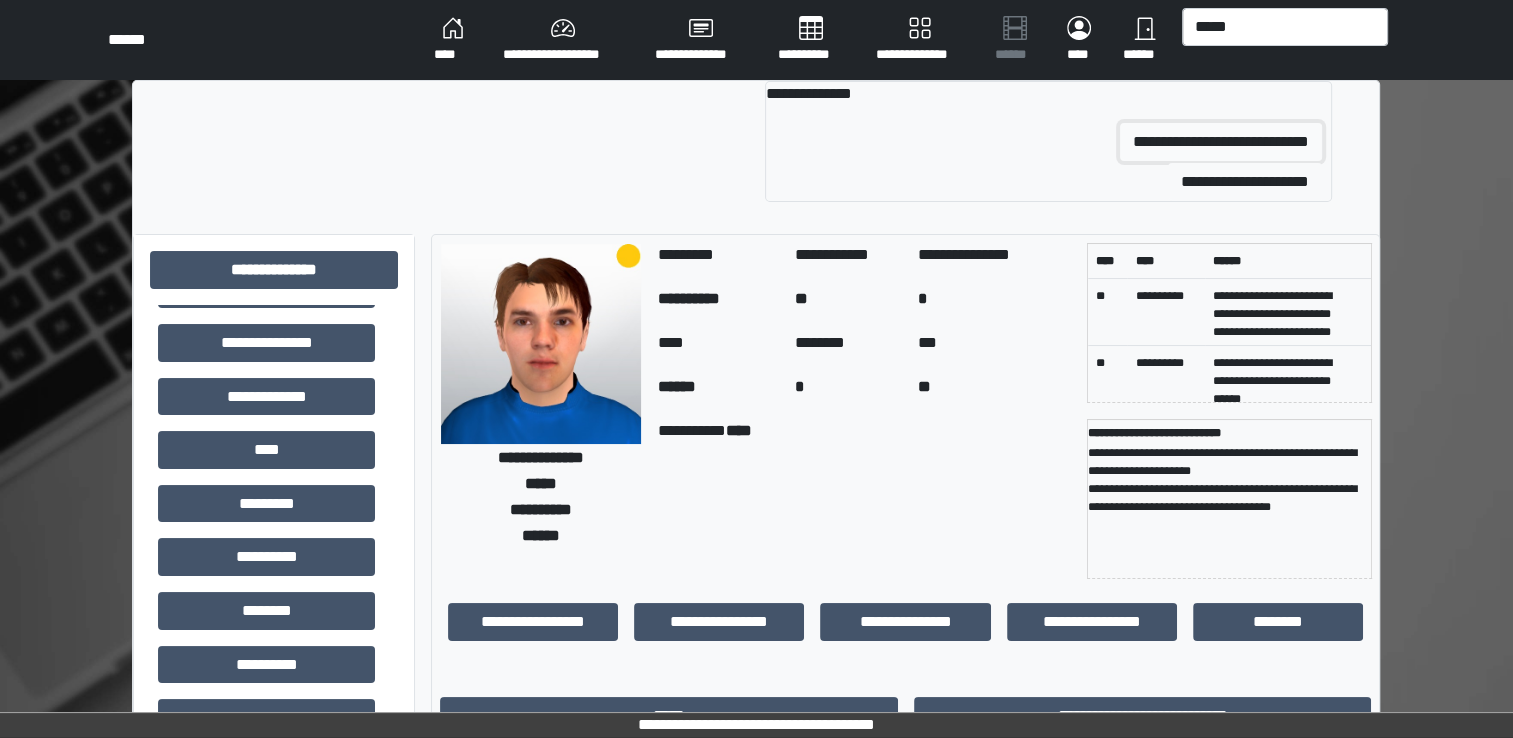 click on "**********" at bounding box center [1221, 142] 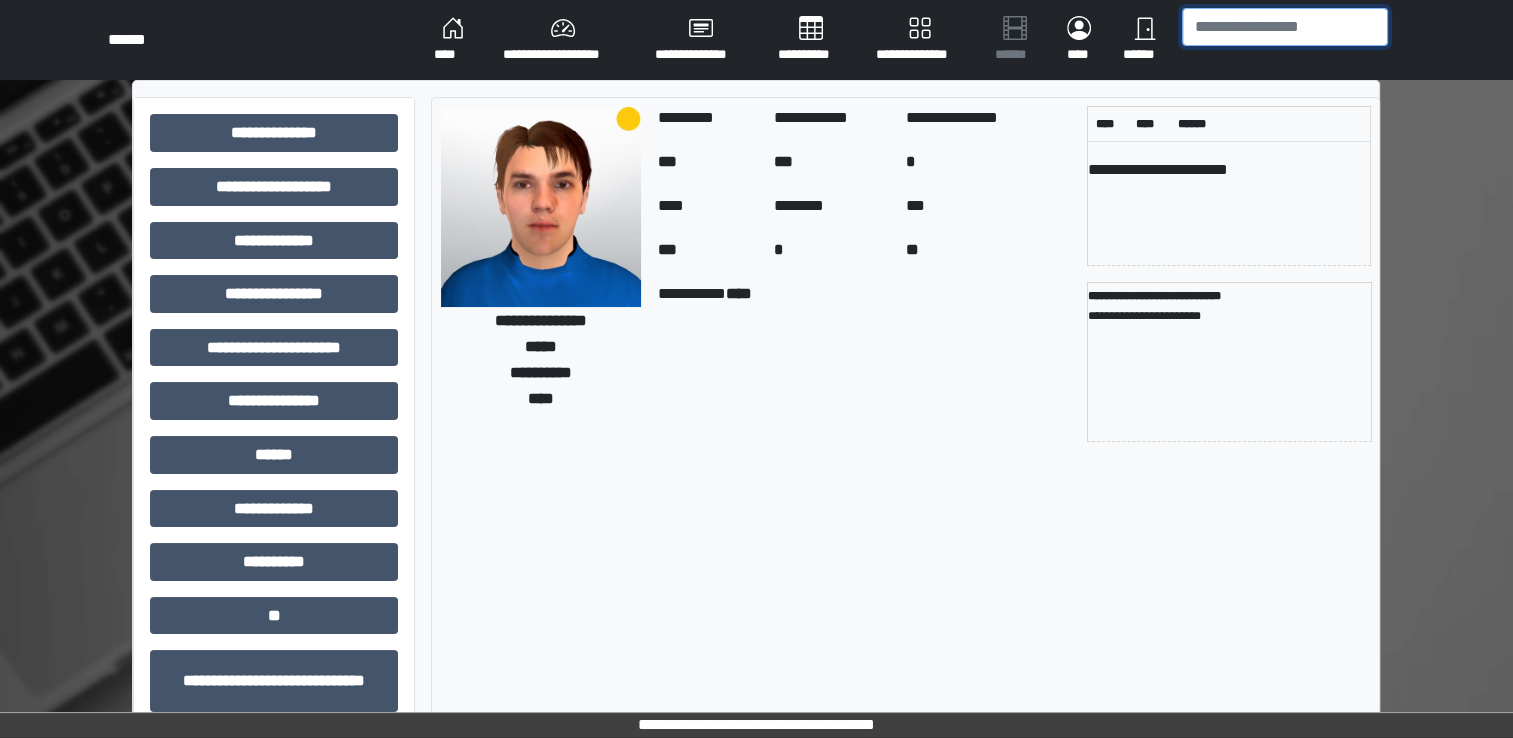 click at bounding box center (1285, 27) 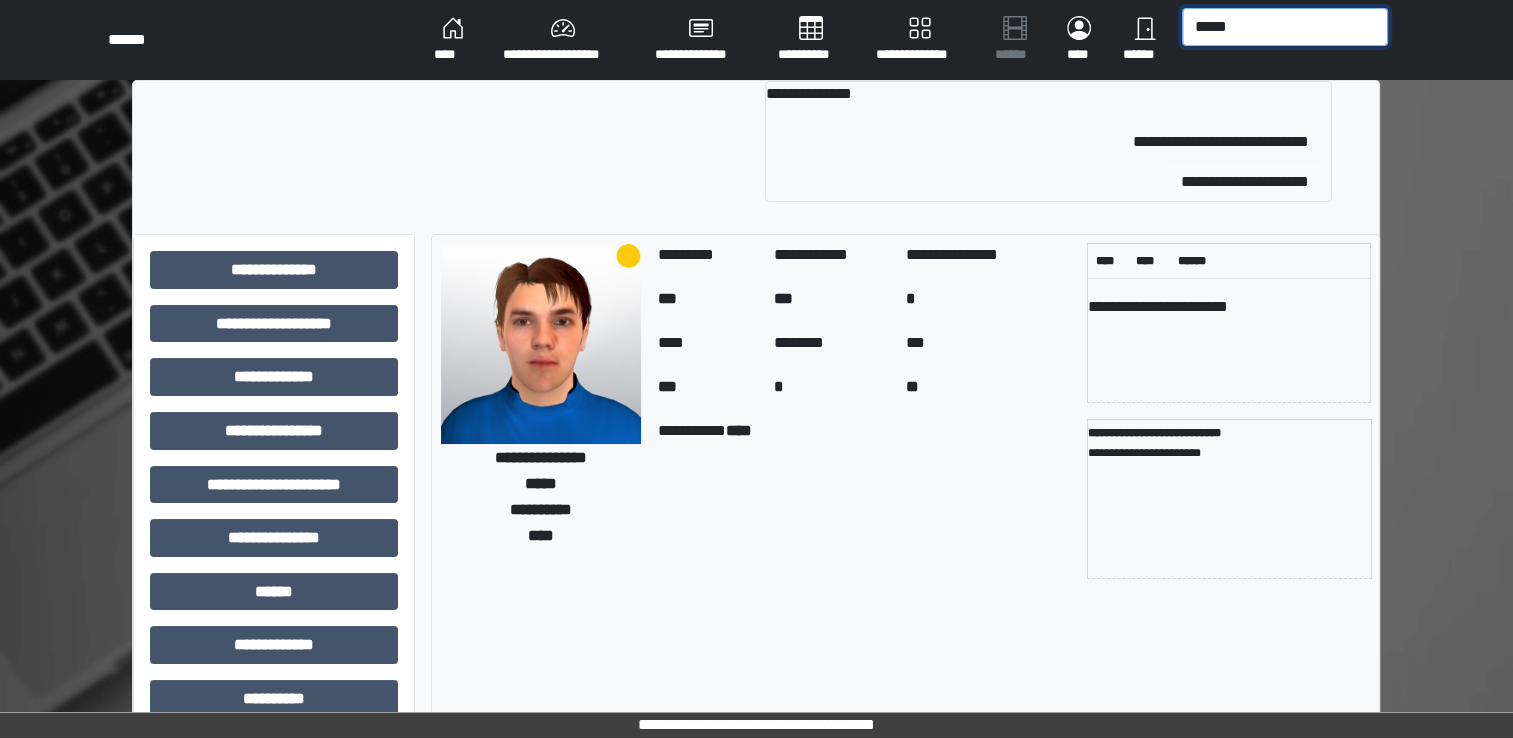 type on "*****" 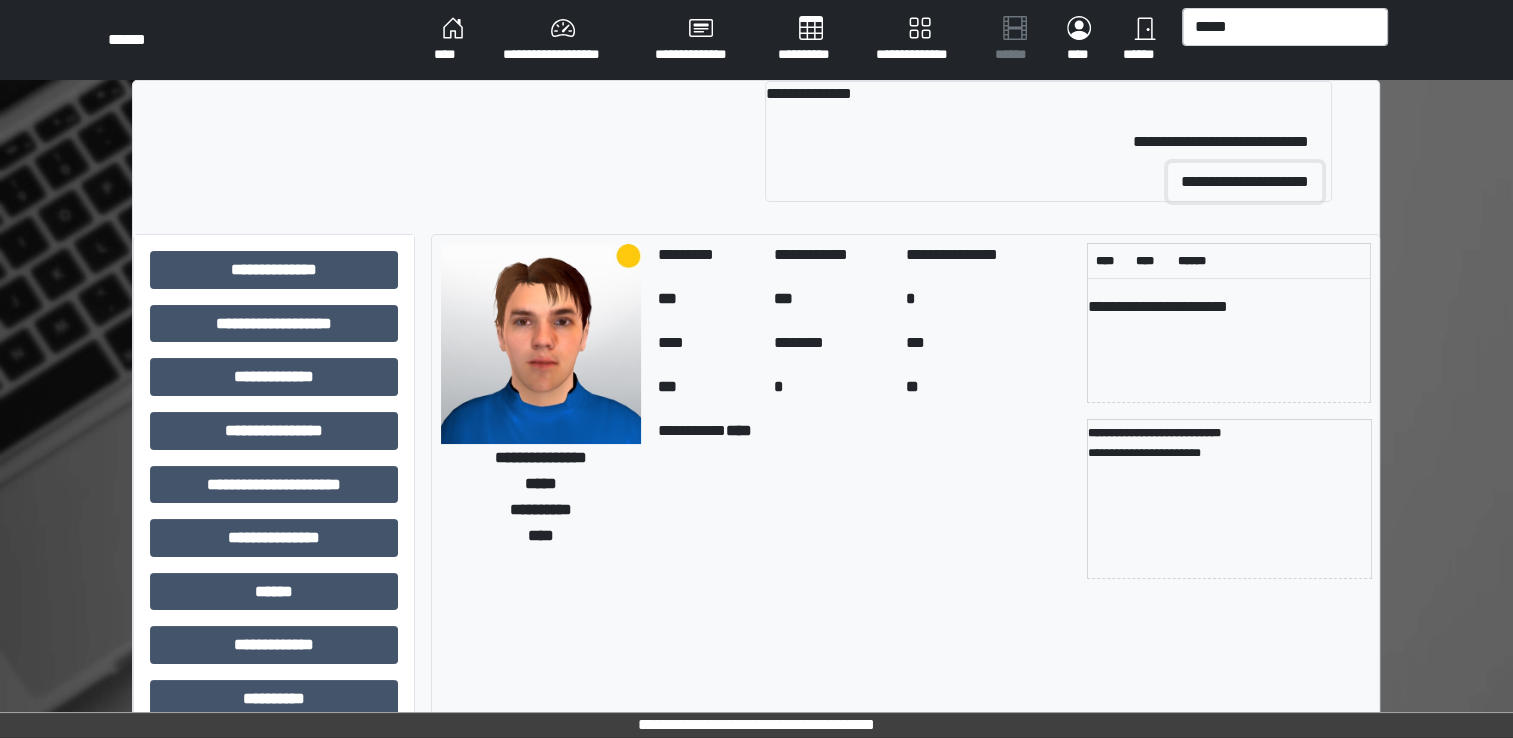 click on "**********" at bounding box center [1245, 182] 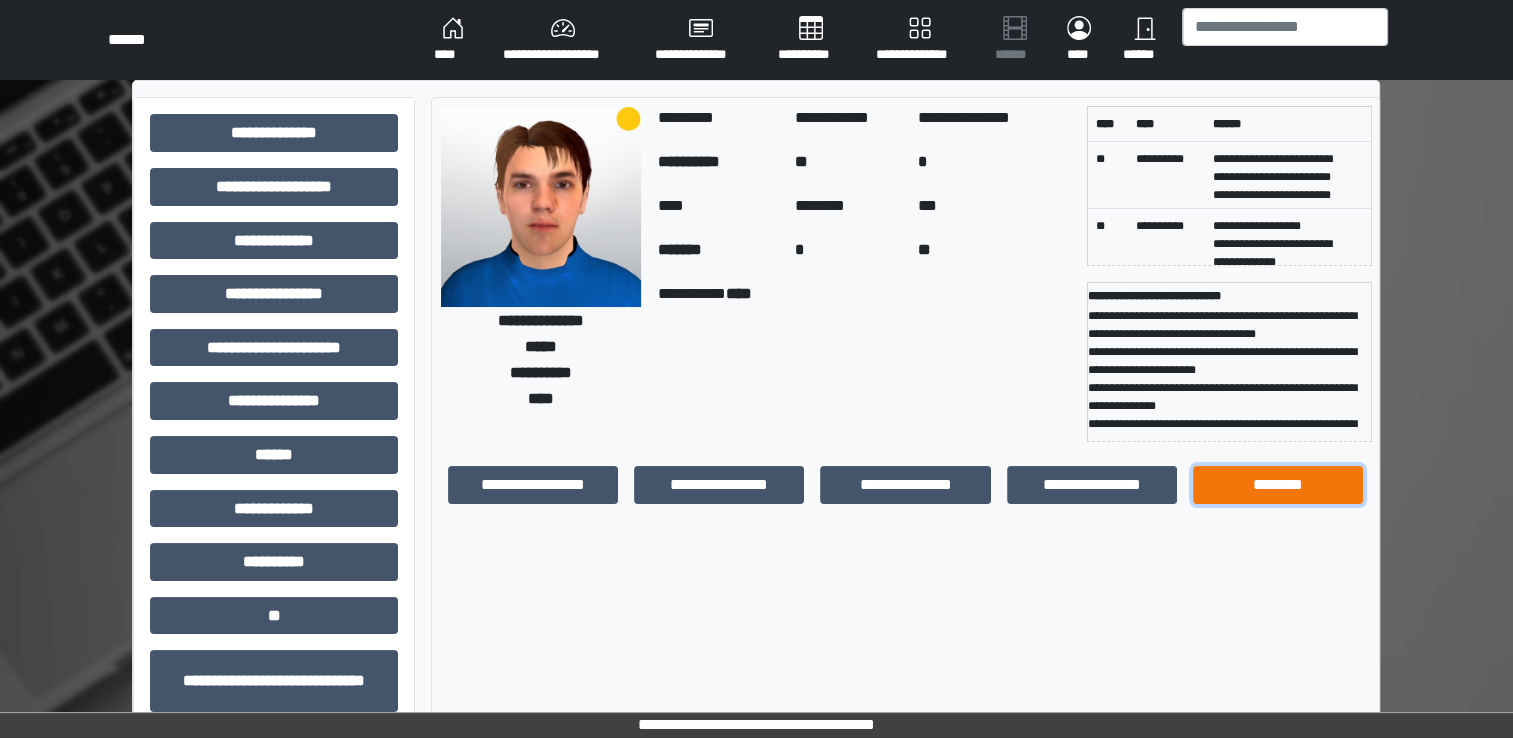 click on "********" at bounding box center [1278, 485] 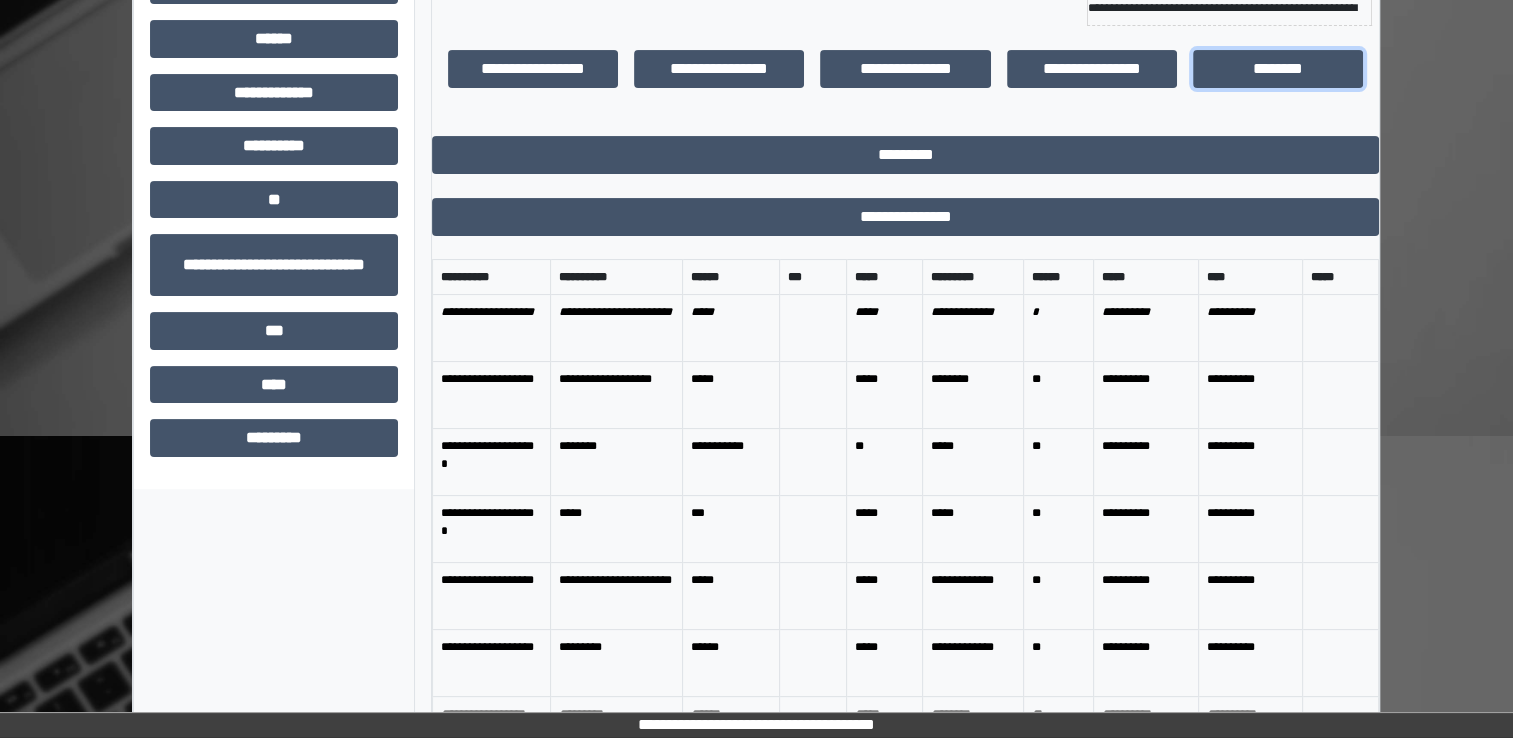 scroll, scrollTop: 434, scrollLeft: 0, axis: vertical 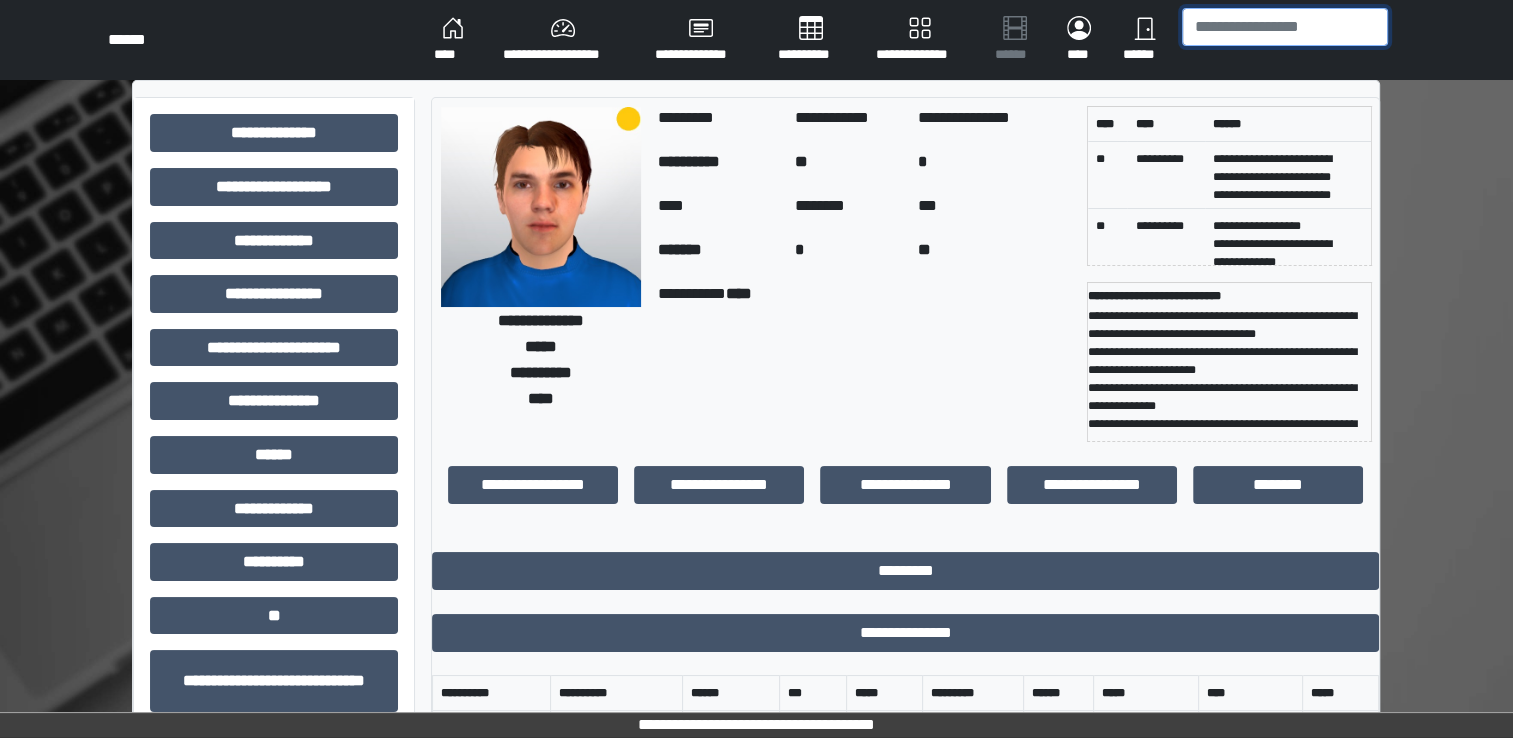 click at bounding box center [1285, 27] 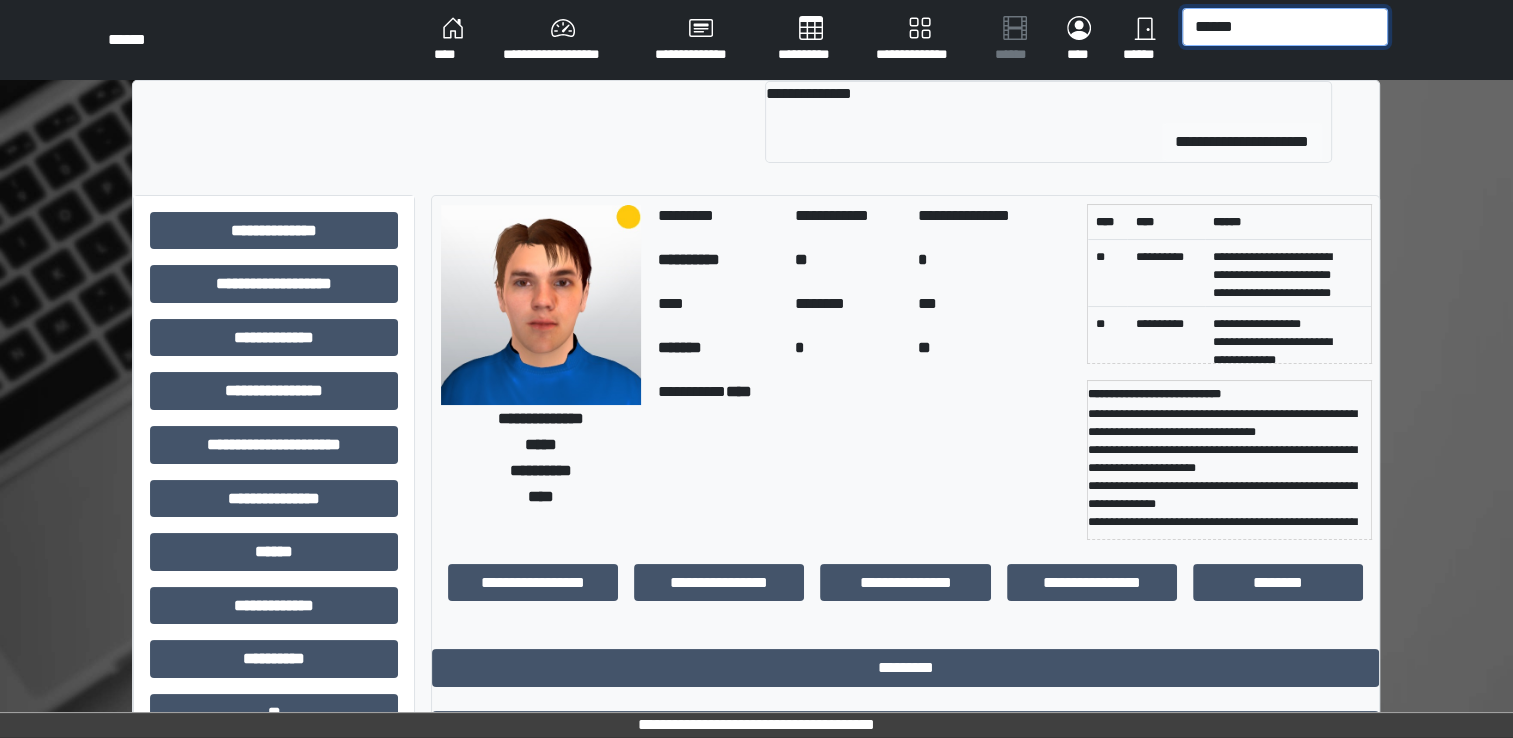 type on "******" 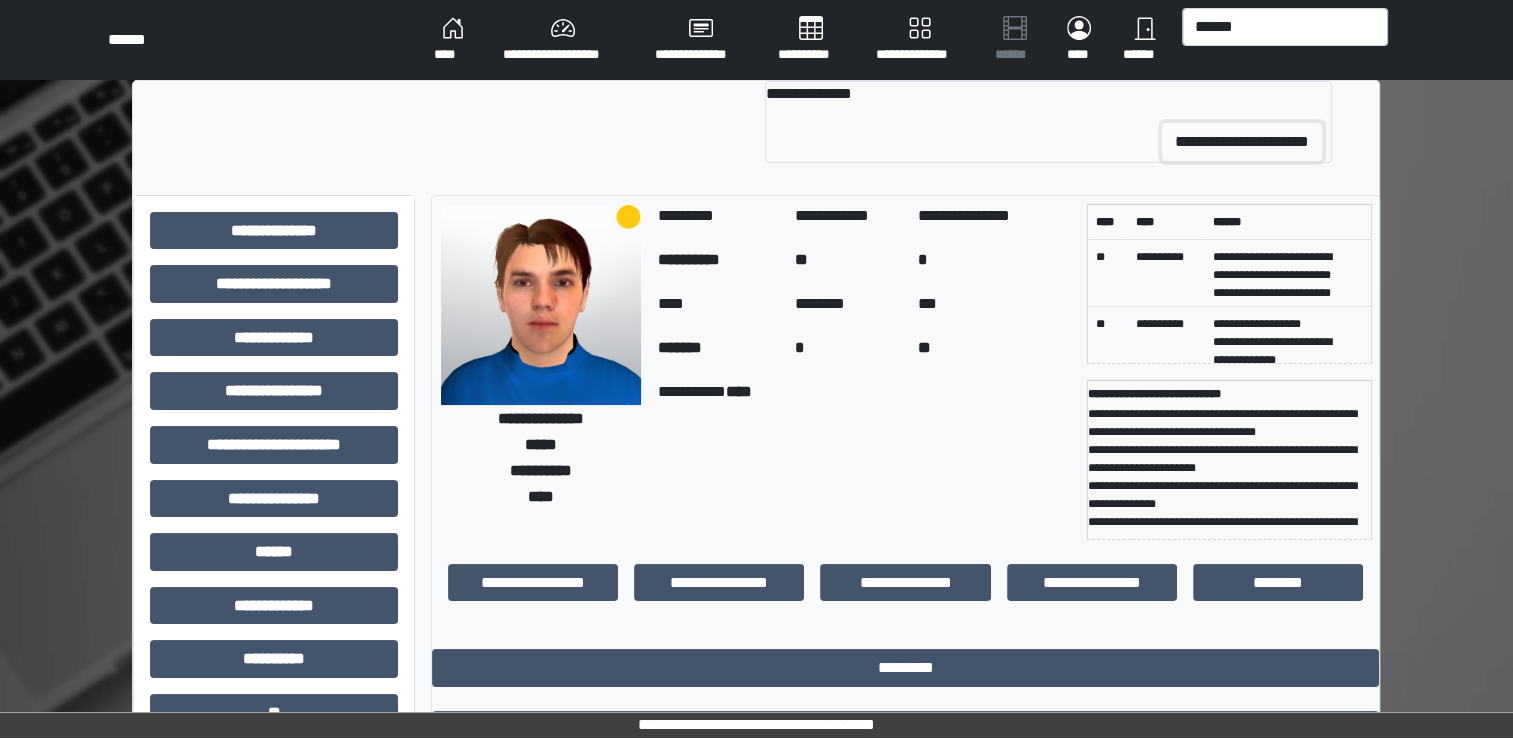 click on "**********" at bounding box center (1242, 142) 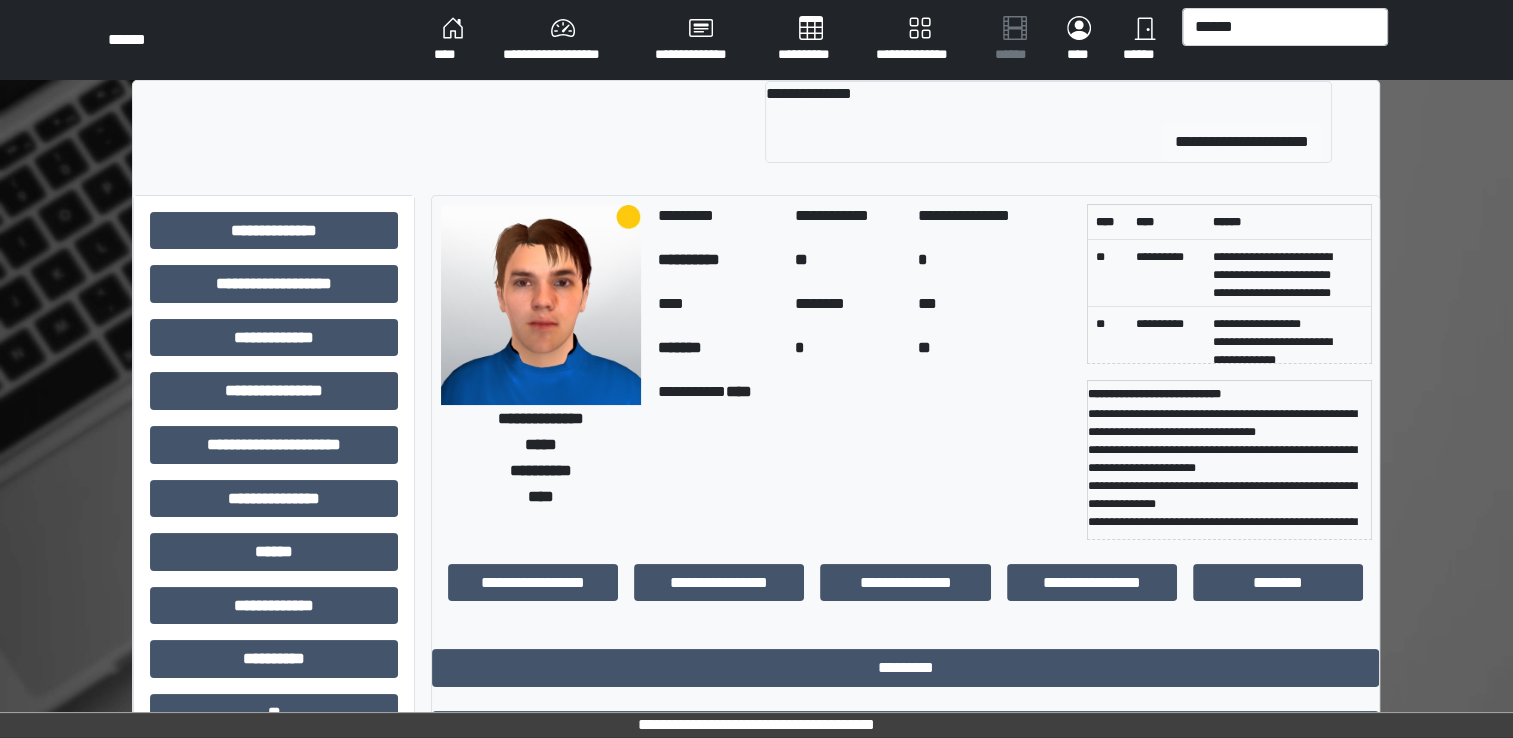 type 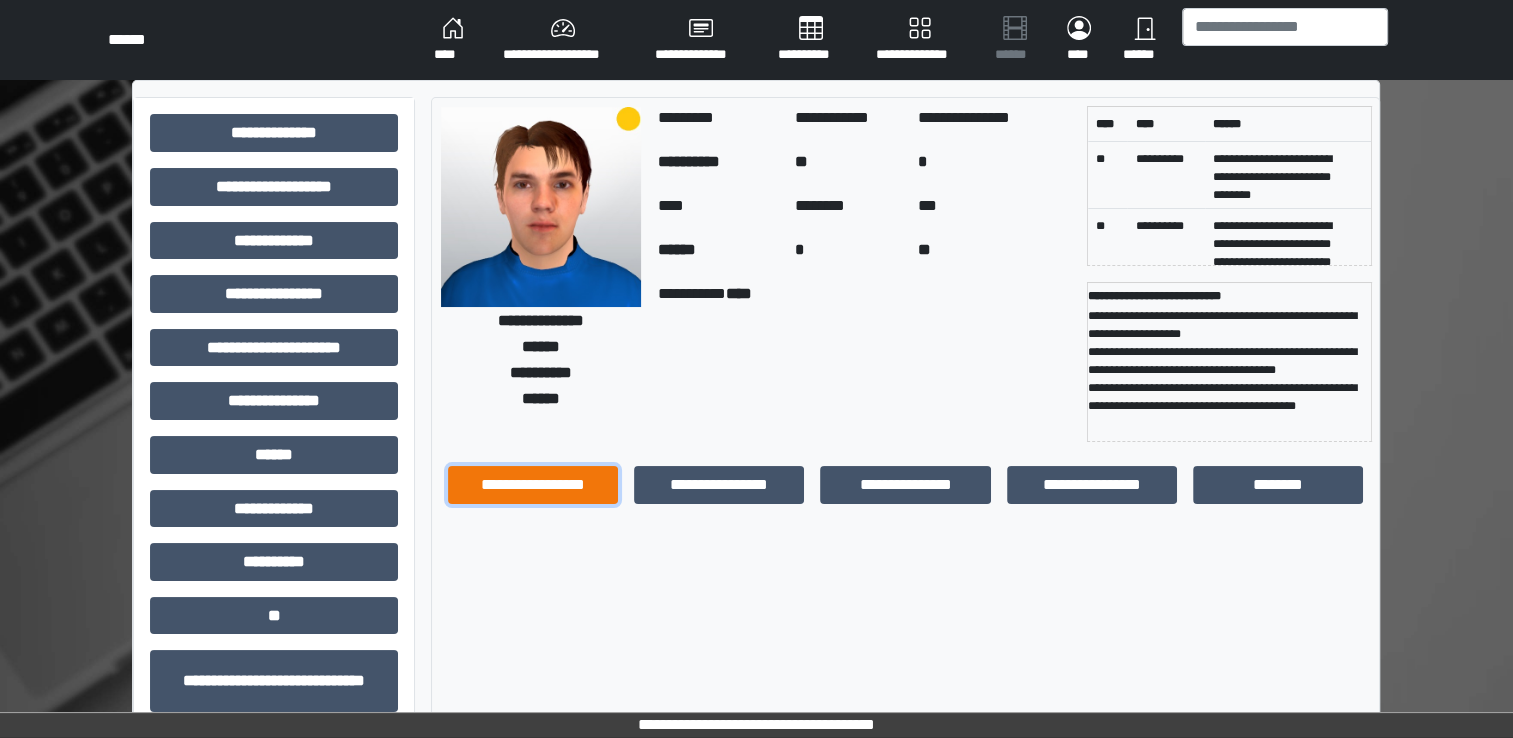click on "**********" at bounding box center [533, 485] 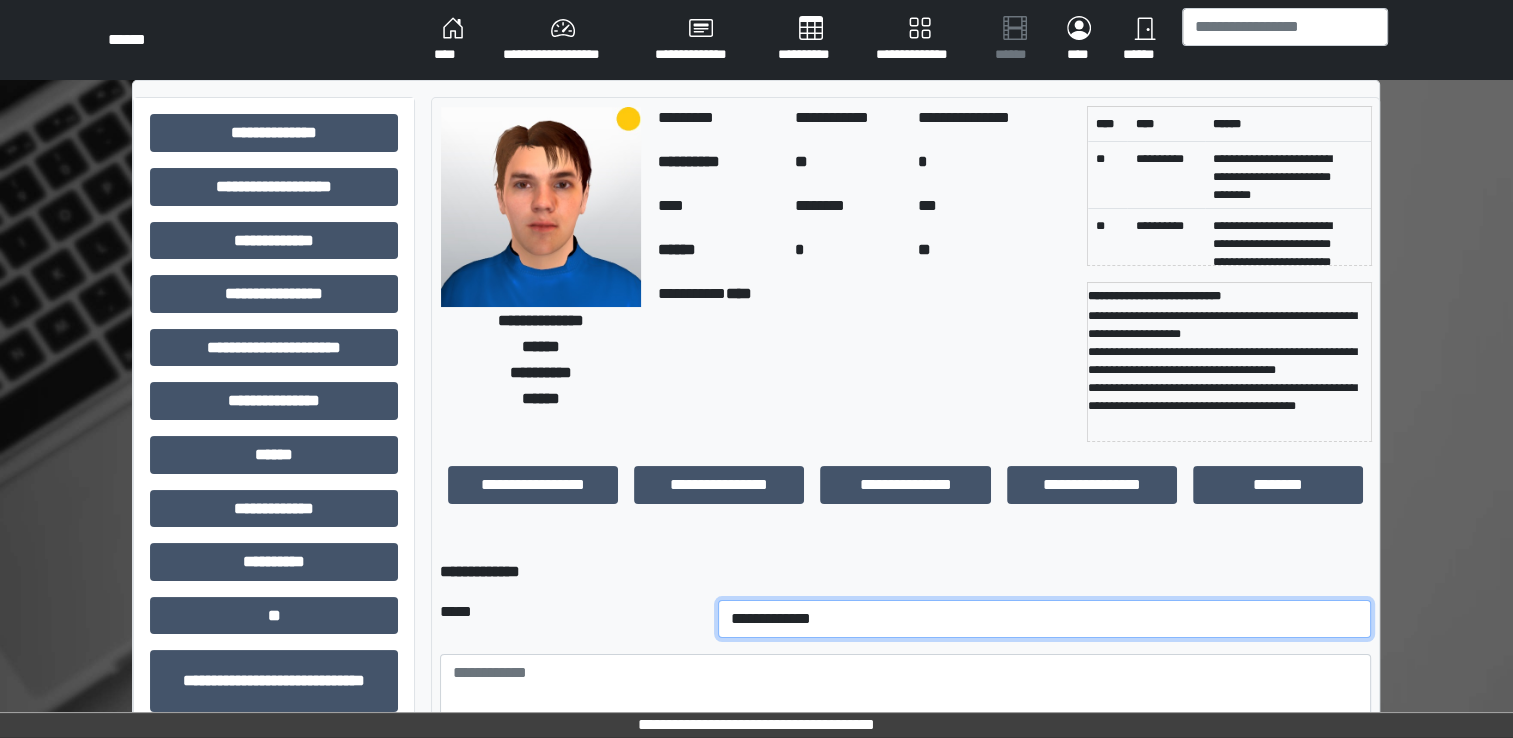 click on "**********" at bounding box center (1045, 619) 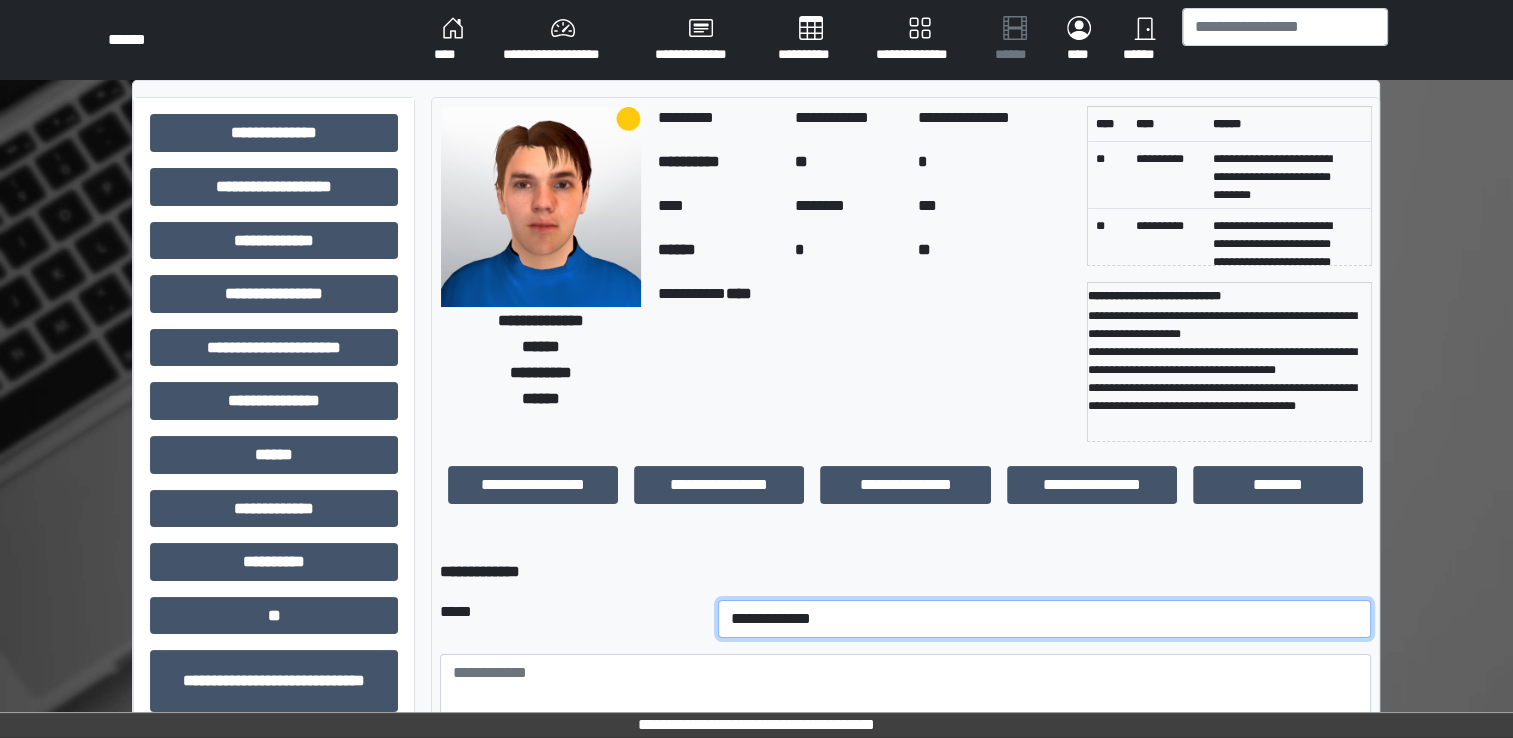 select on "*" 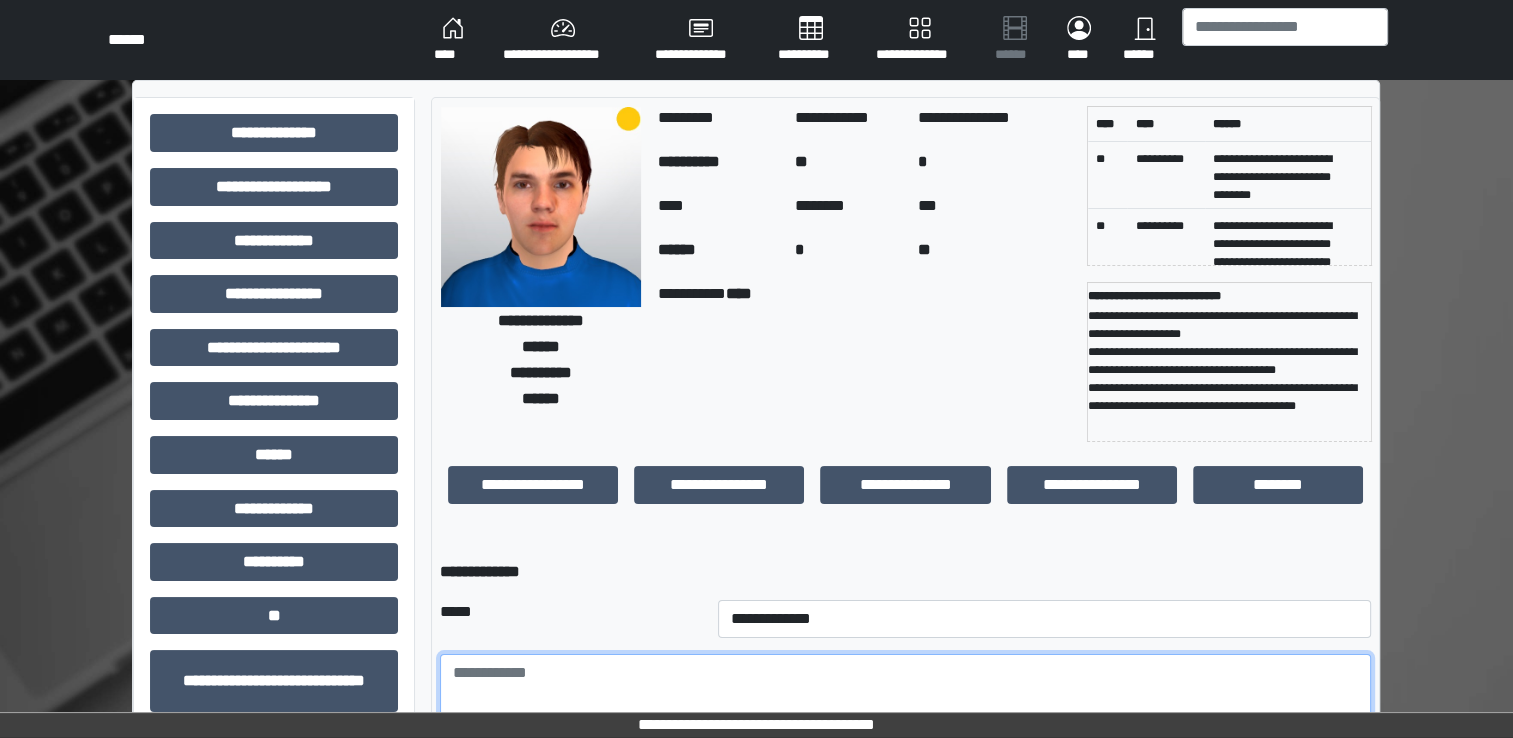 click at bounding box center [905, 709] 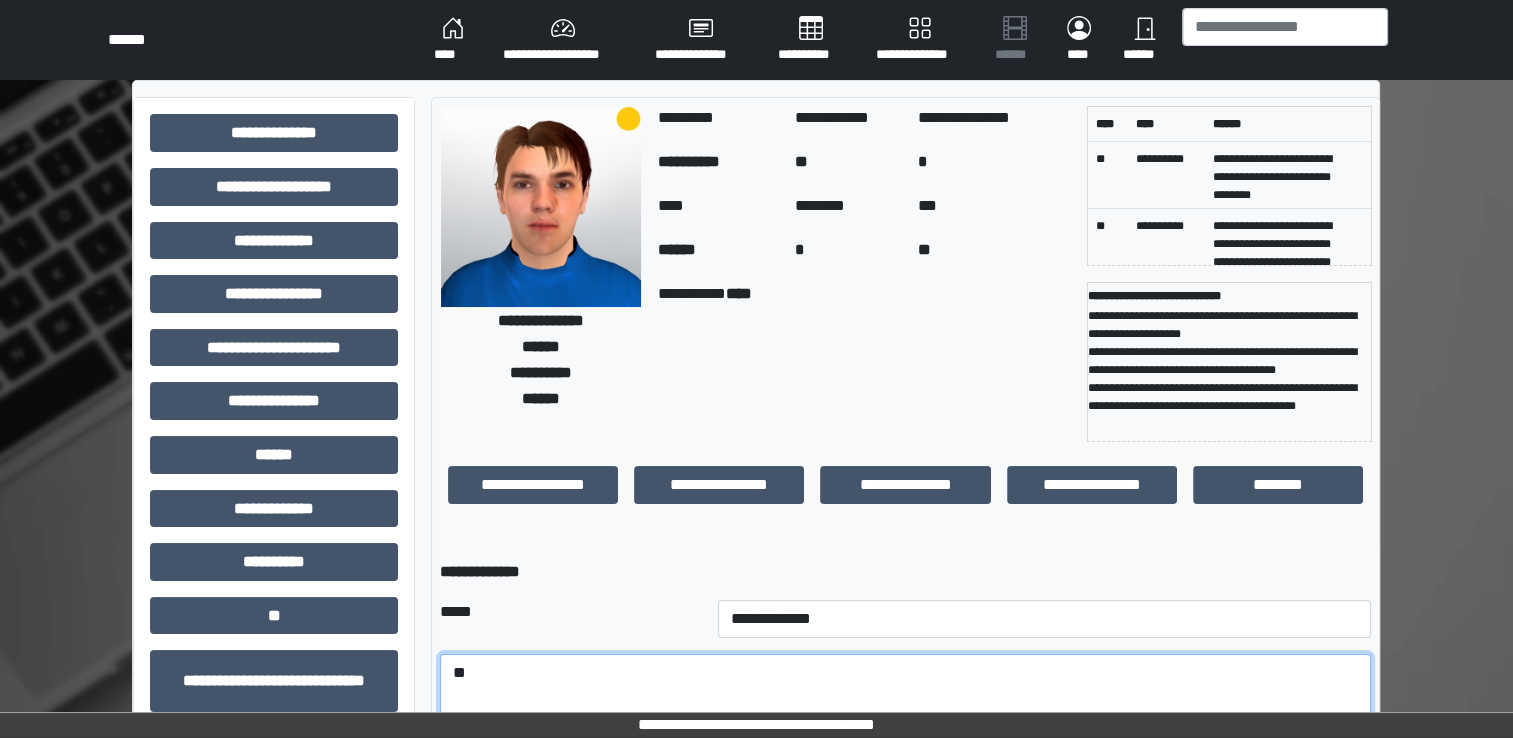 type on "*" 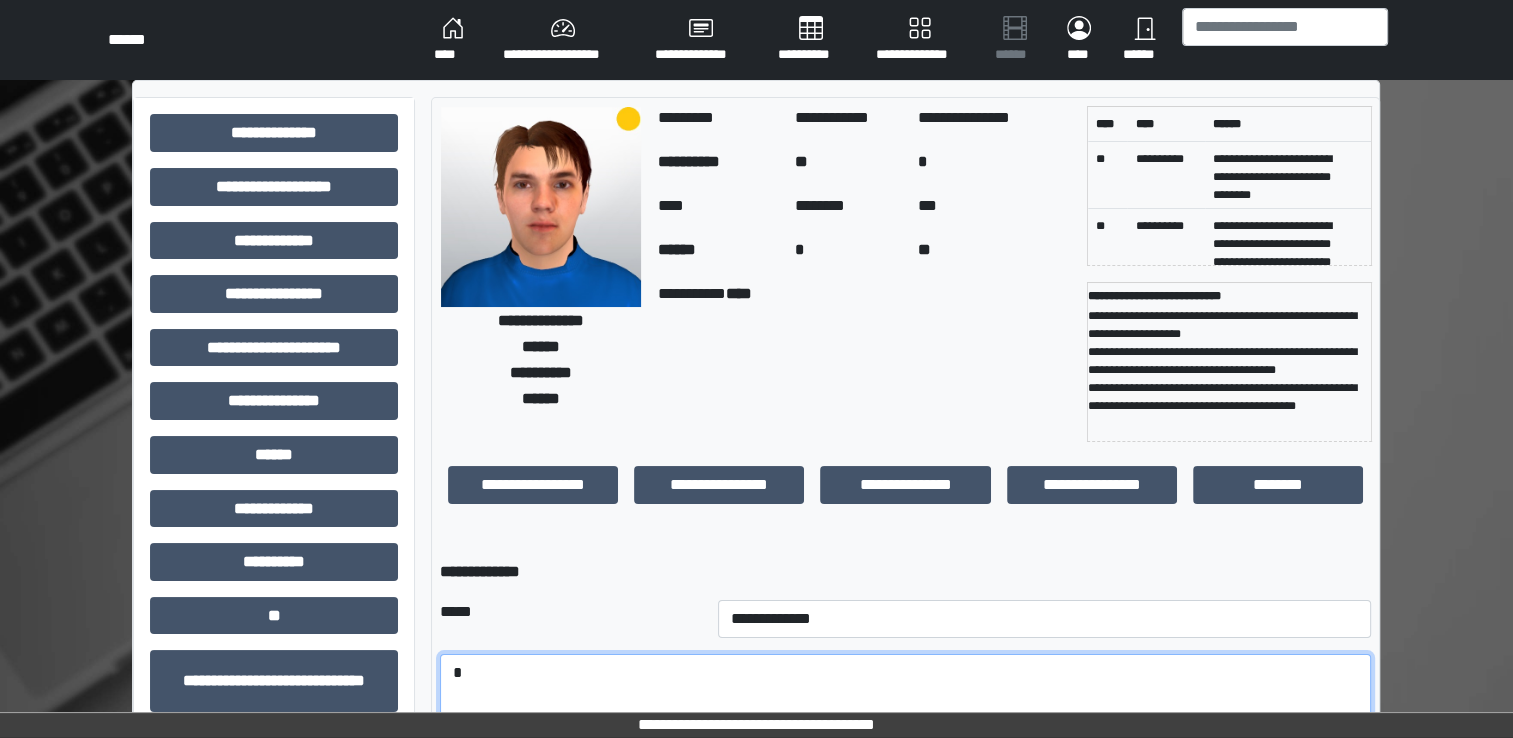 type 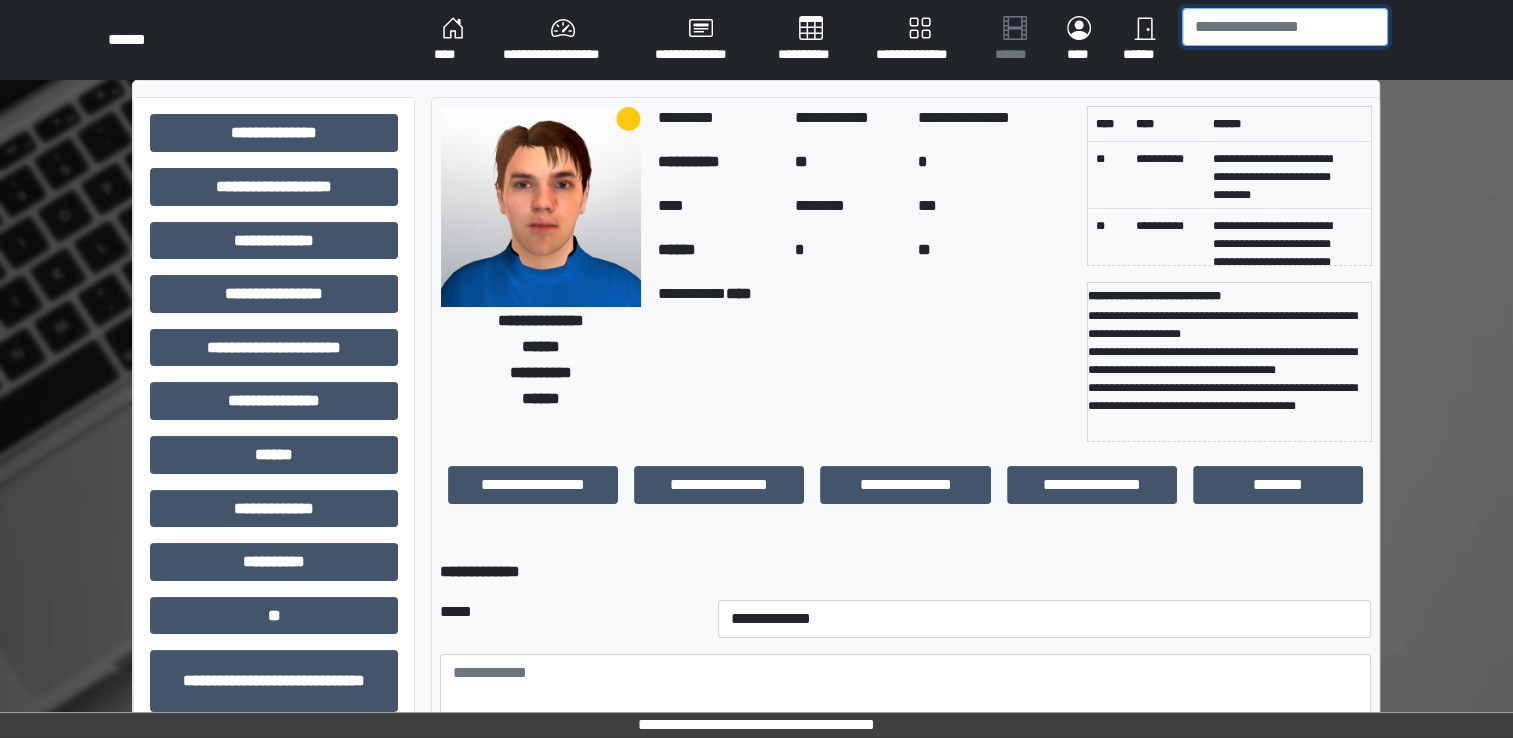 click at bounding box center (1285, 27) 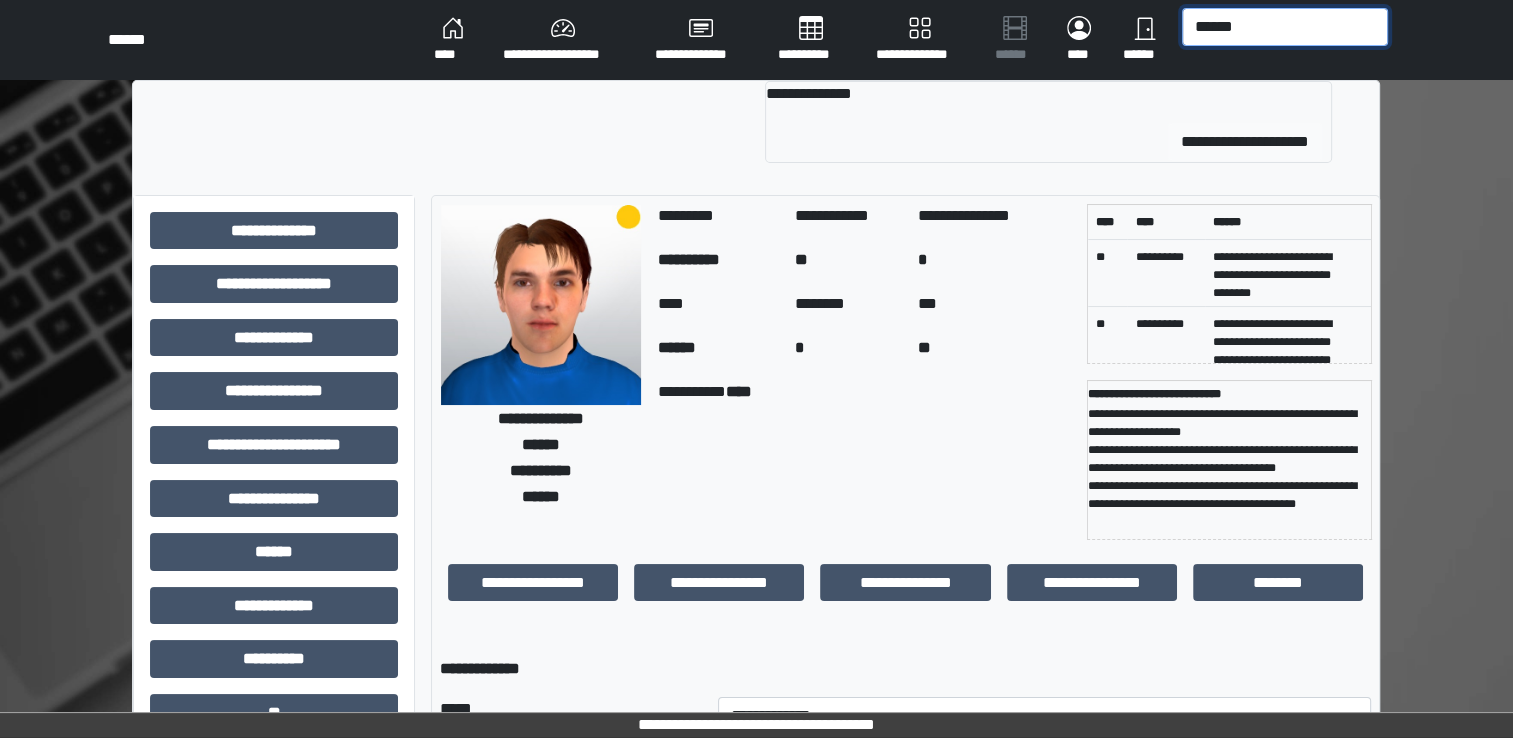 type on "******" 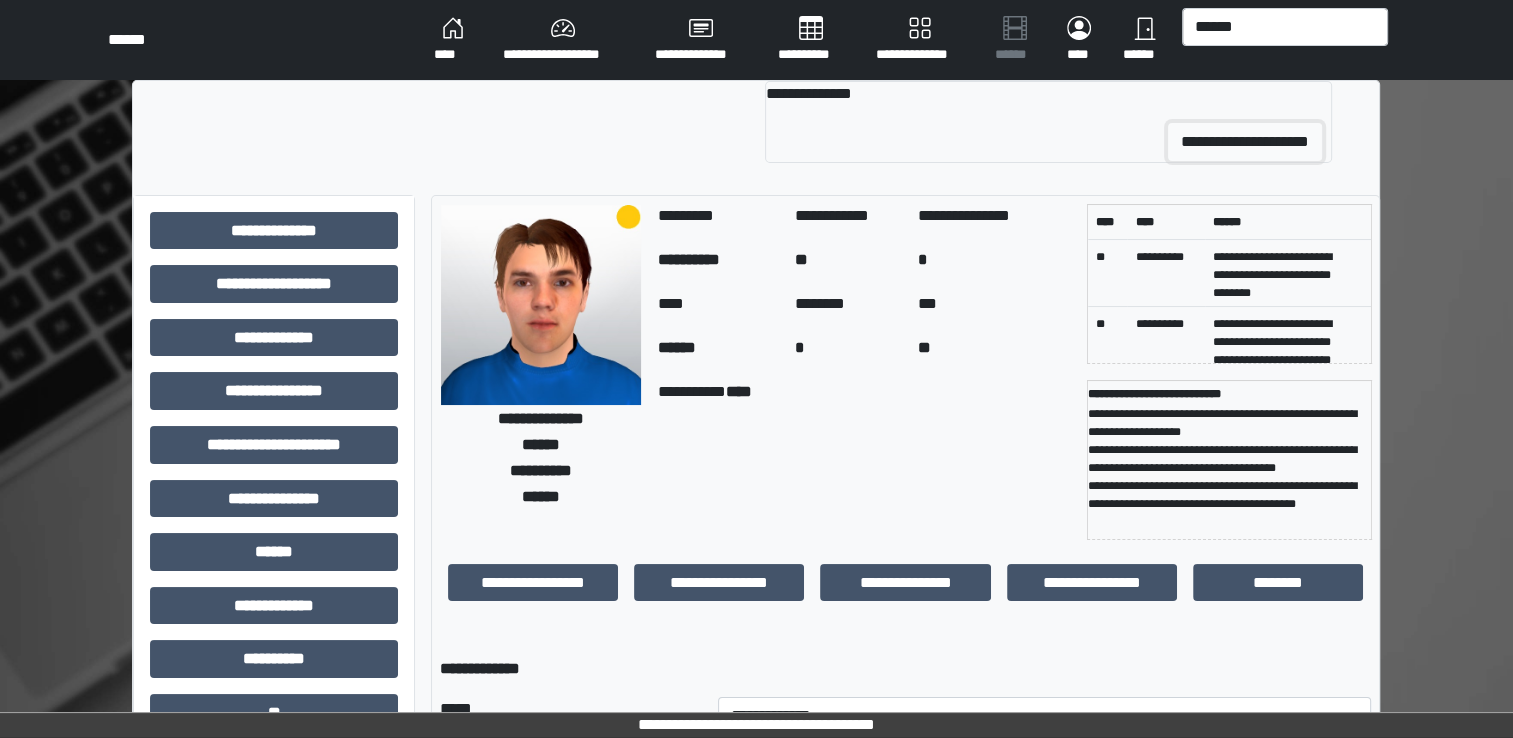 click on "**********" at bounding box center (1245, 142) 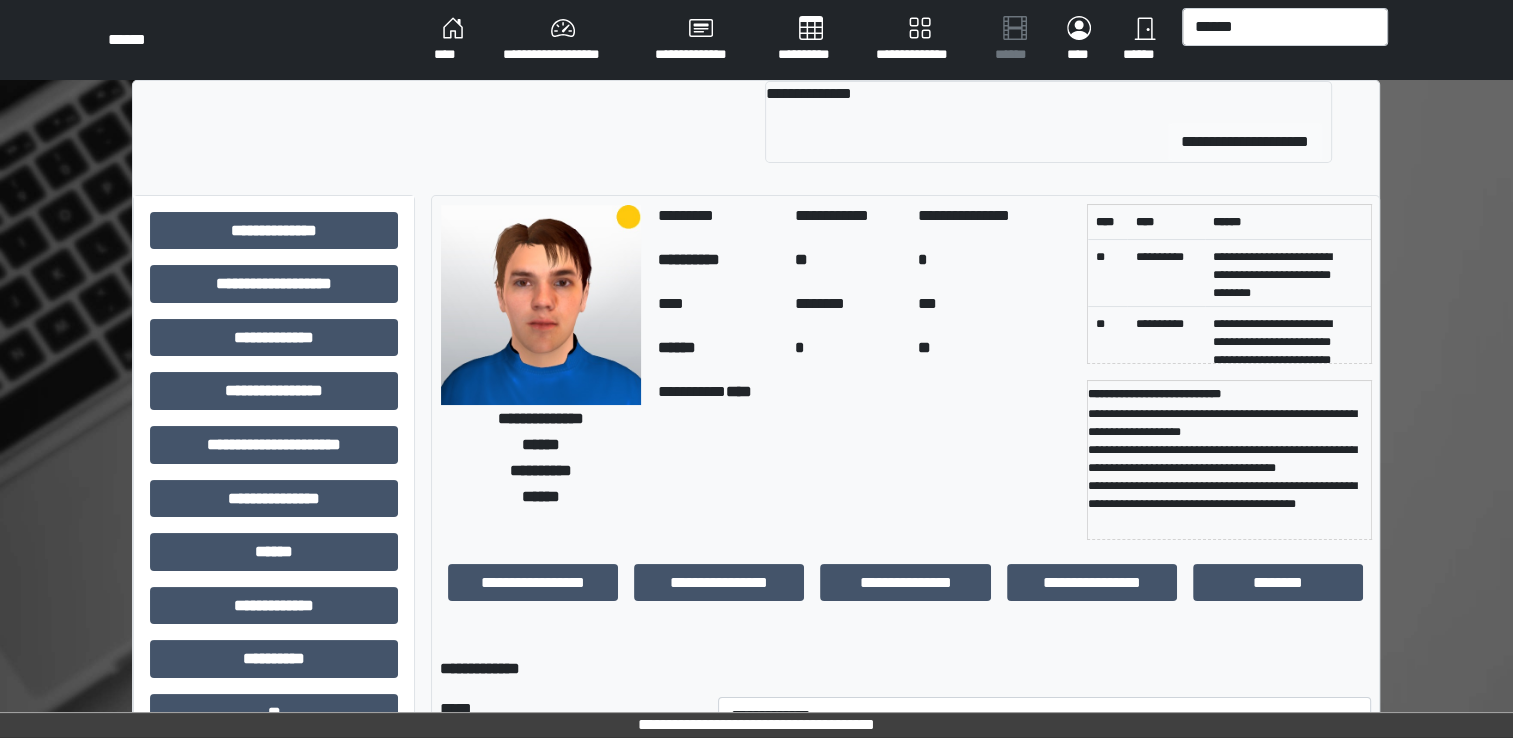 type 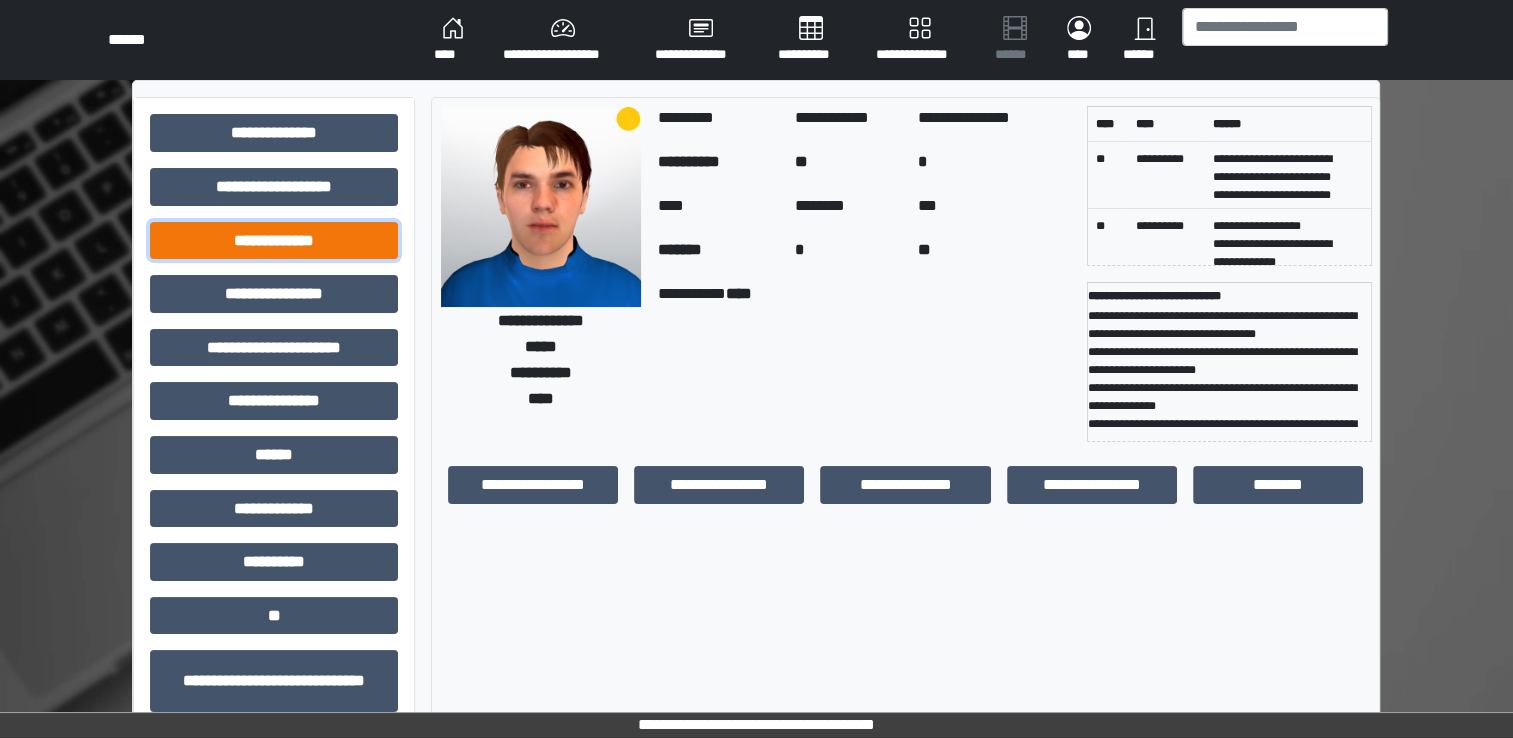 click on "**********" at bounding box center [274, 241] 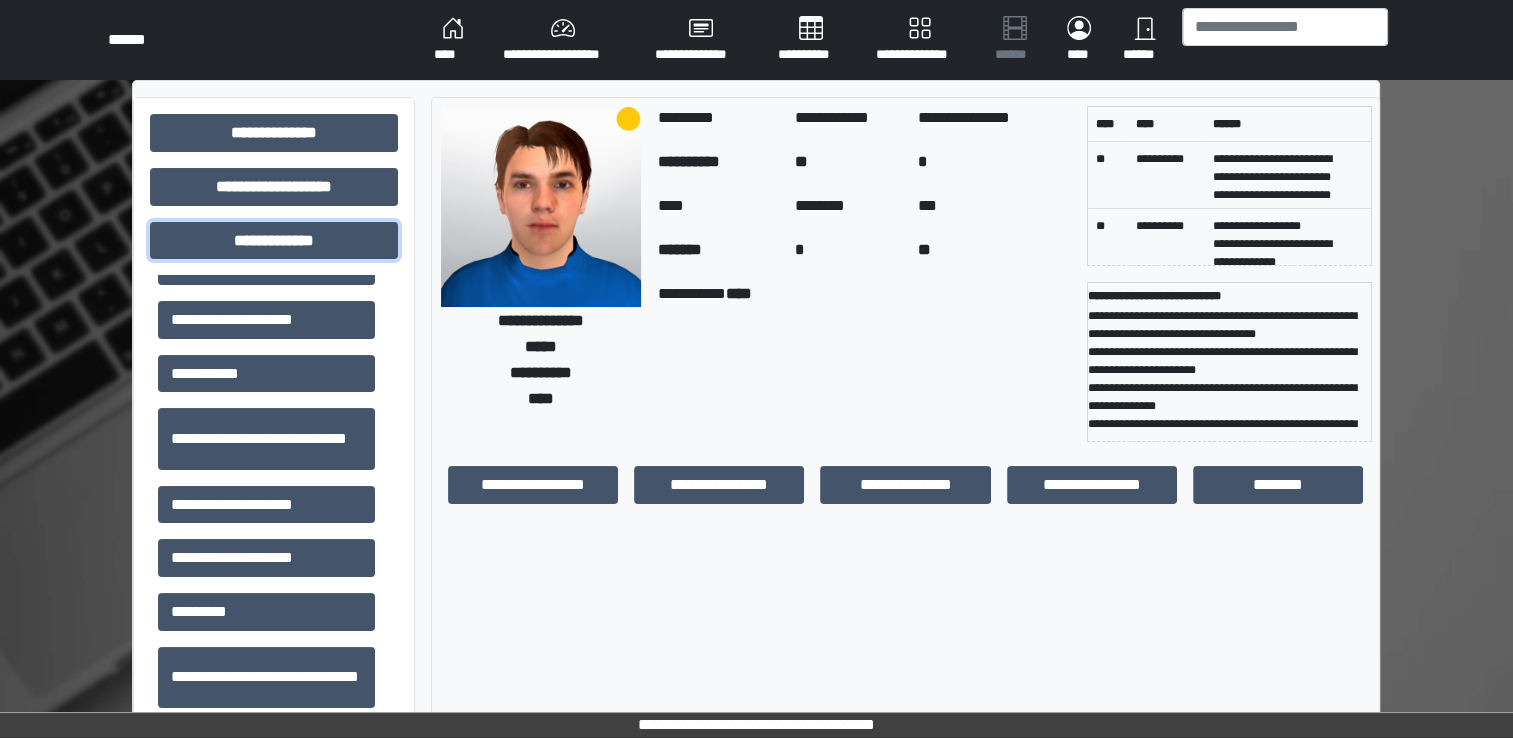 scroll, scrollTop: 2006, scrollLeft: 0, axis: vertical 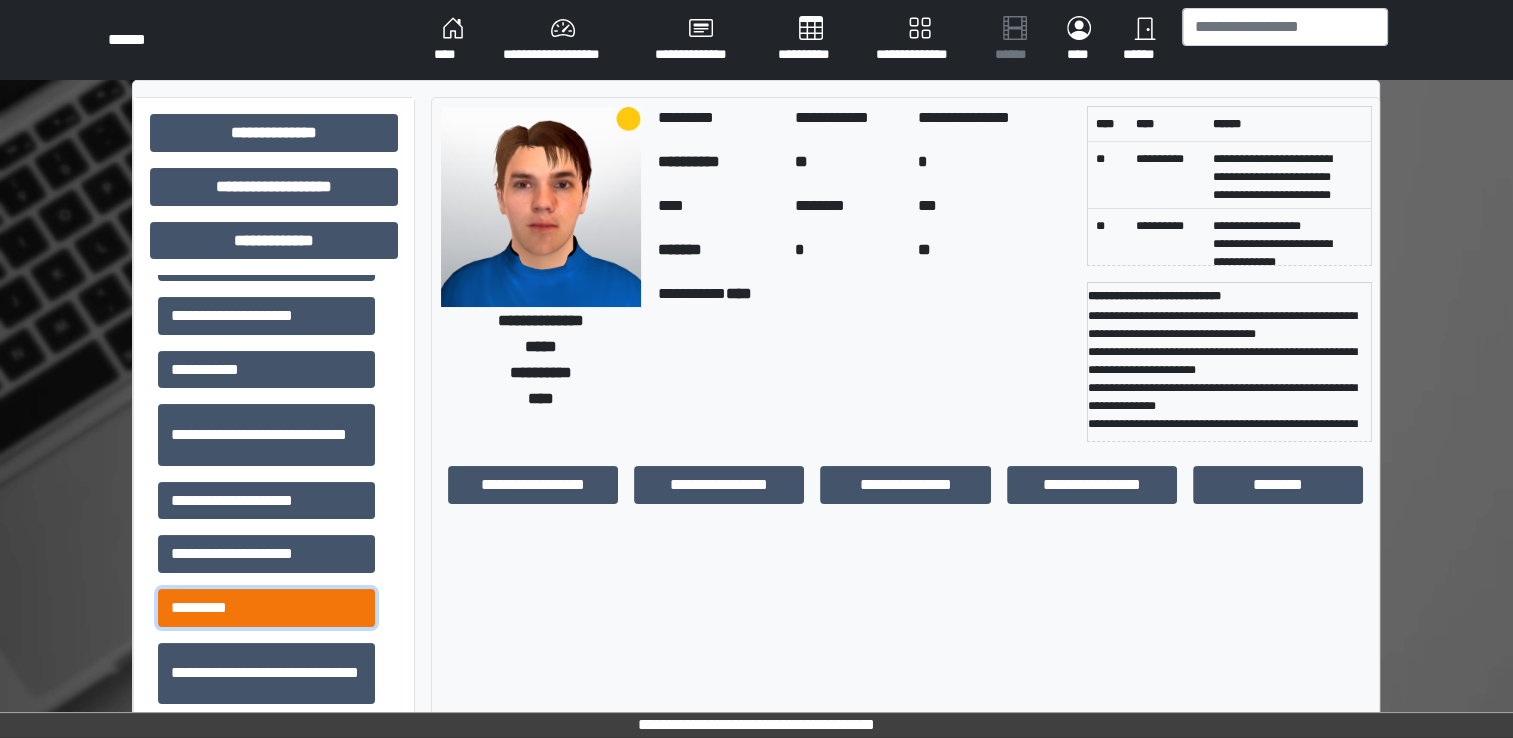 click on "*********" at bounding box center (266, 608) 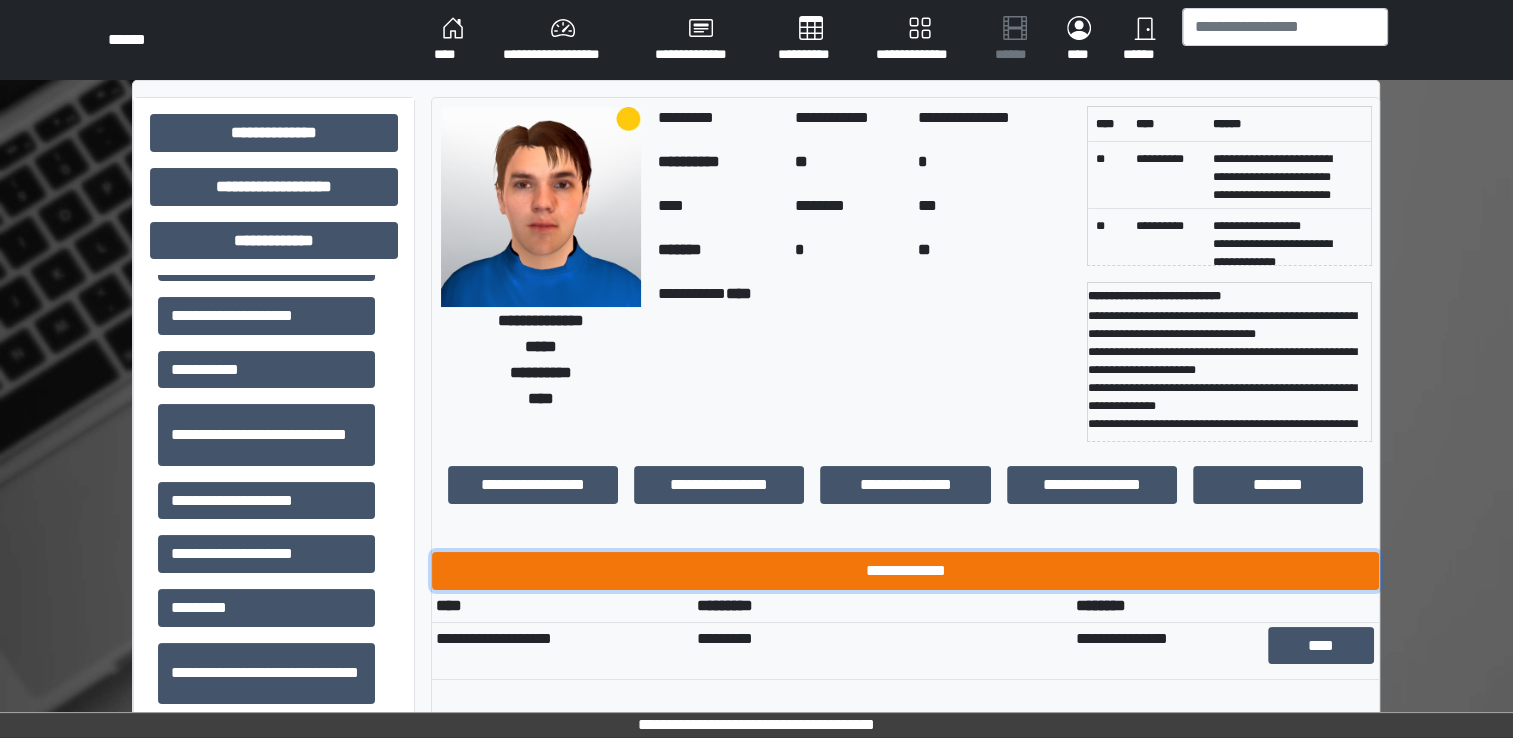 click on "**********" at bounding box center [905, 571] 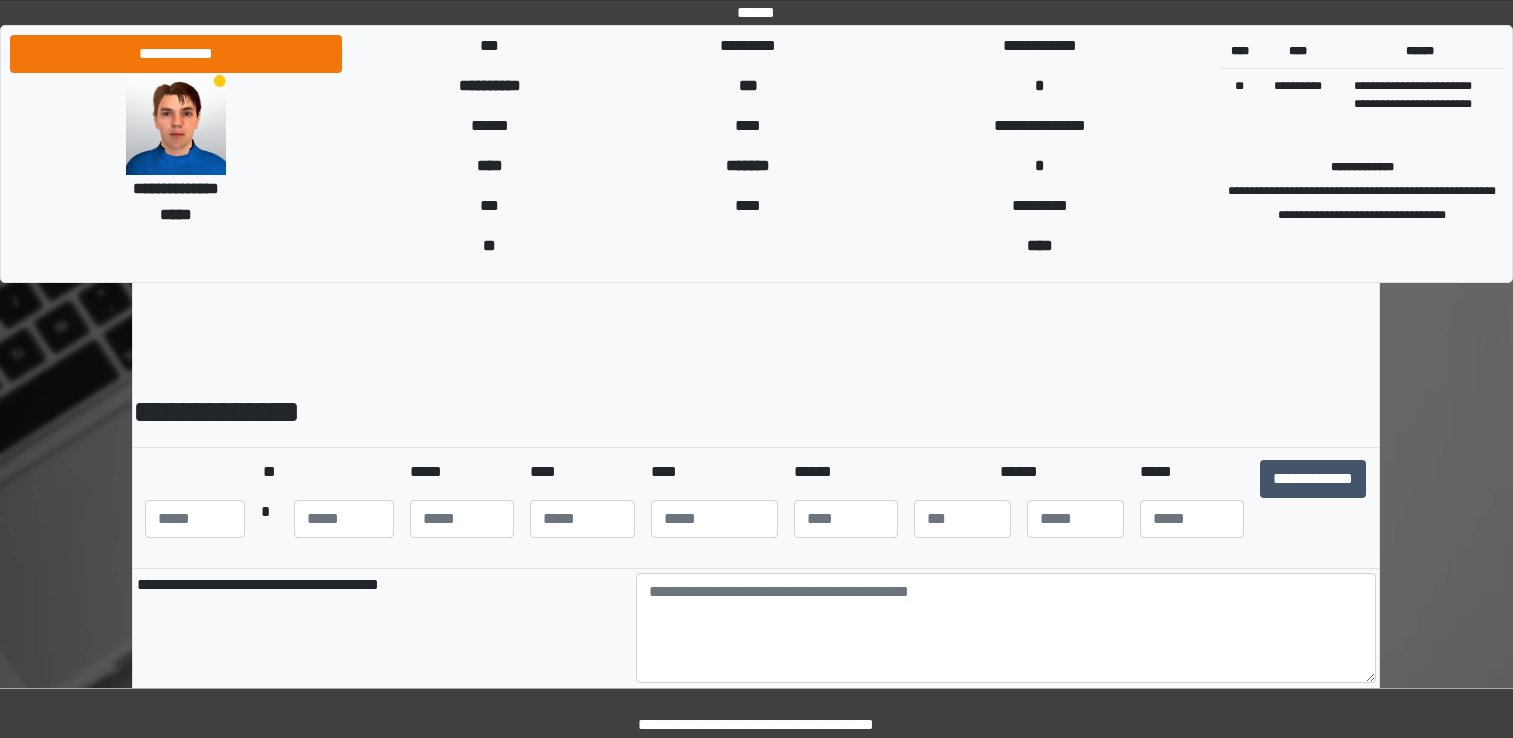 scroll, scrollTop: 0, scrollLeft: 0, axis: both 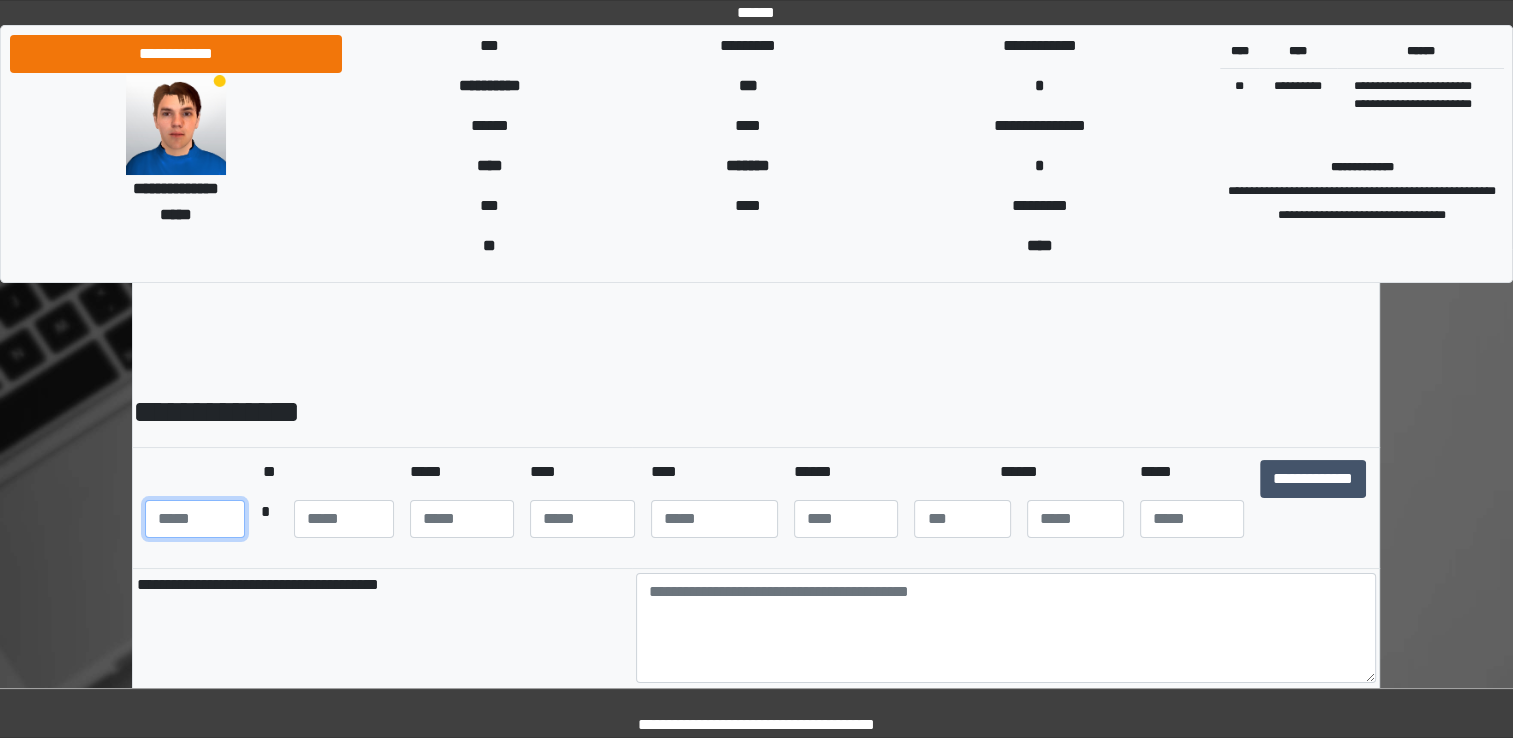 click at bounding box center [195, 519] 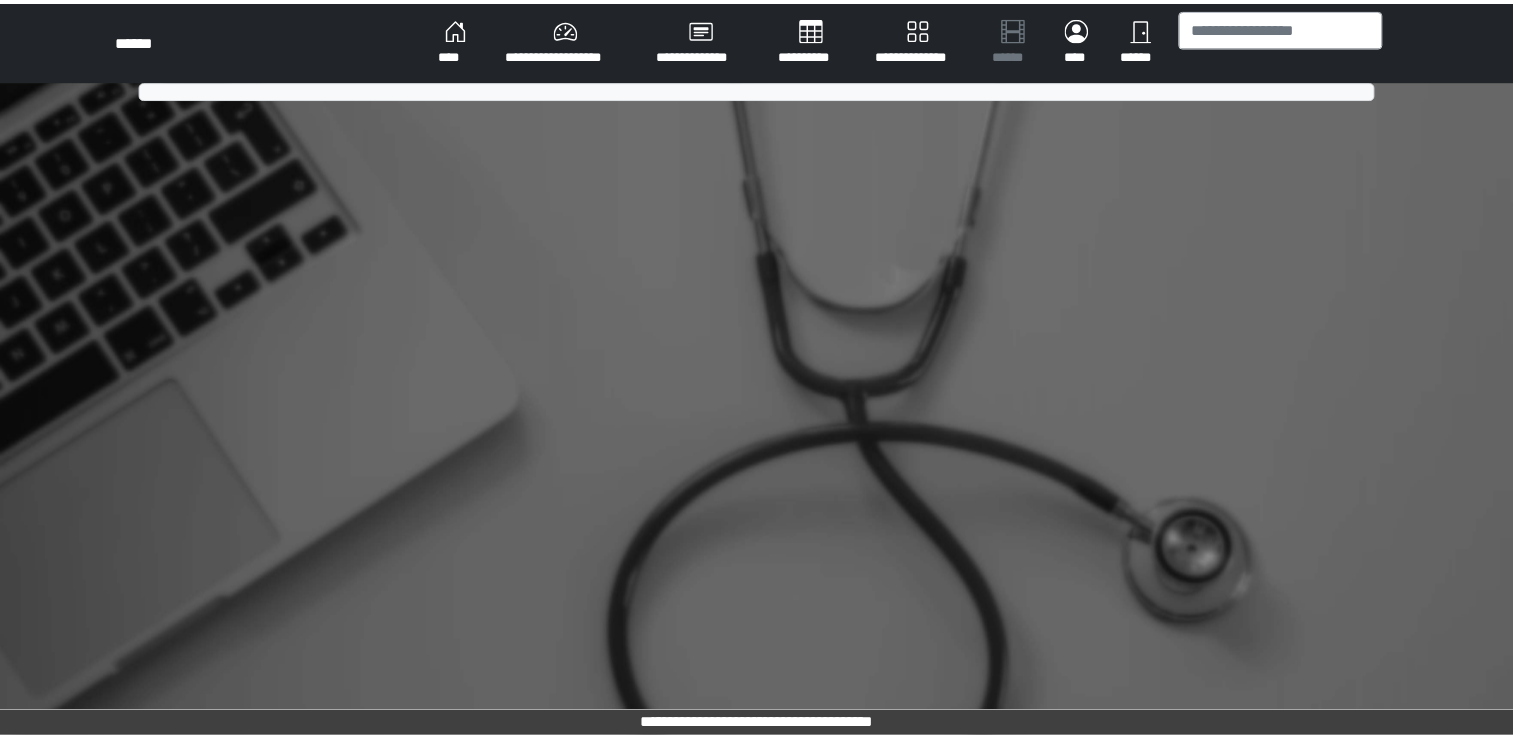 scroll, scrollTop: 0, scrollLeft: 0, axis: both 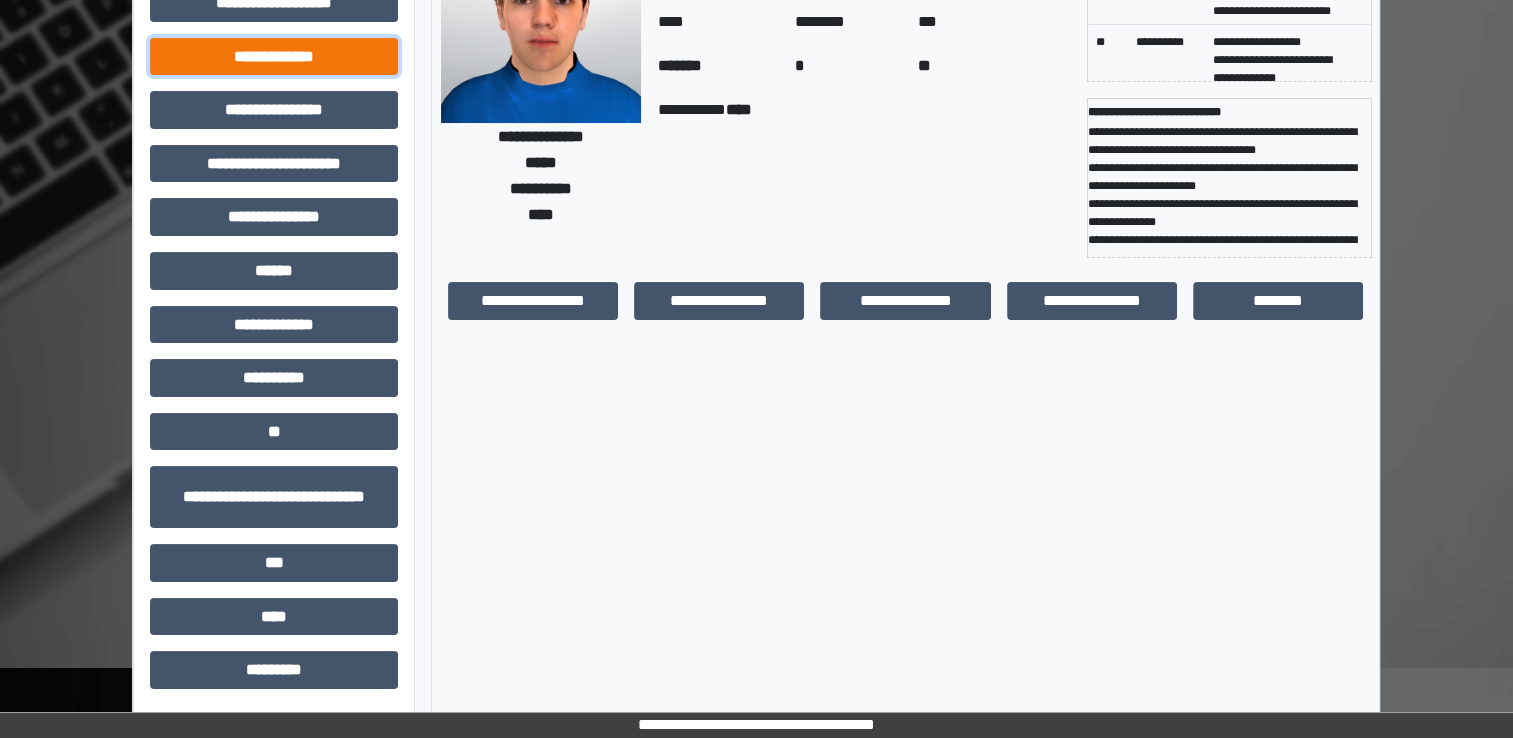click on "**********" at bounding box center [274, 57] 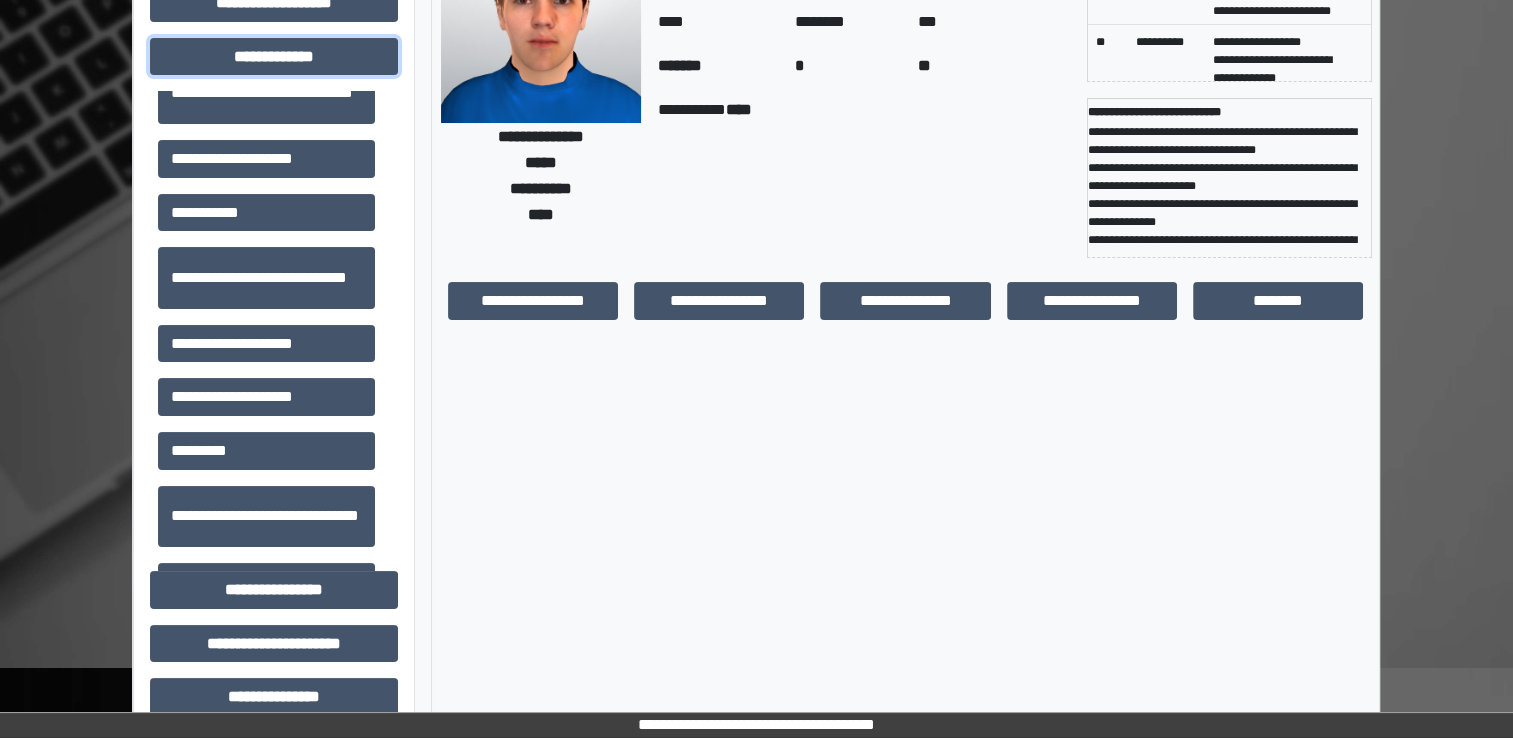 scroll, scrollTop: 1988, scrollLeft: 0, axis: vertical 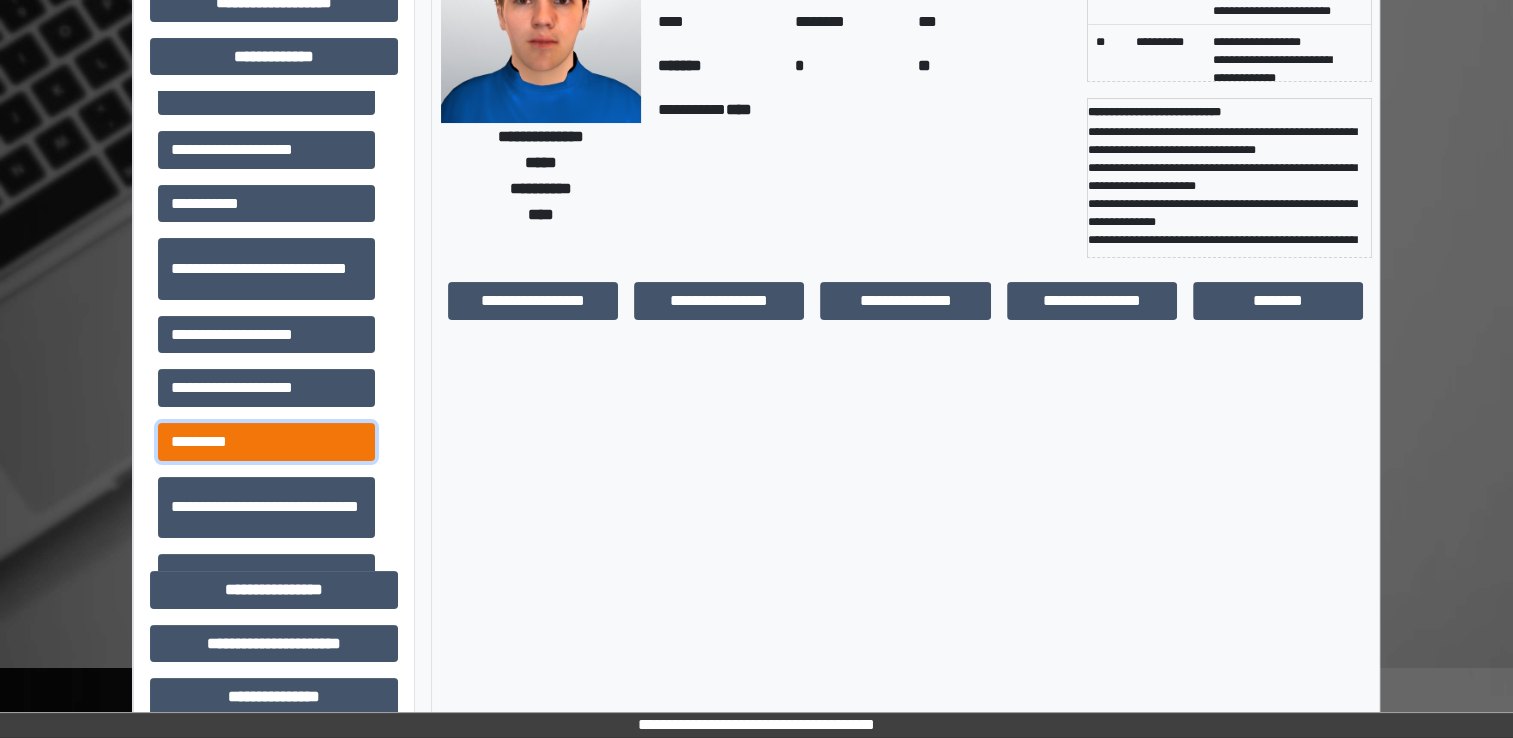 click on "*********" at bounding box center [266, 442] 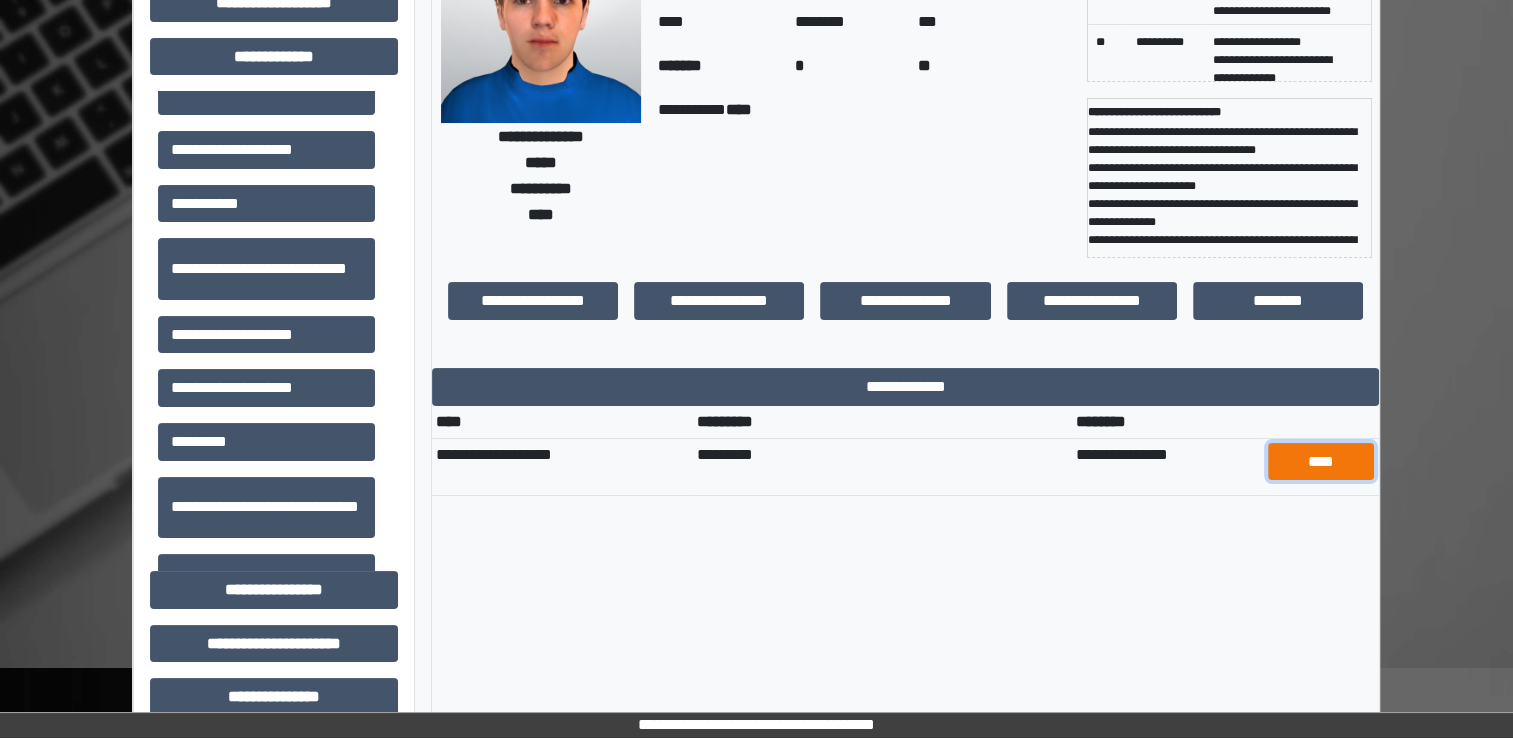click on "****" at bounding box center (1321, 462) 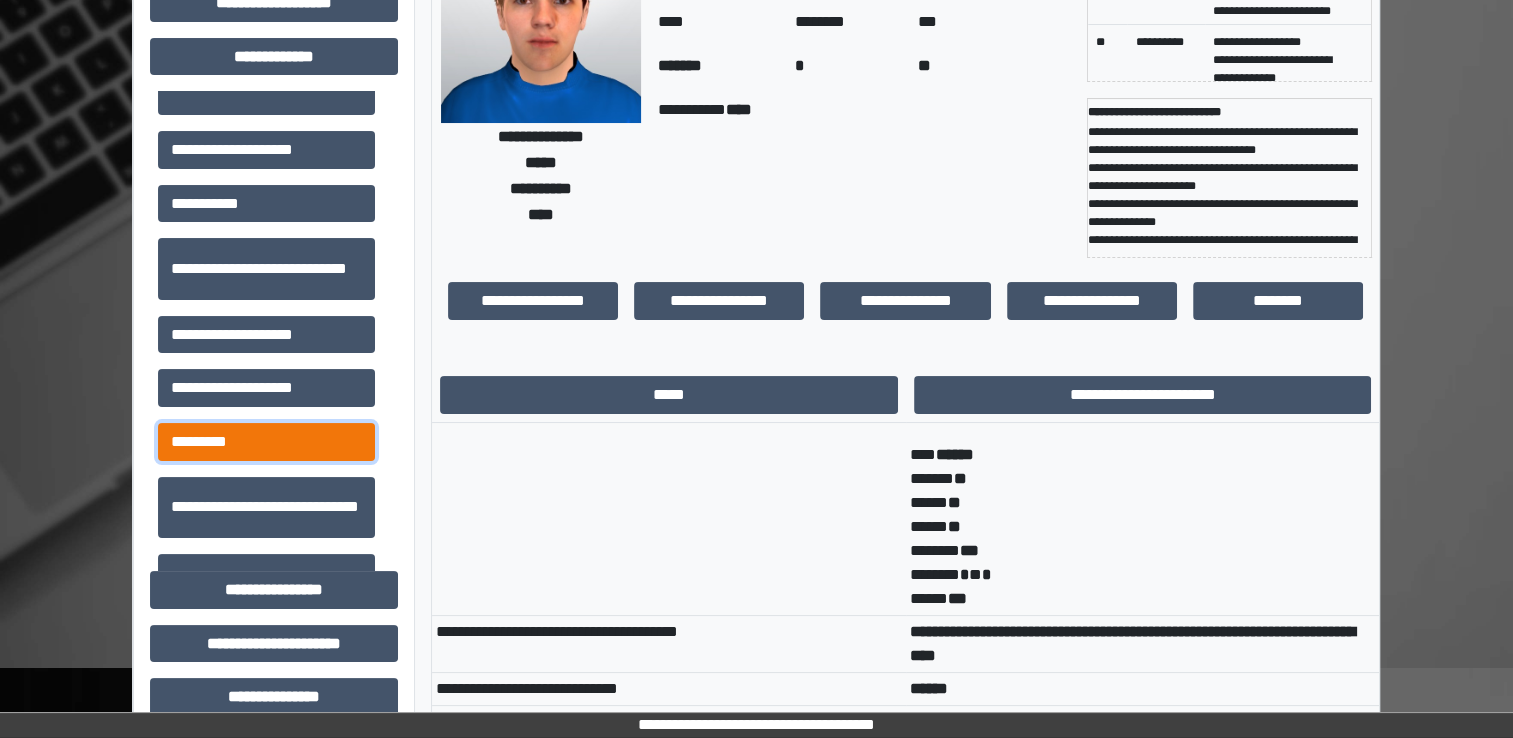 click on "*********" at bounding box center [266, 442] 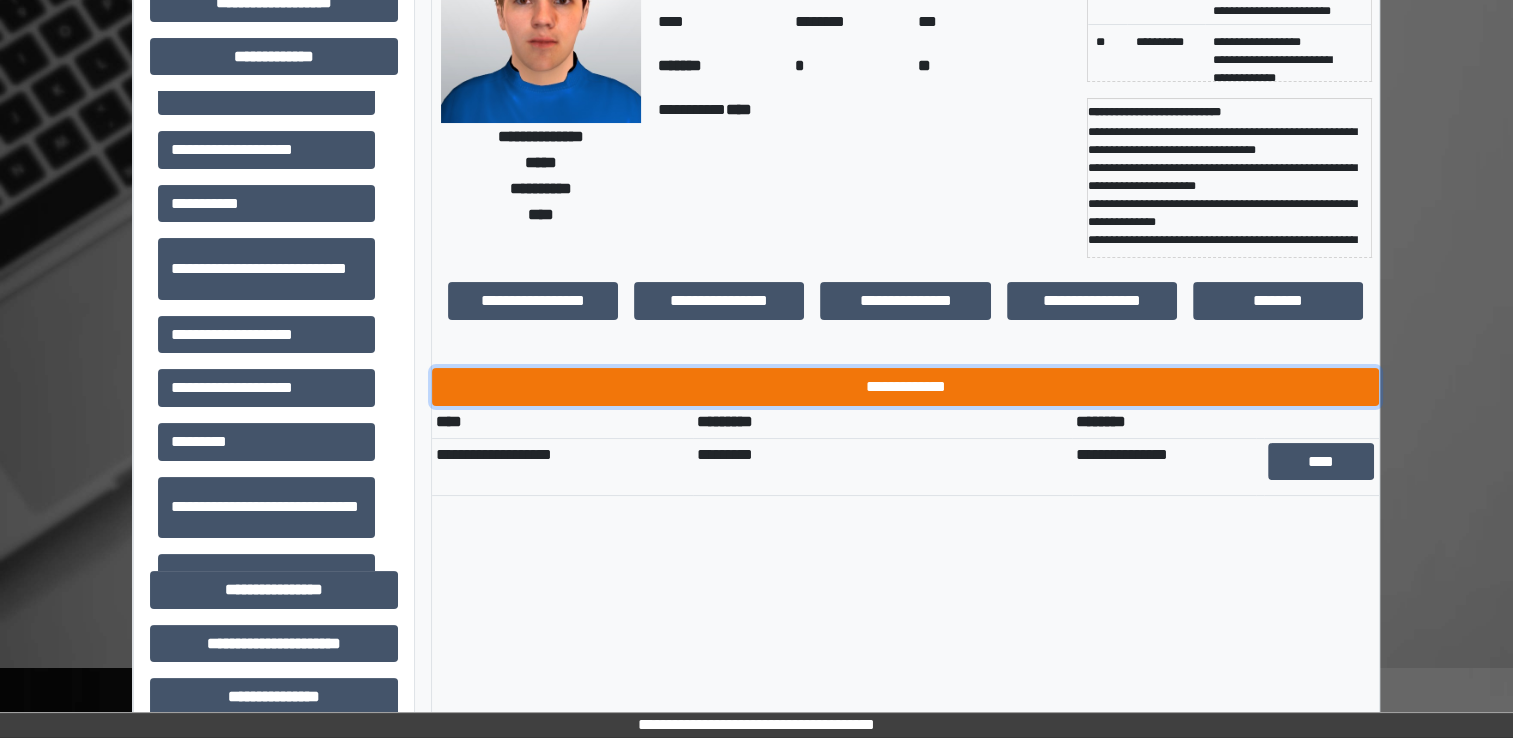 click on "**********" at bounding box center (905, 387) 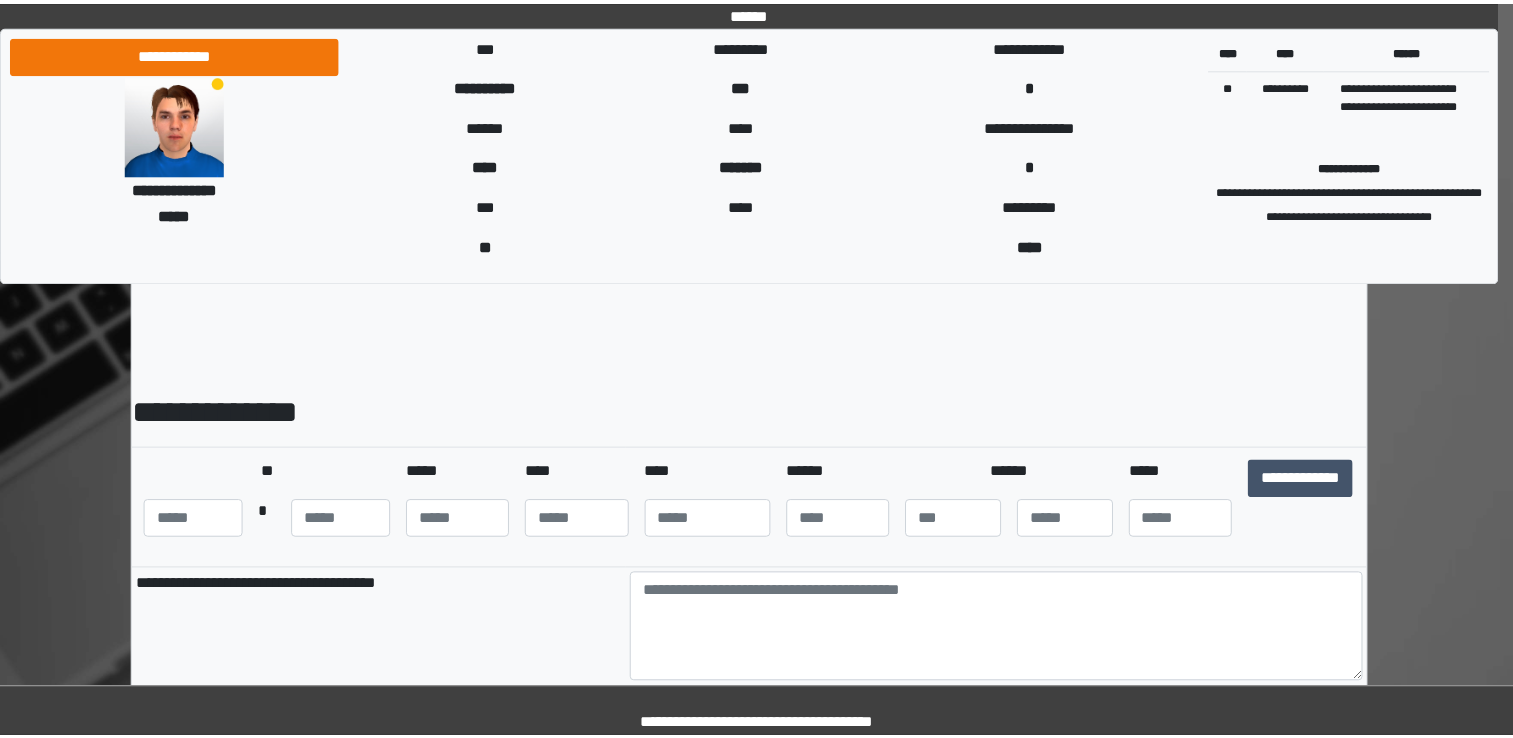 scroll, scrollTop: 0, scrollLeft: 0, axis: both 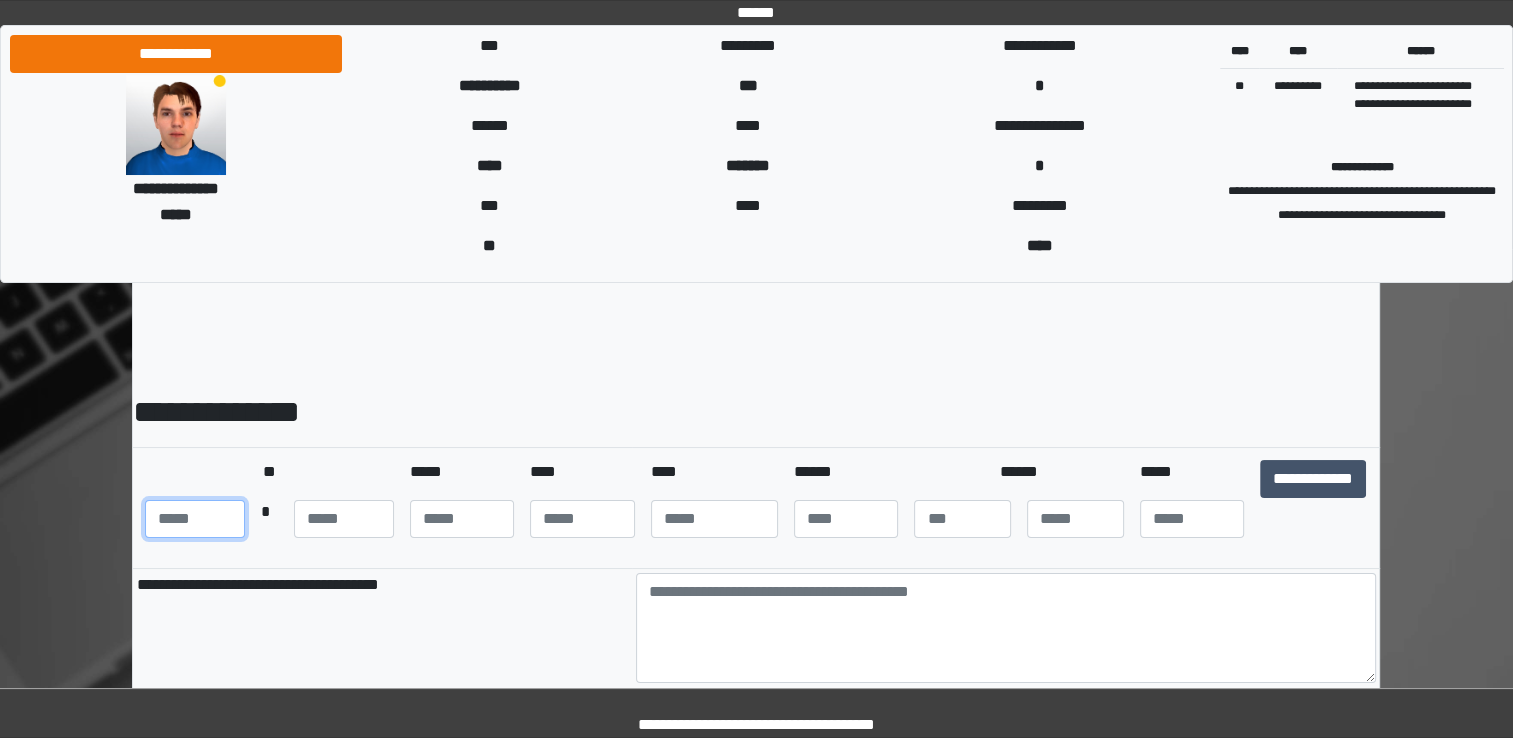 click at bounding box center (195, 519) 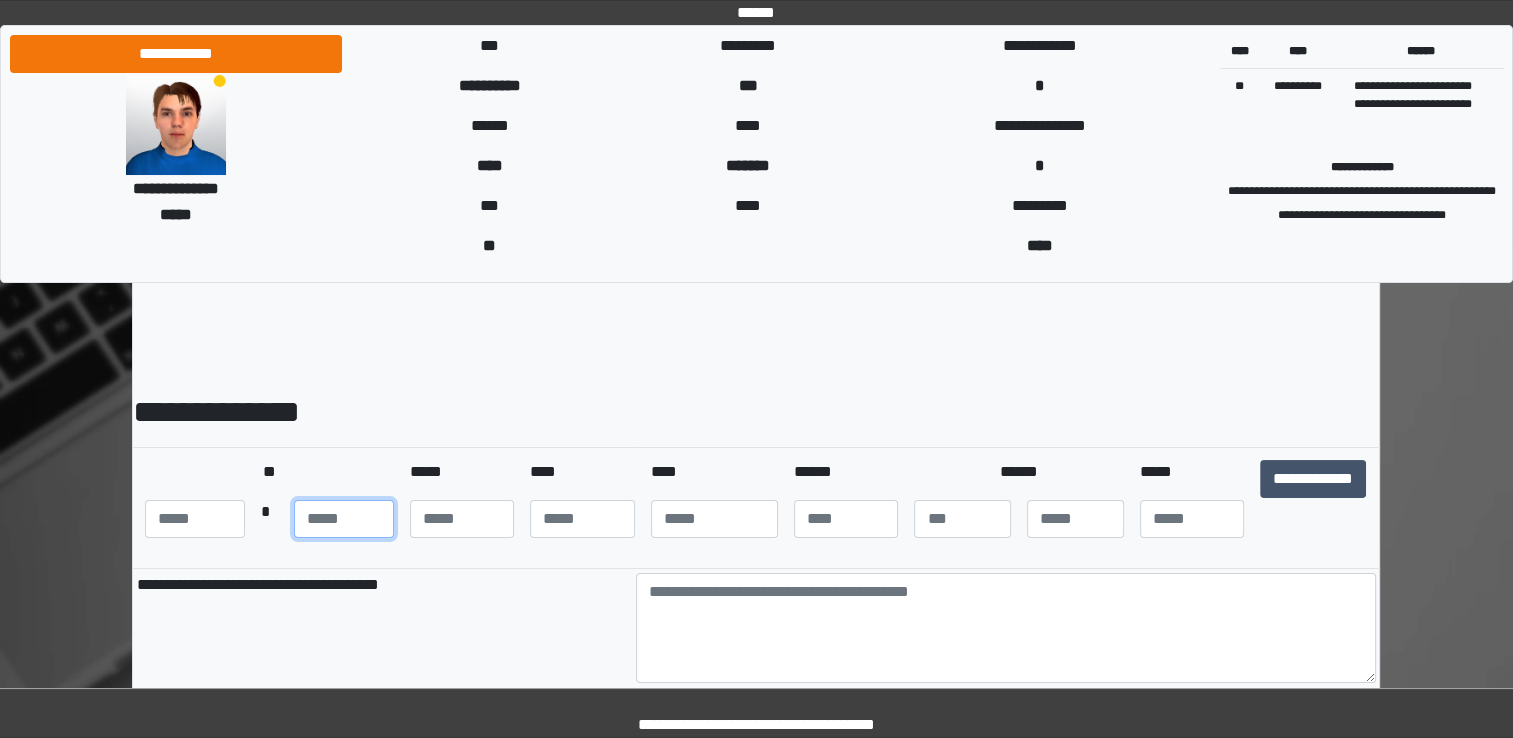 click at bounding box center (344, 519) 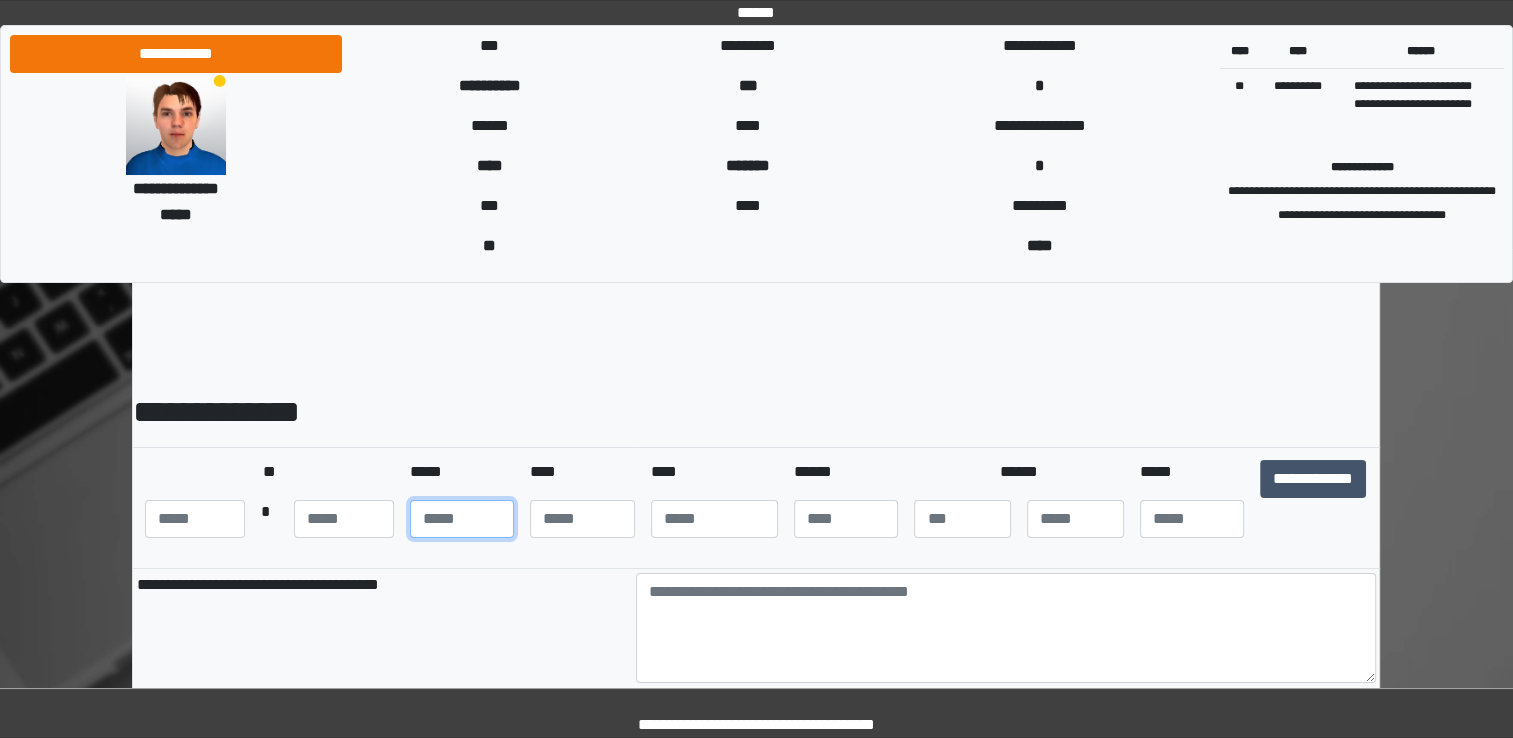 click at bounding box center [462, 519] 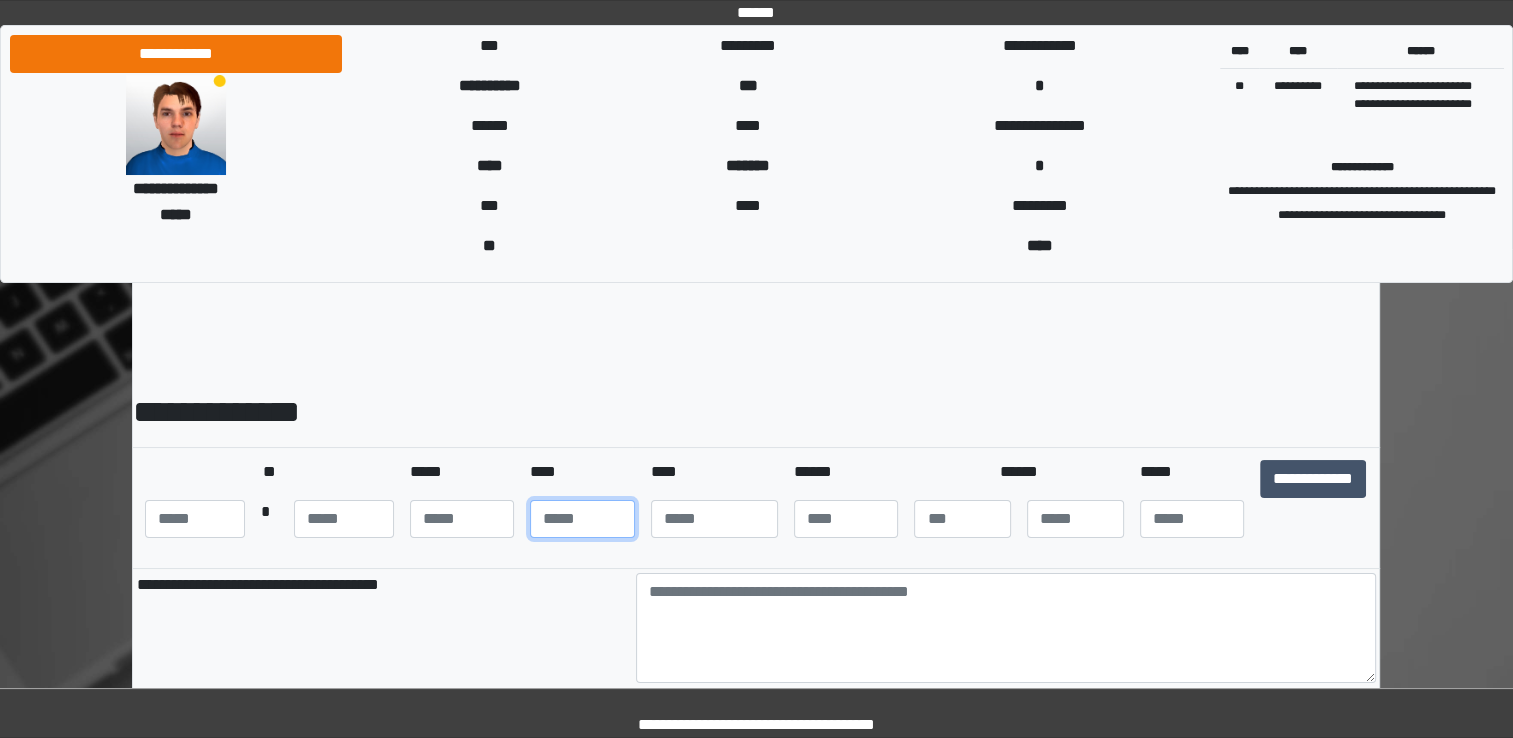 click at bounding box center [582, 519] 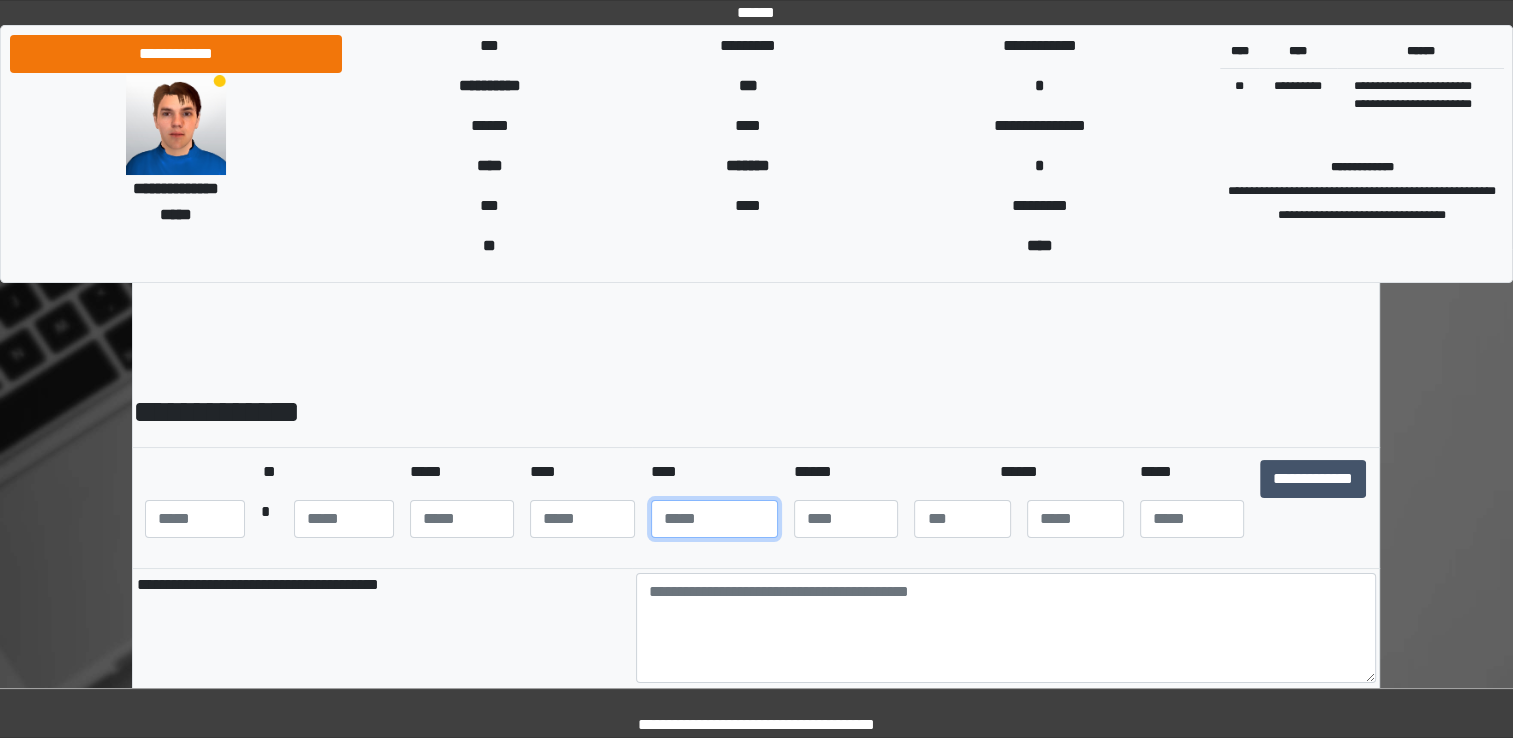 click at bounding box center (714, 519) 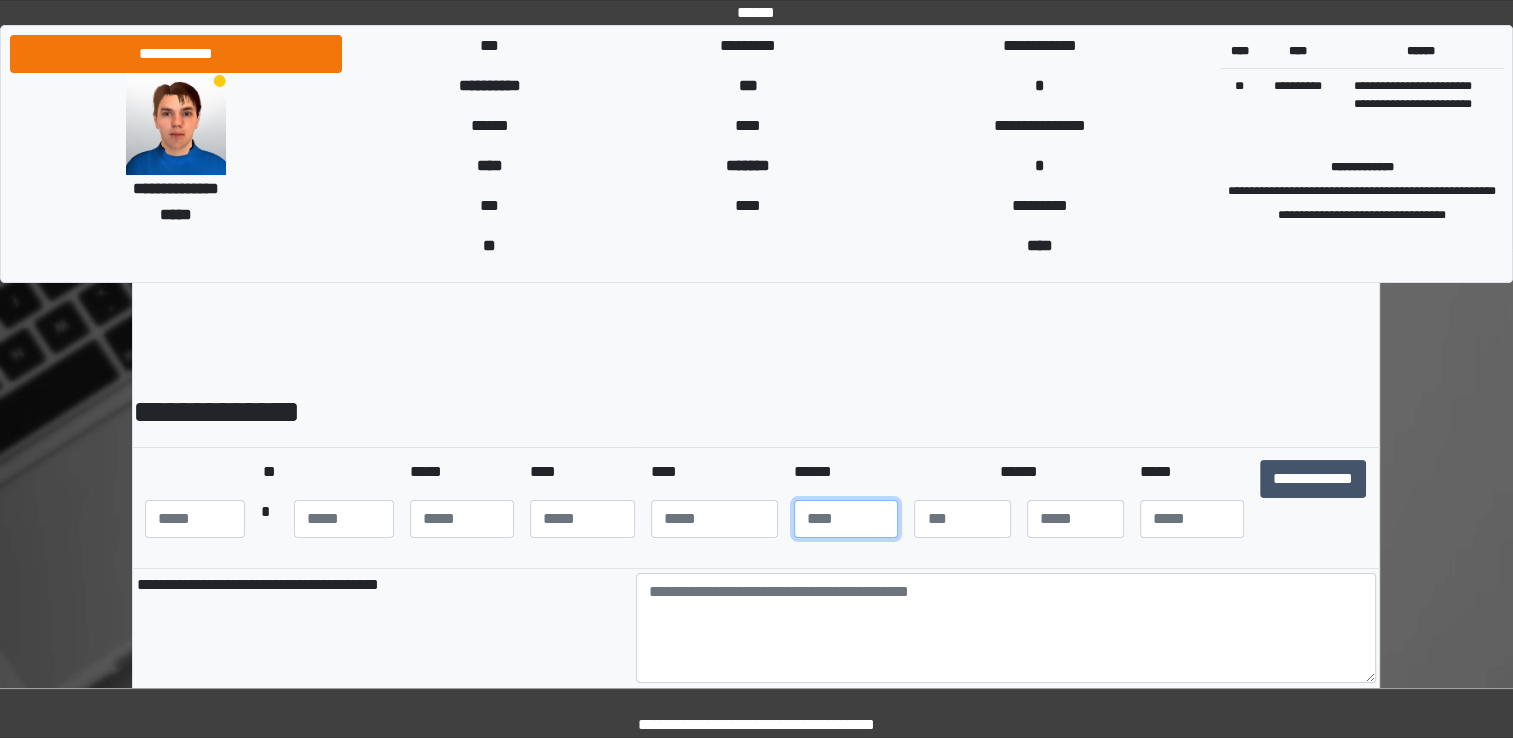 click at bounding box center [846, 519] 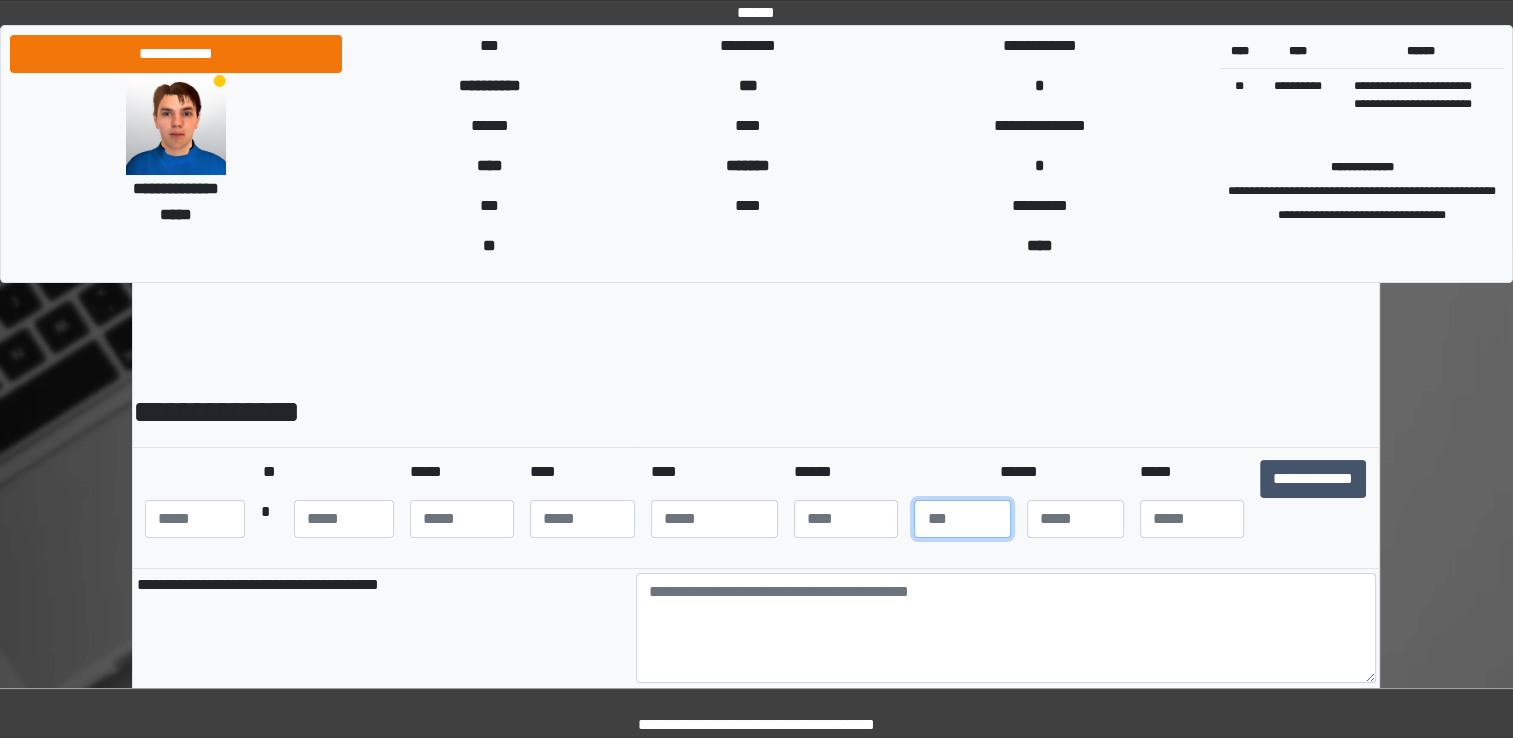 click at bounding box center (962, 519) 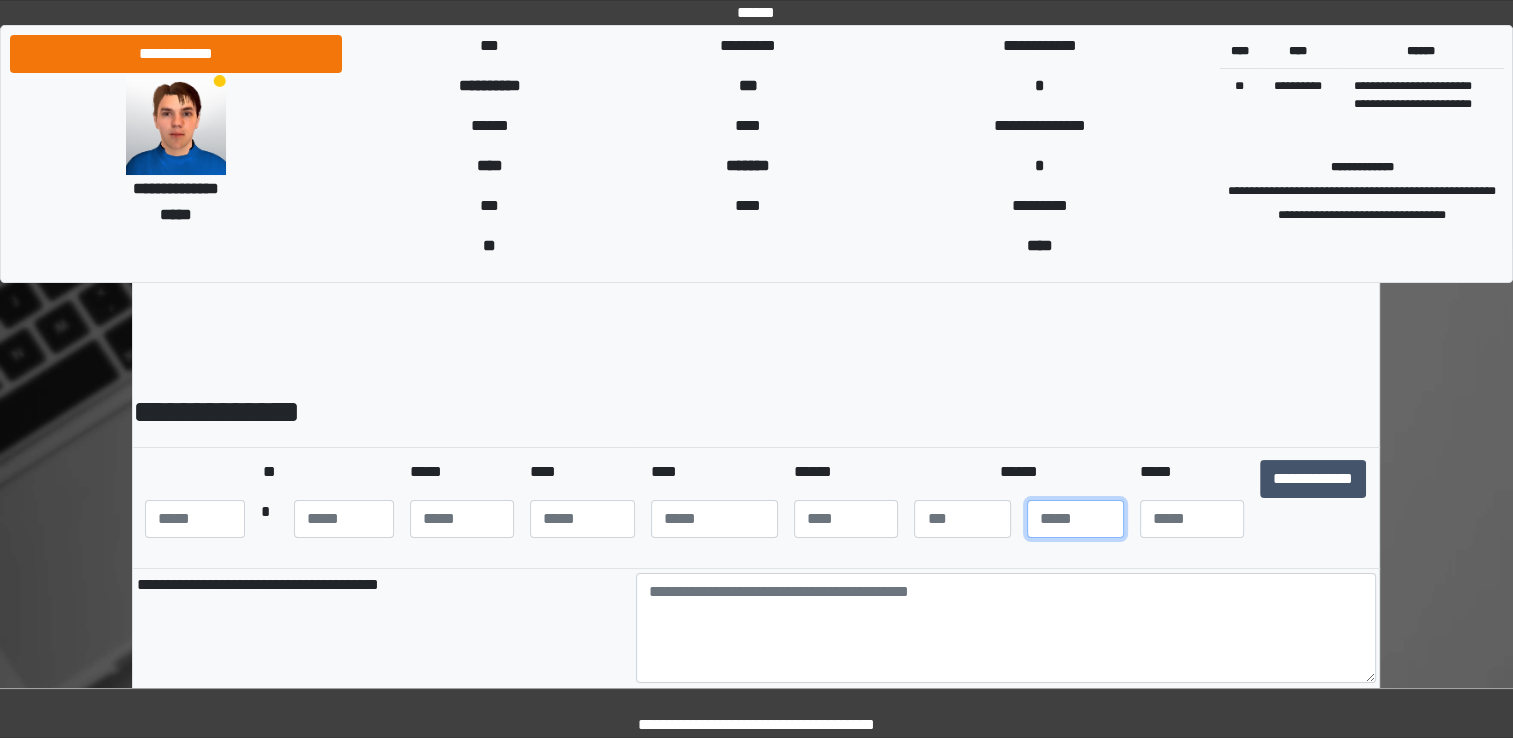 type on "*" 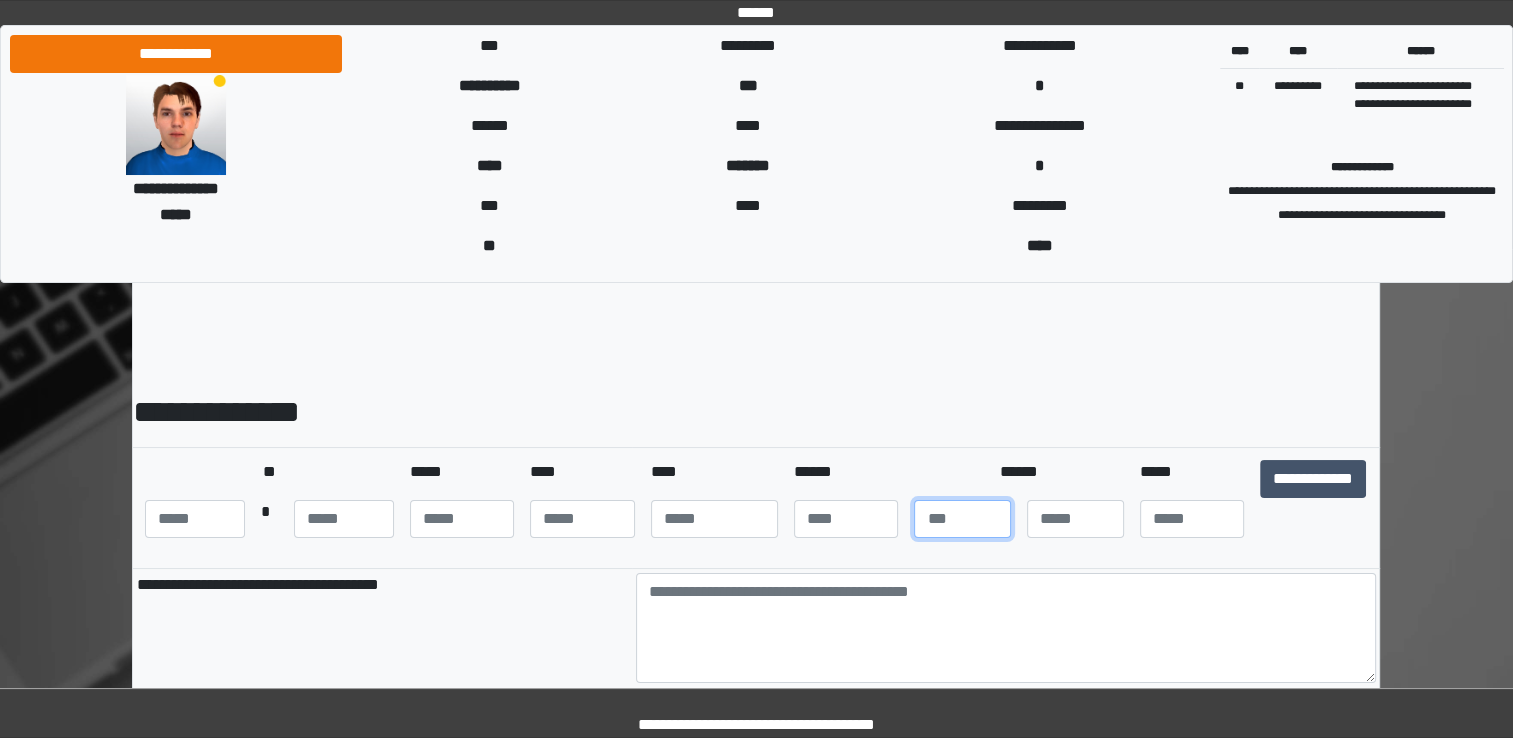 click on "*" at bounding box center (962, 519) 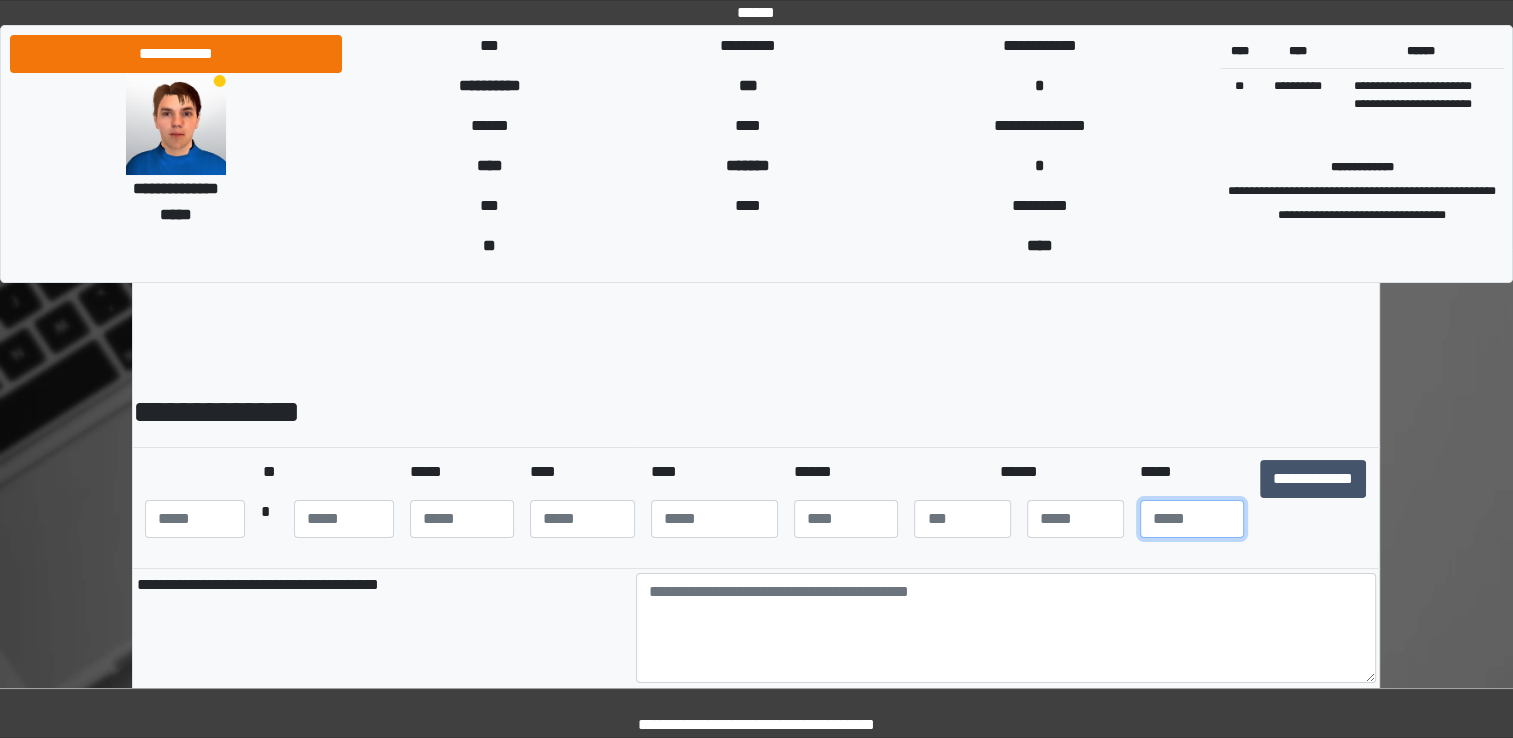 type on "**" 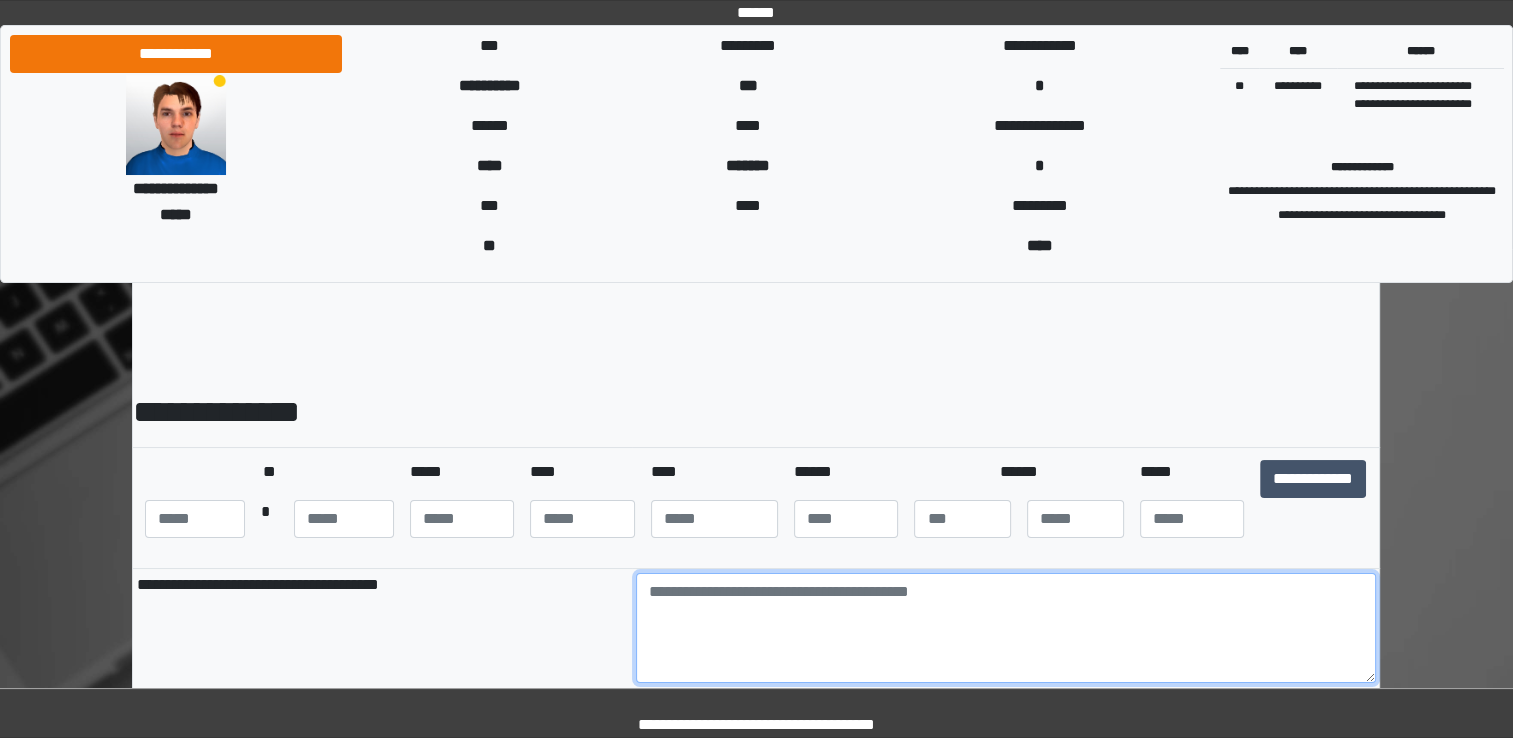 click at bounding box center (1006, 628) 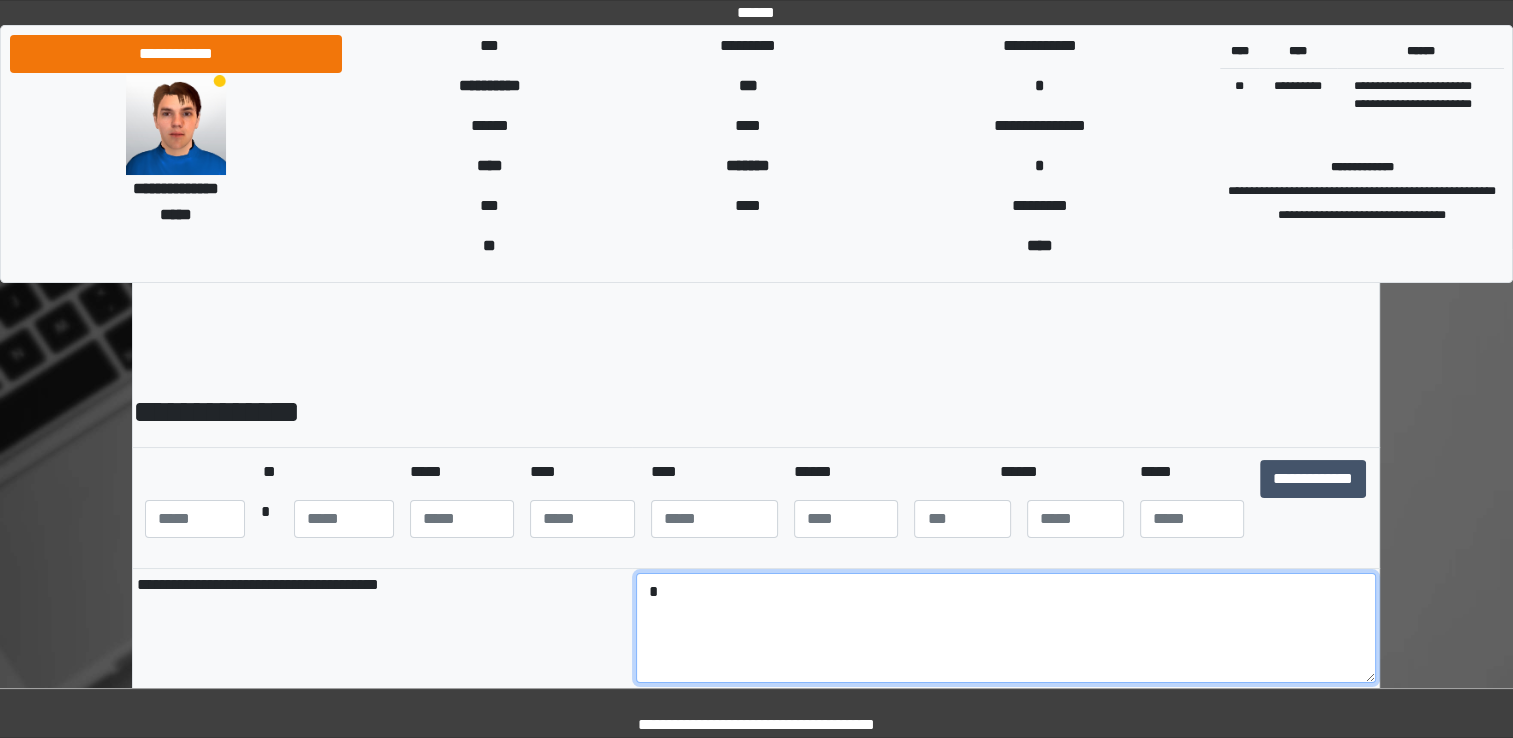 click on "*" at bounding box center [1006, 628] 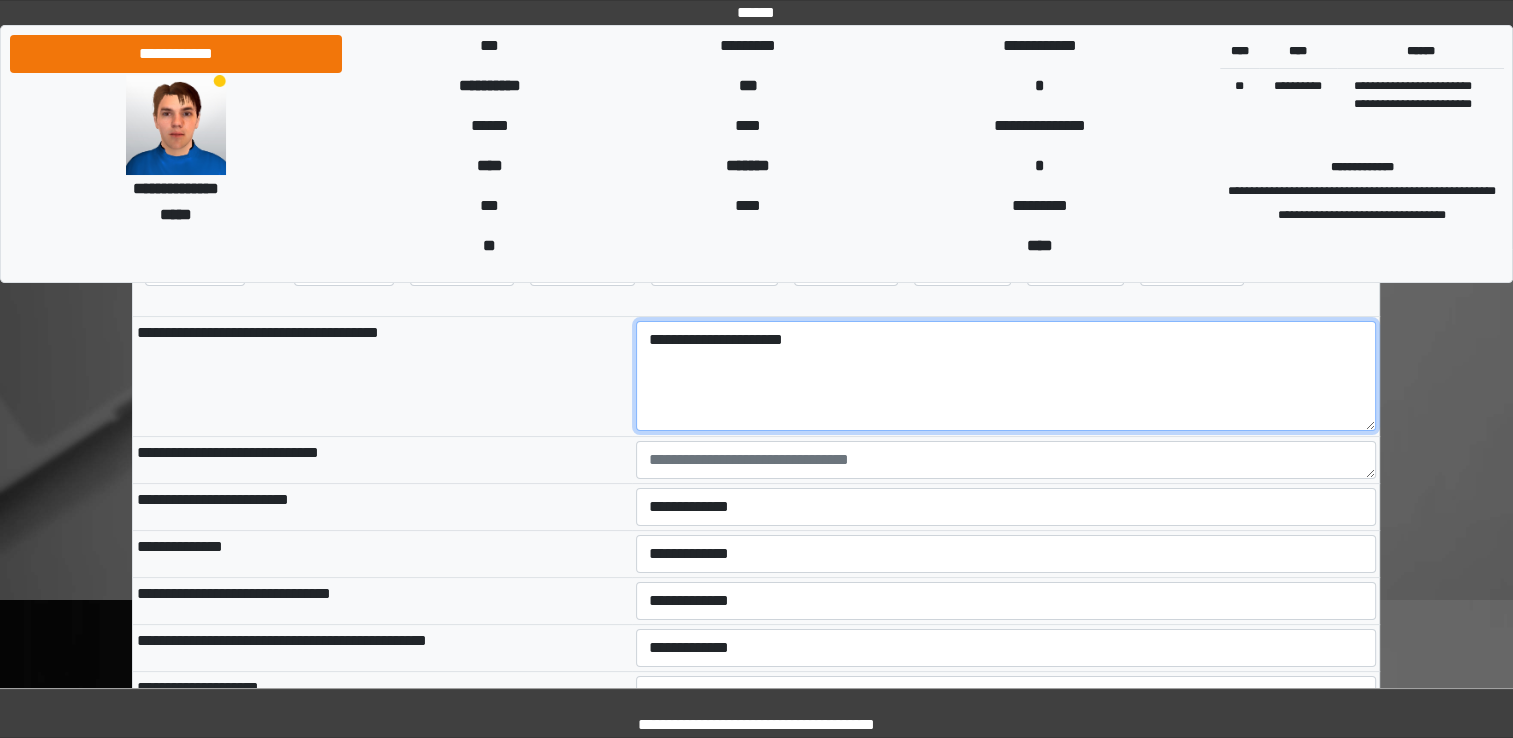 scroll, scrollTop: 256, scrollLeft: 0, axis: vertical 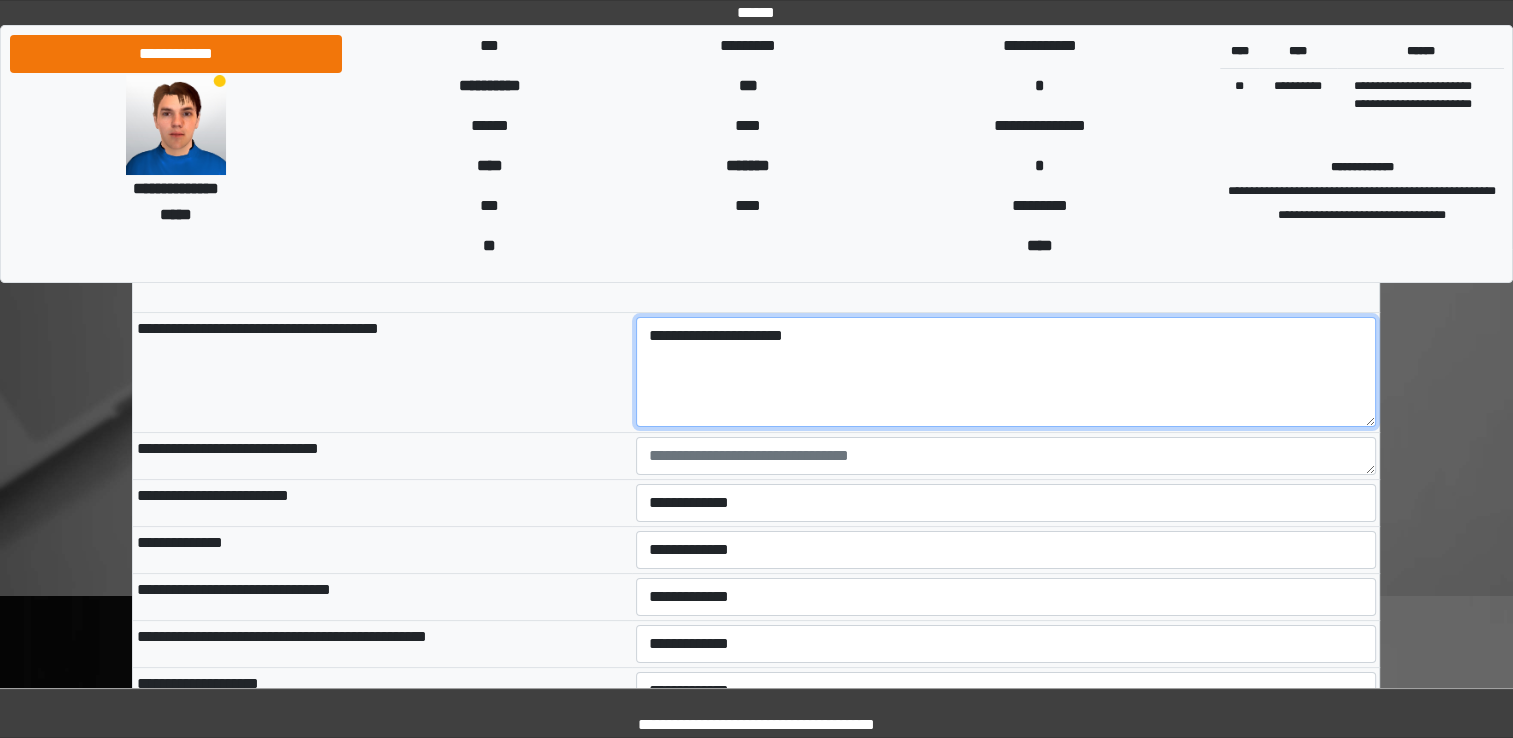 type on "**********" 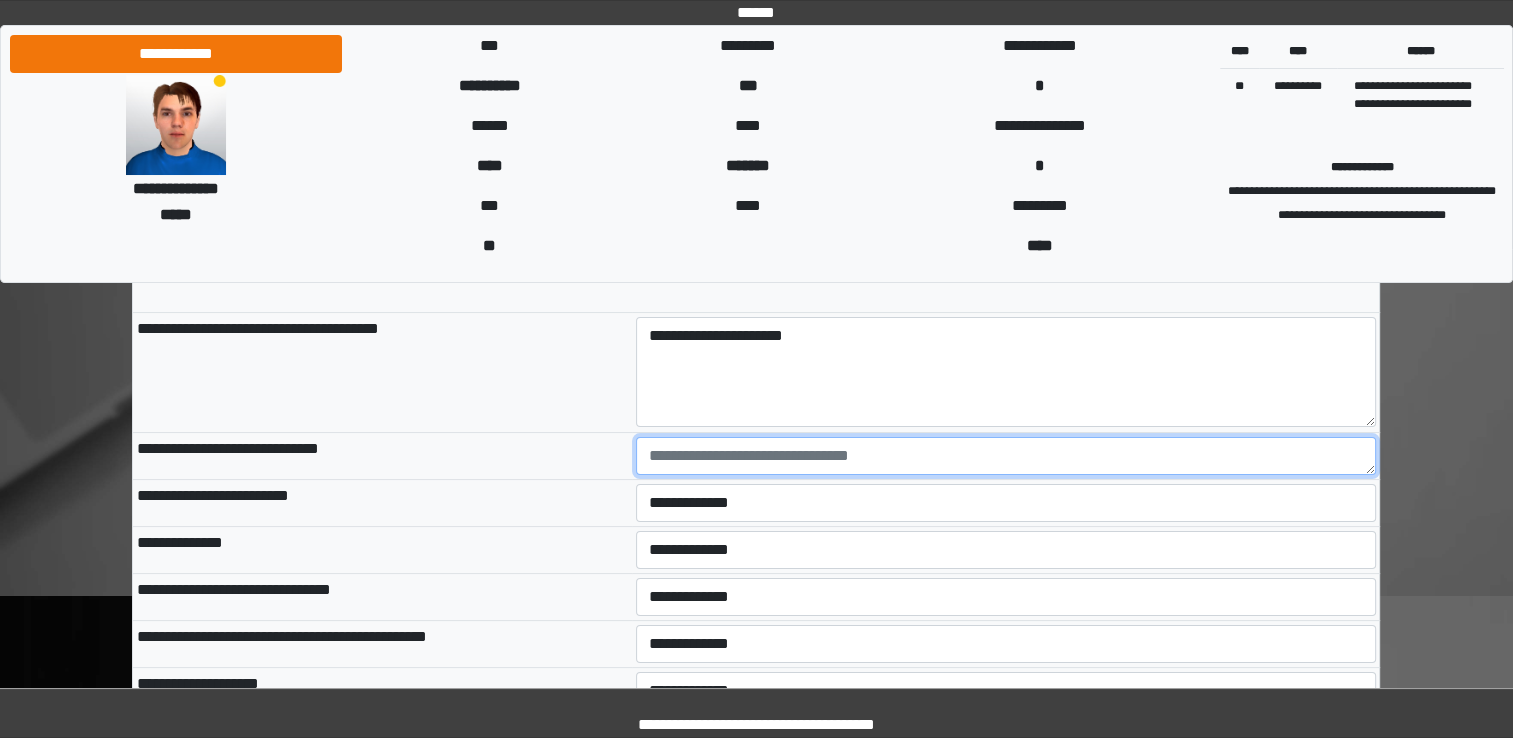 click at bounding box center [1006, 456] 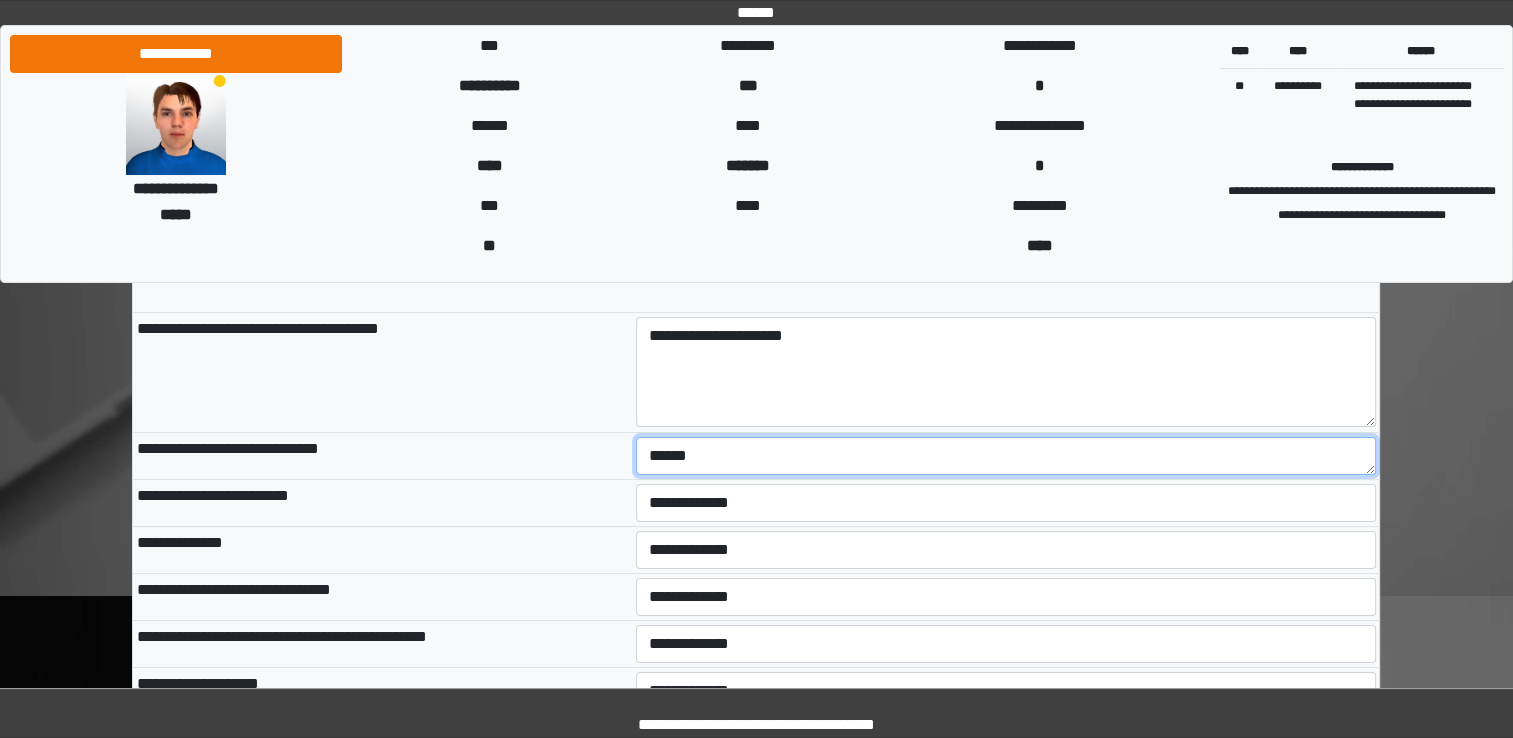 type on "******" 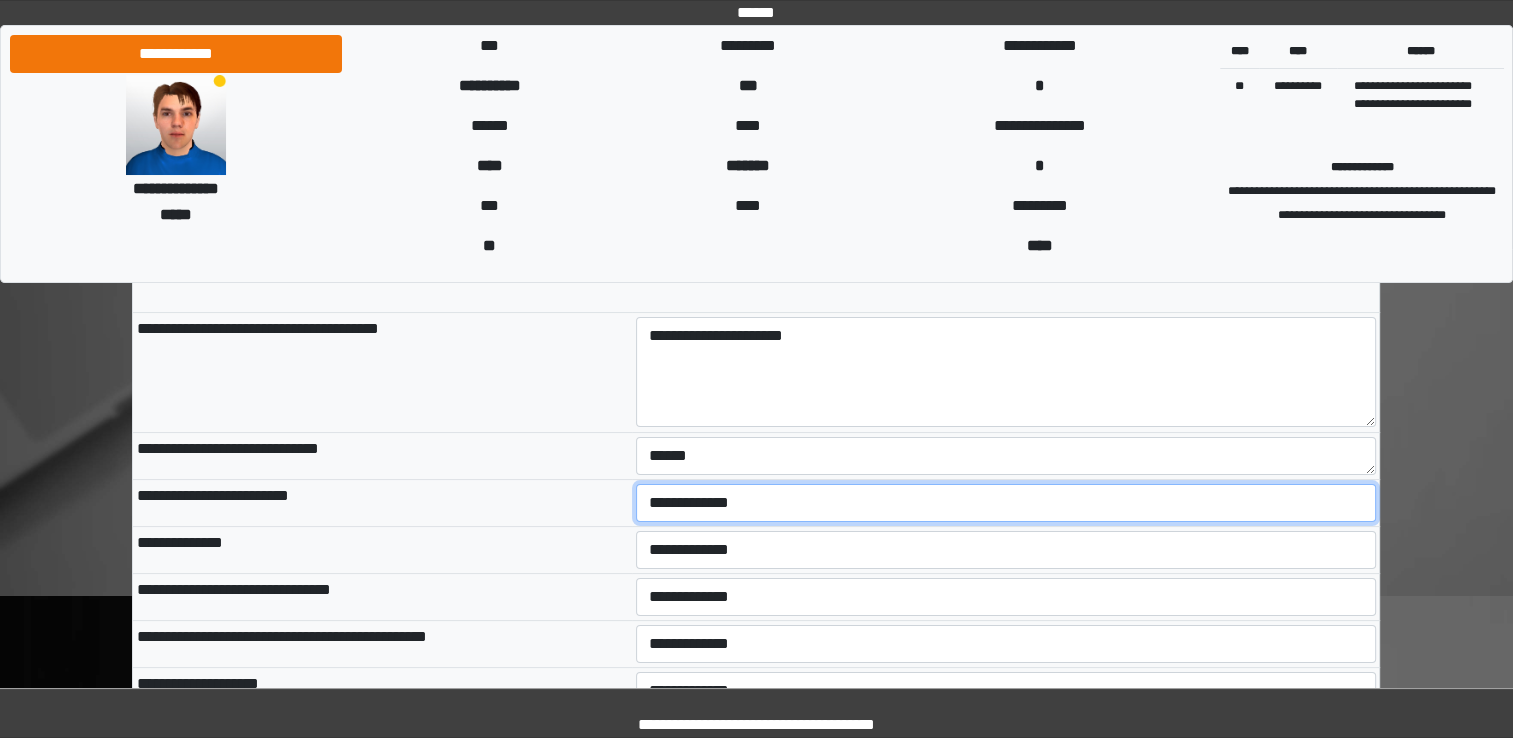 click on "**********" at bounding box center [1006, 503] 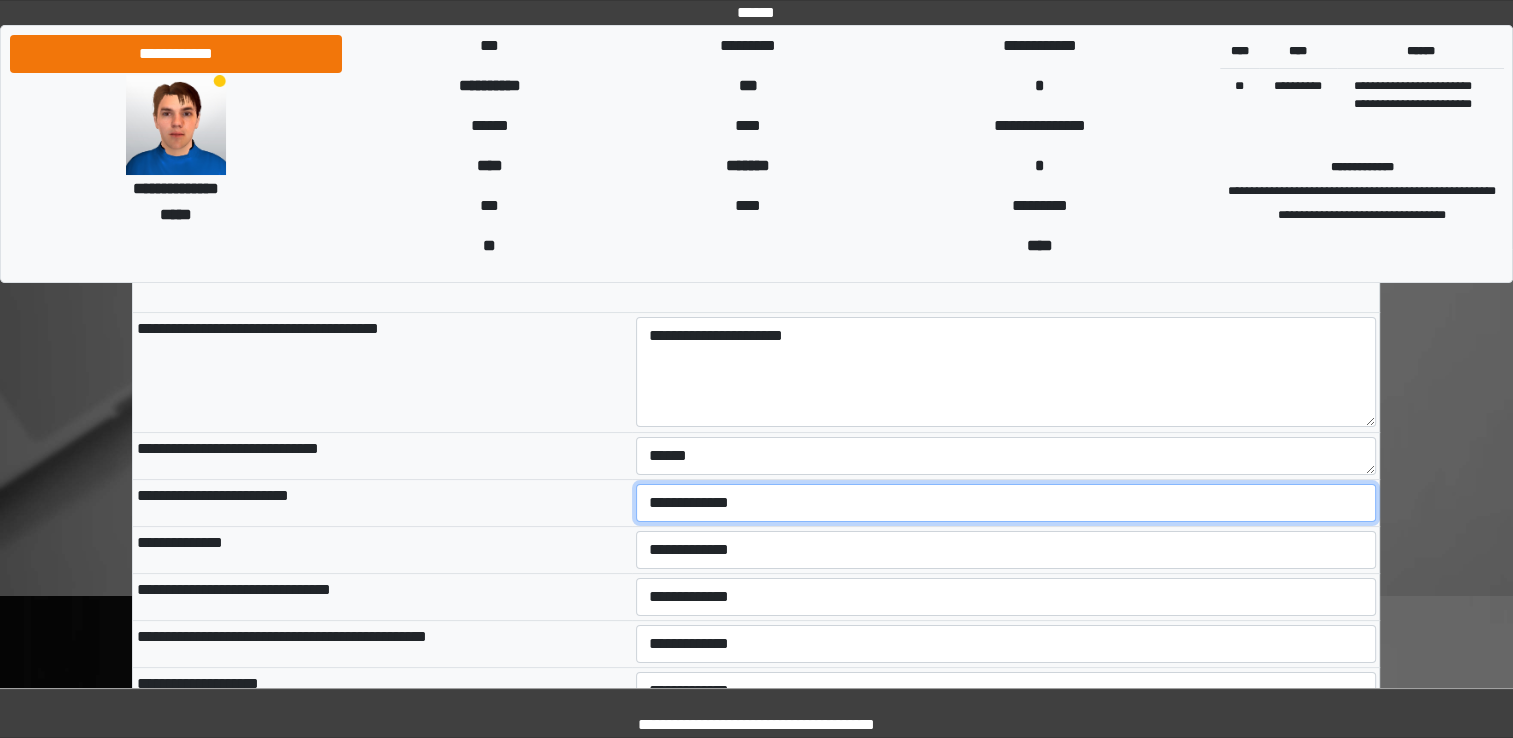 select on "*" 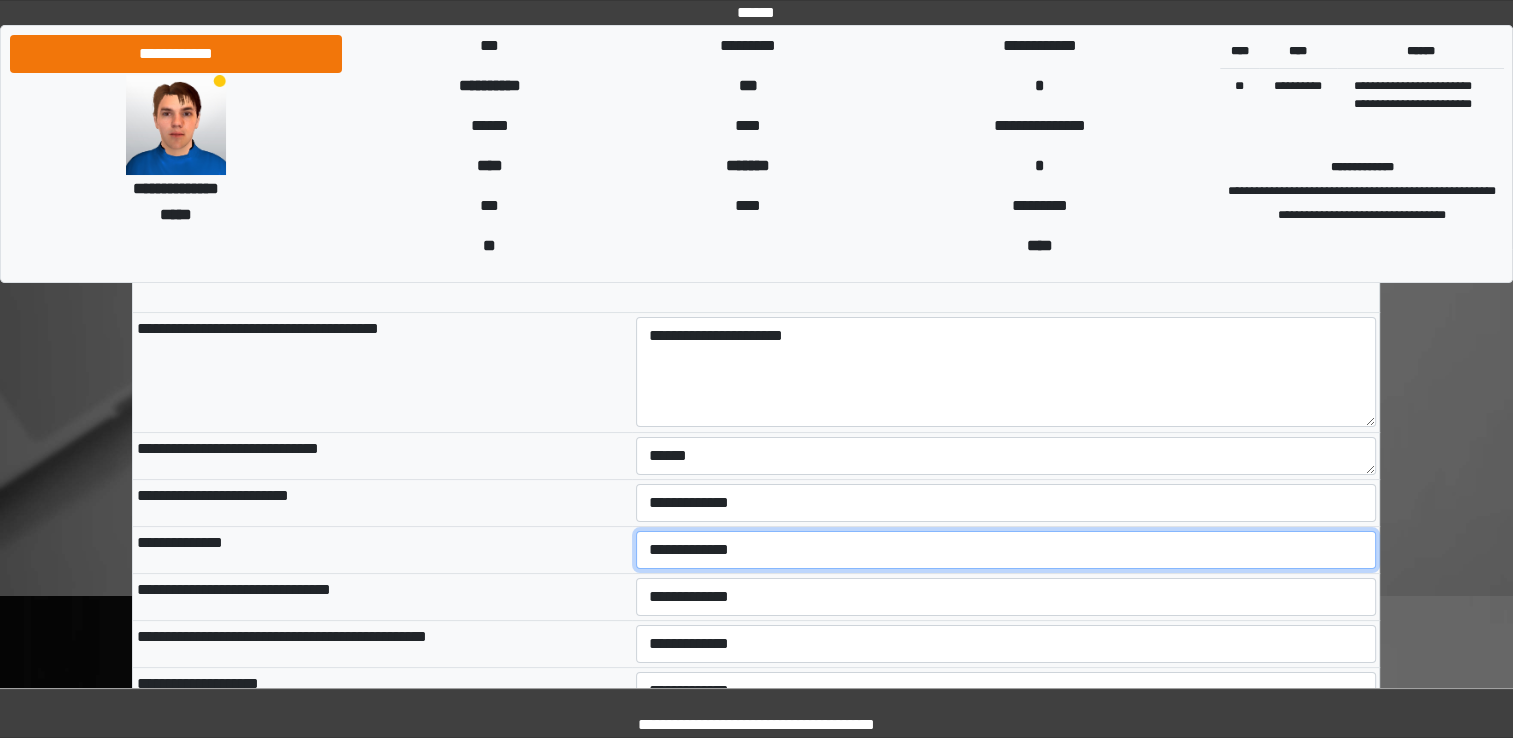 click on "**********" at bounding box center (1006, 550) 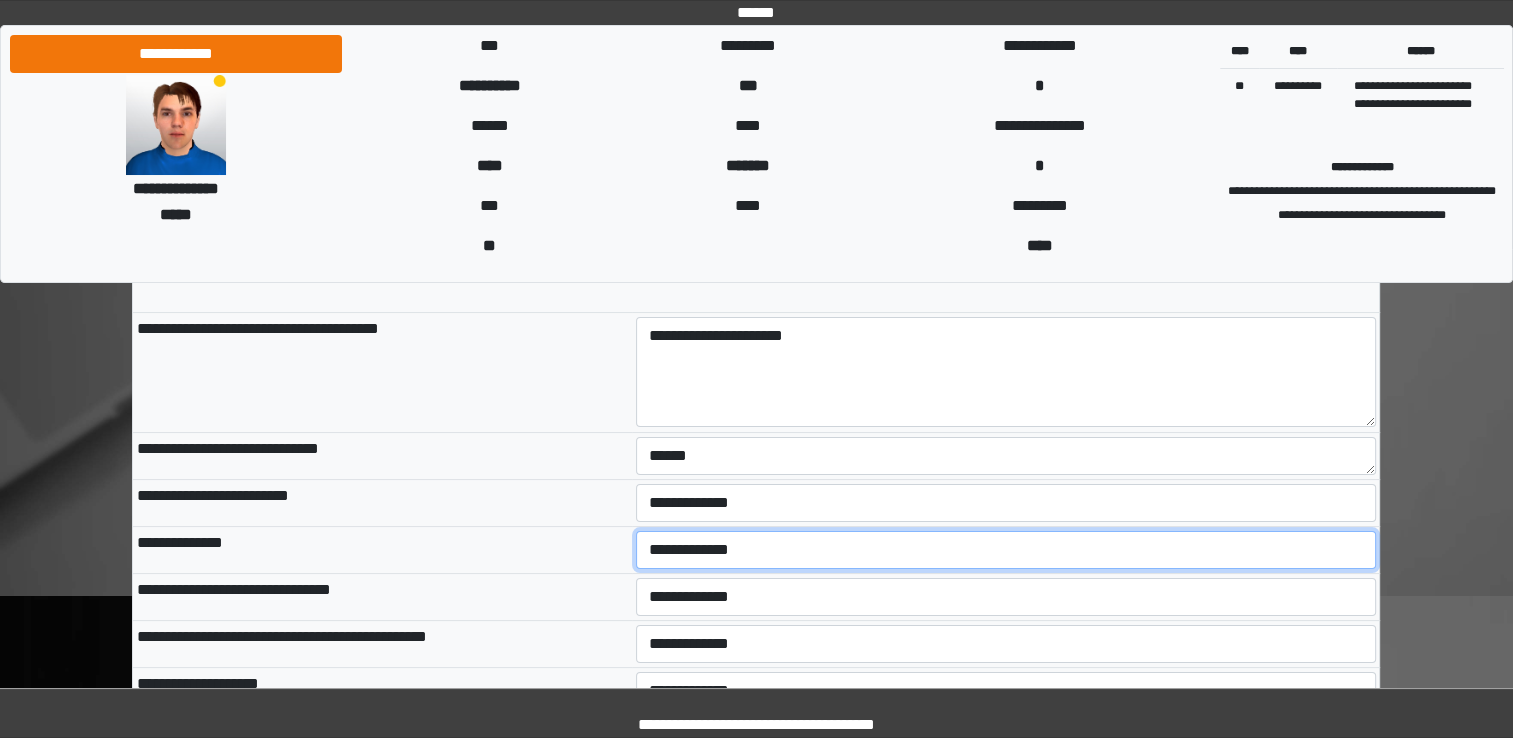 select on "*" 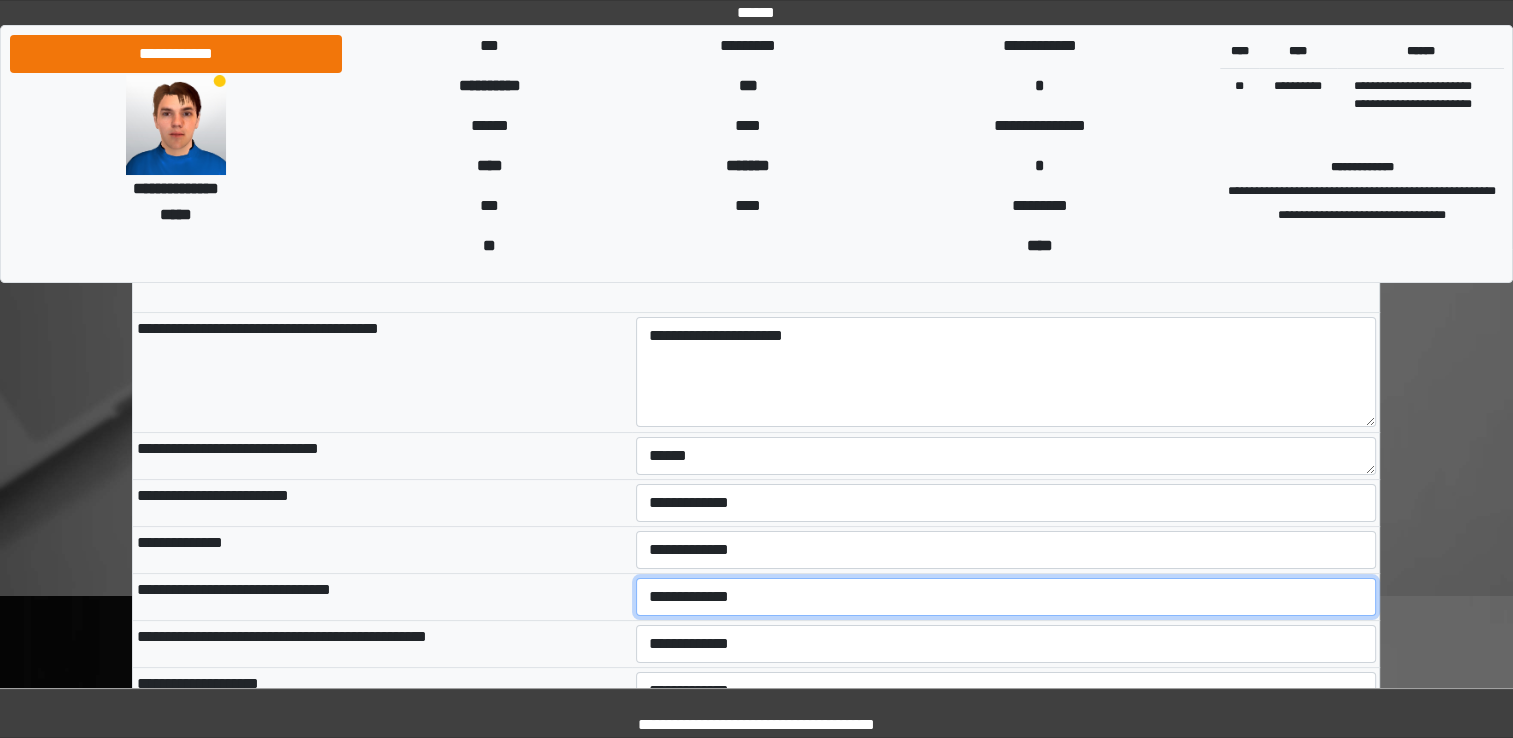 drag, startPoint x: 663, startPoint y: 582, endPoint x: 660, endPoint y: 660, distance: 78.05767 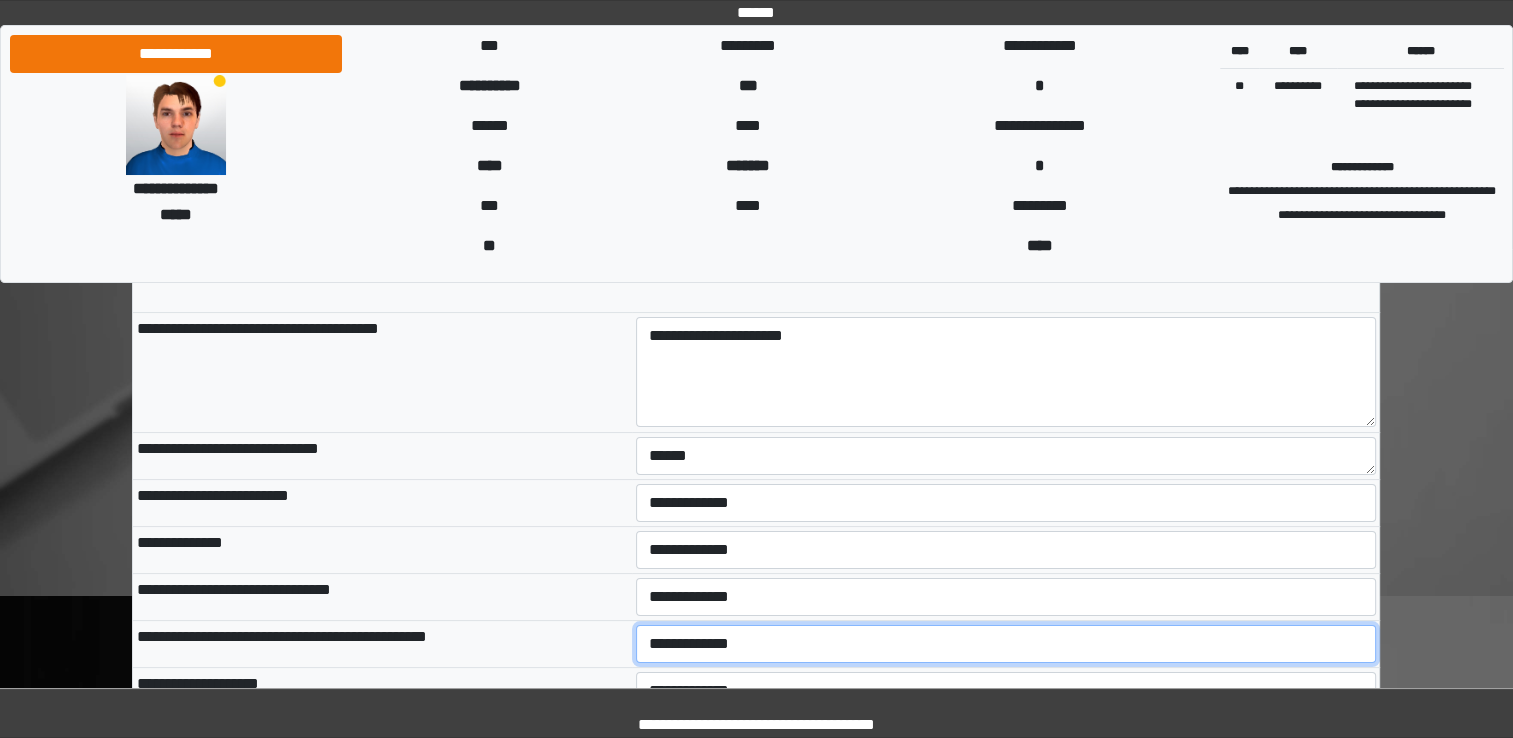 select on "*" 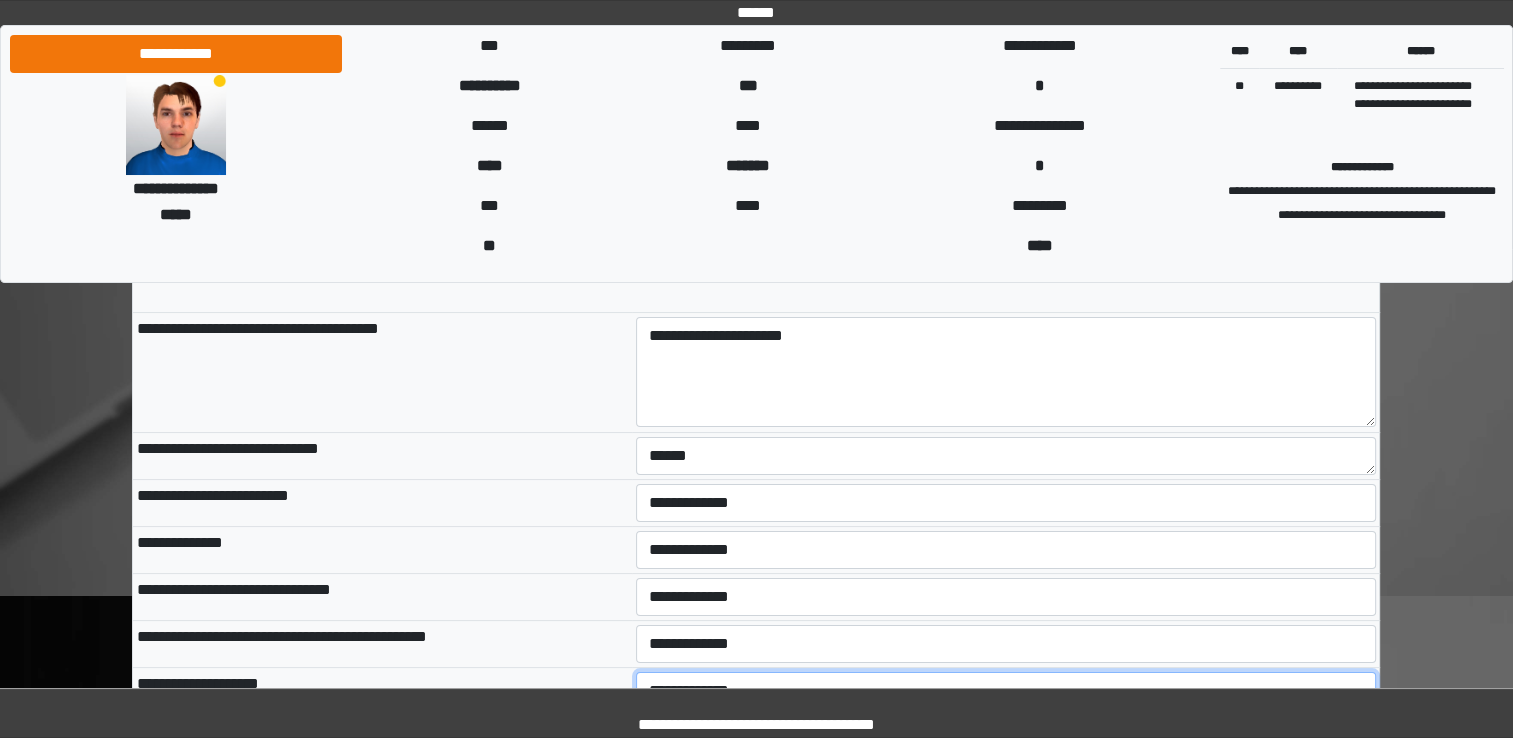 select on "*" 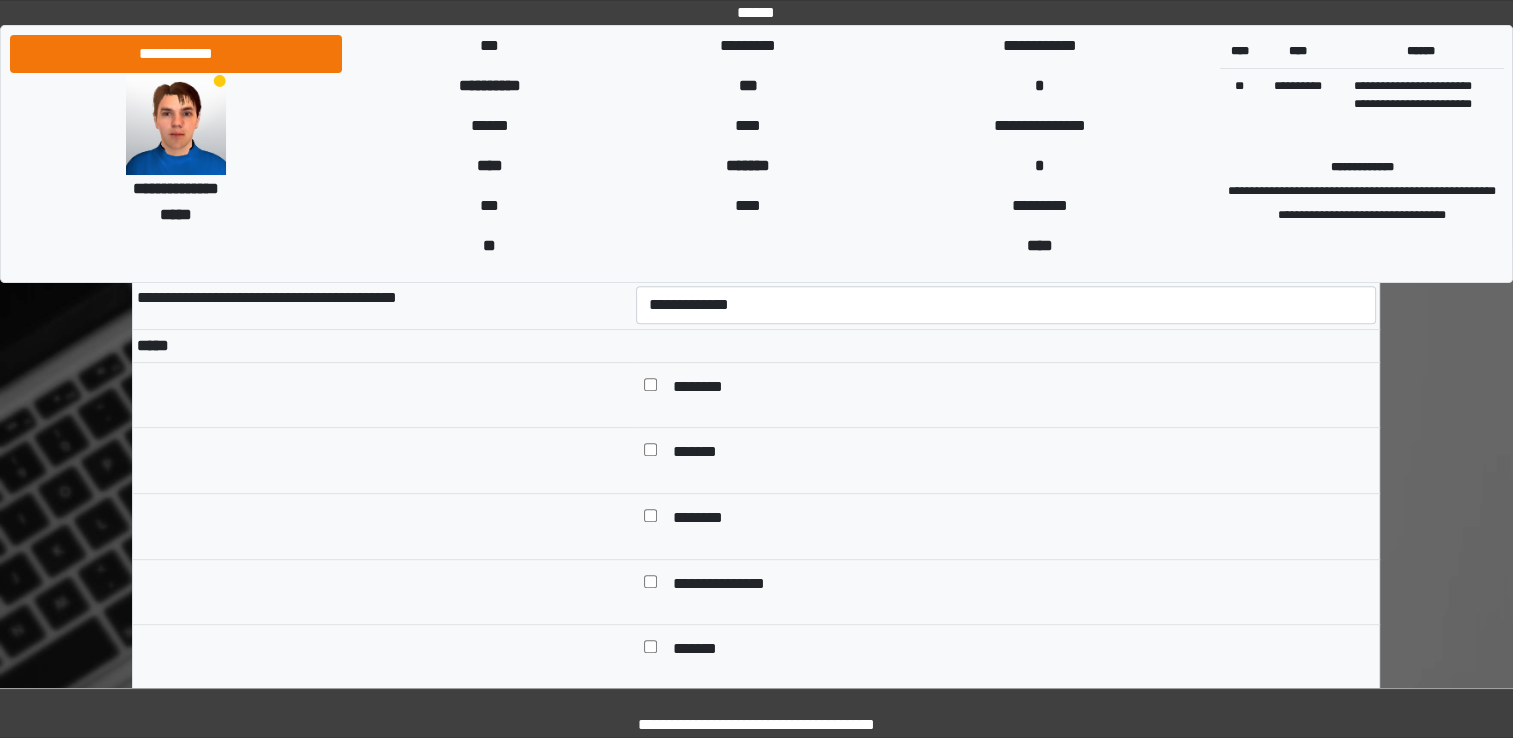 scroll, scrollTop: 697, scrollLeft: 0, axis: vertical 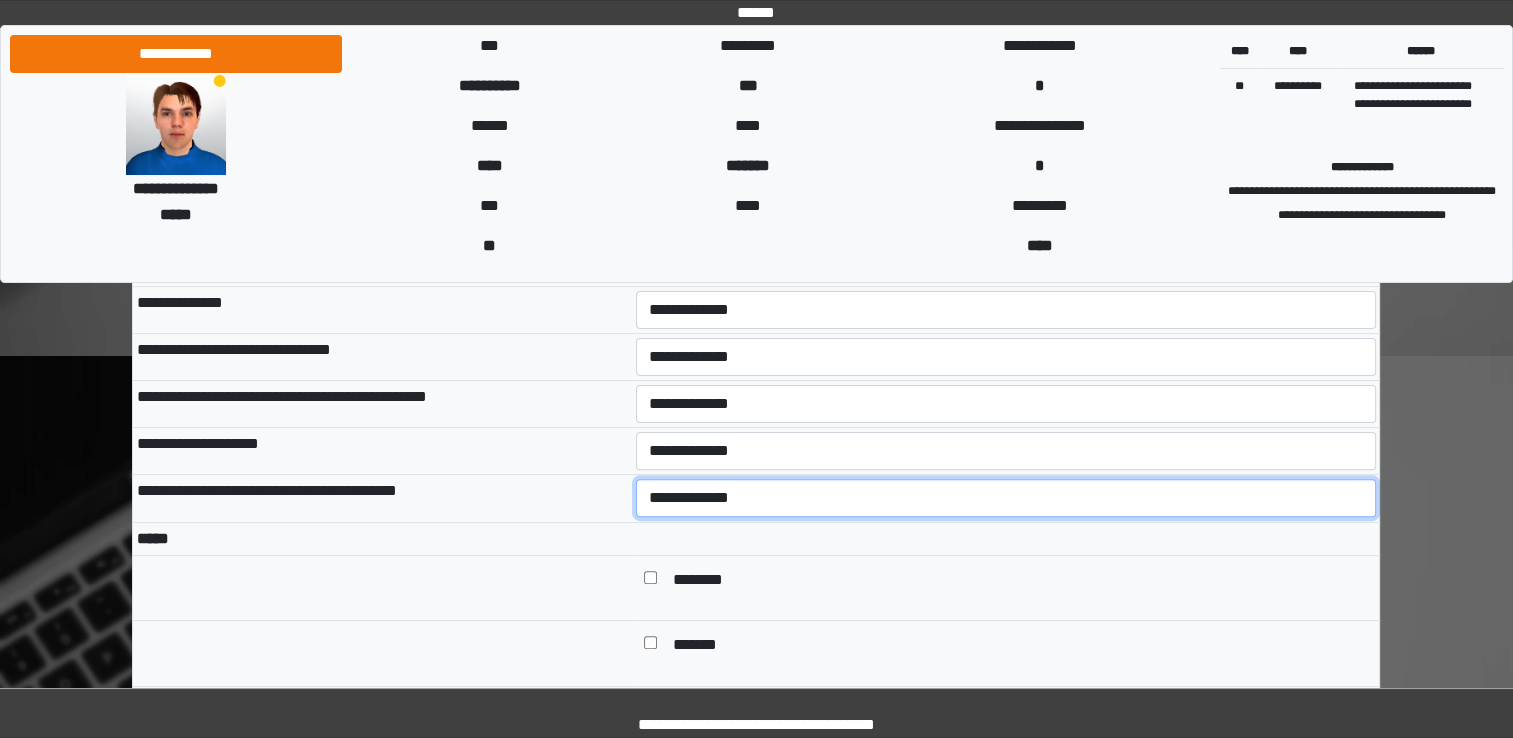 click on "**********" at bounding box center [1006, 498] 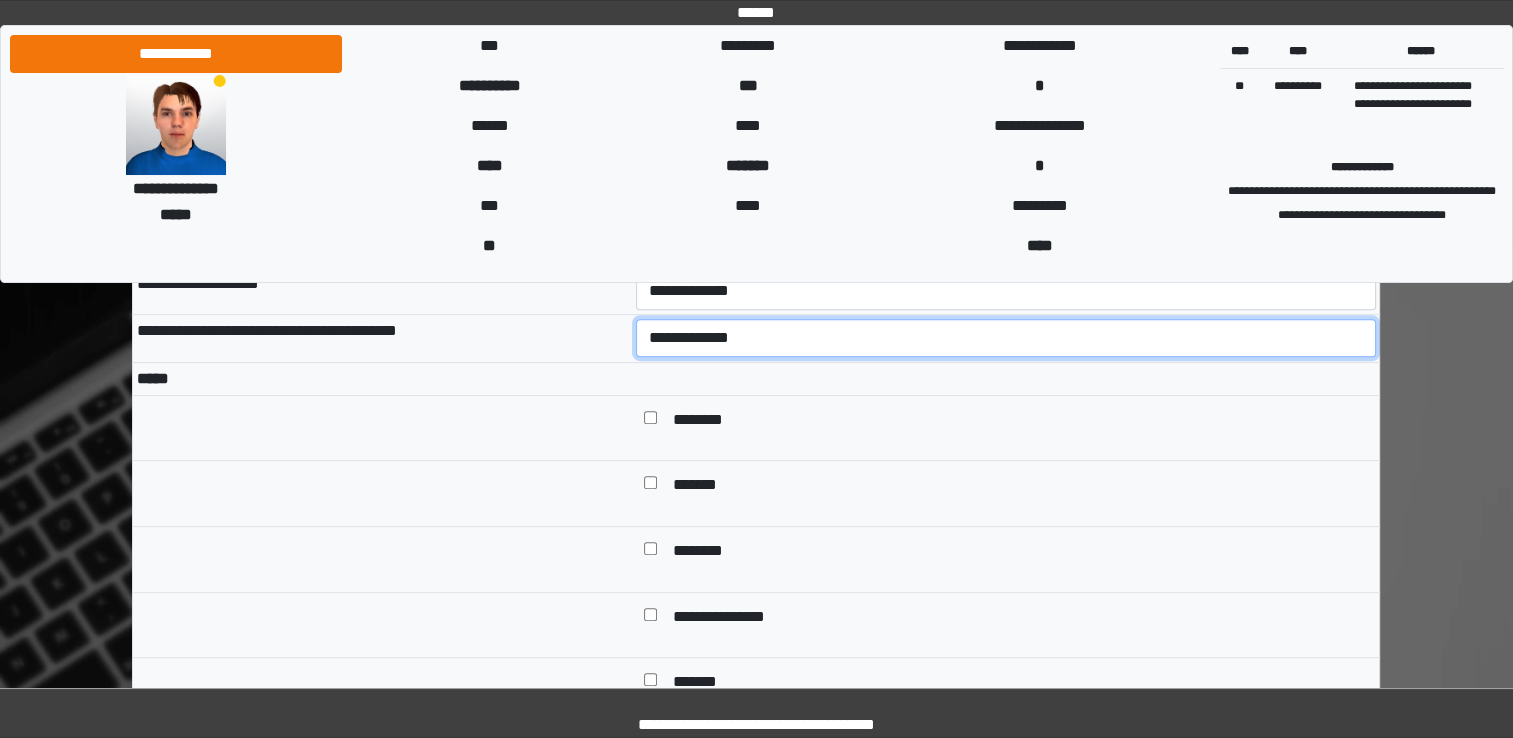 scroll, scrollTop: 661, scrollLeft: 0, axis: vertical 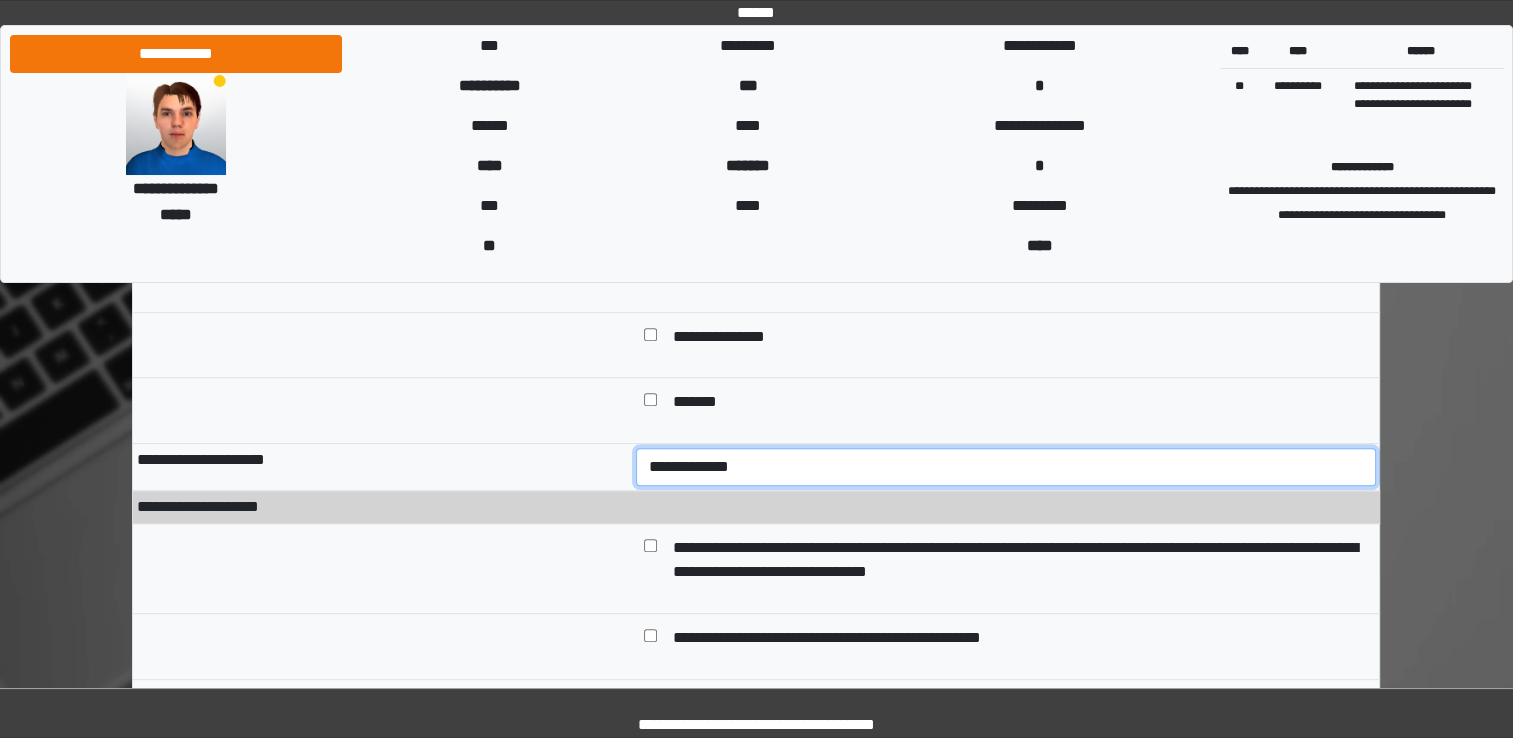 click on "**********" at bounding box center (1006, 467) 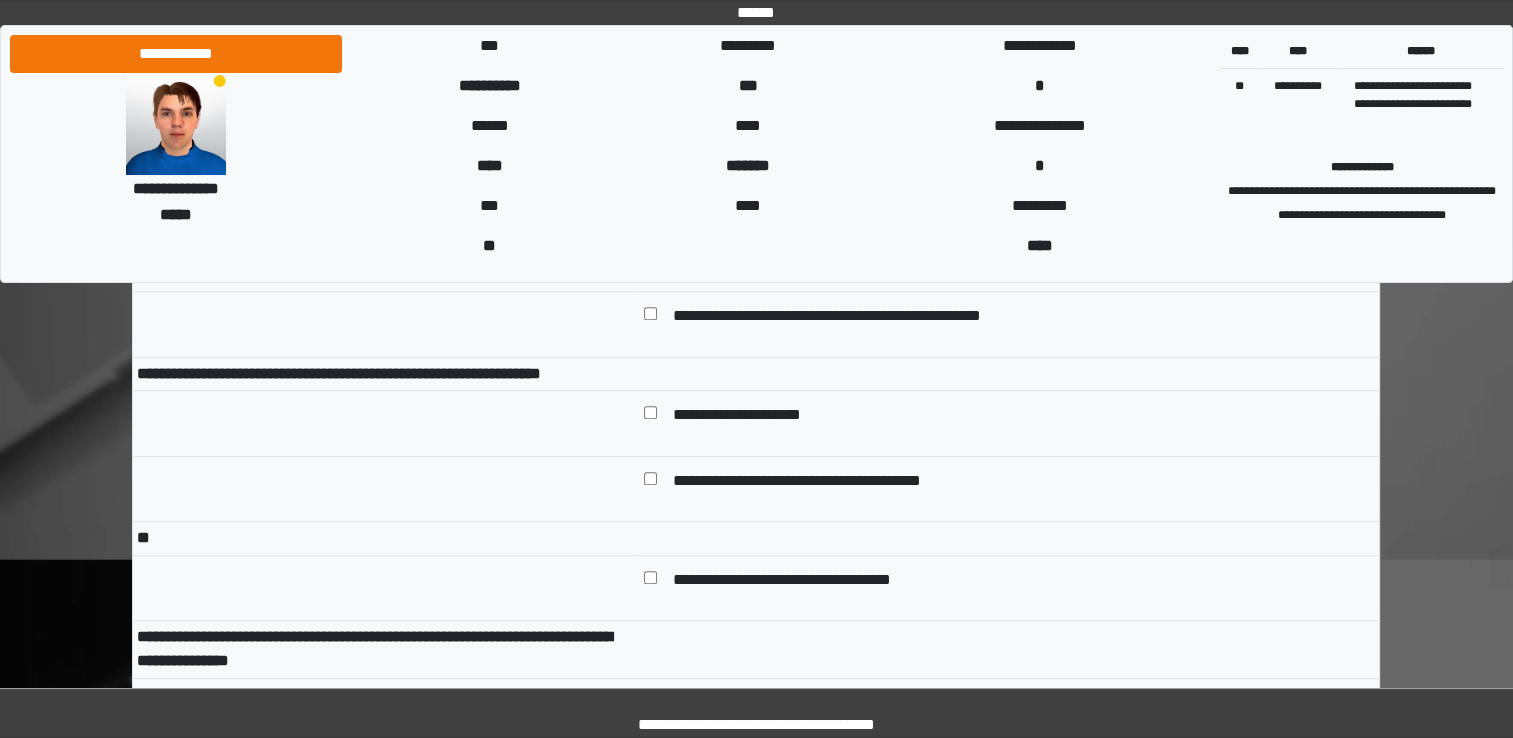 scroll, scrollTop: 1285, scrollLeft: 0, axis: vertical 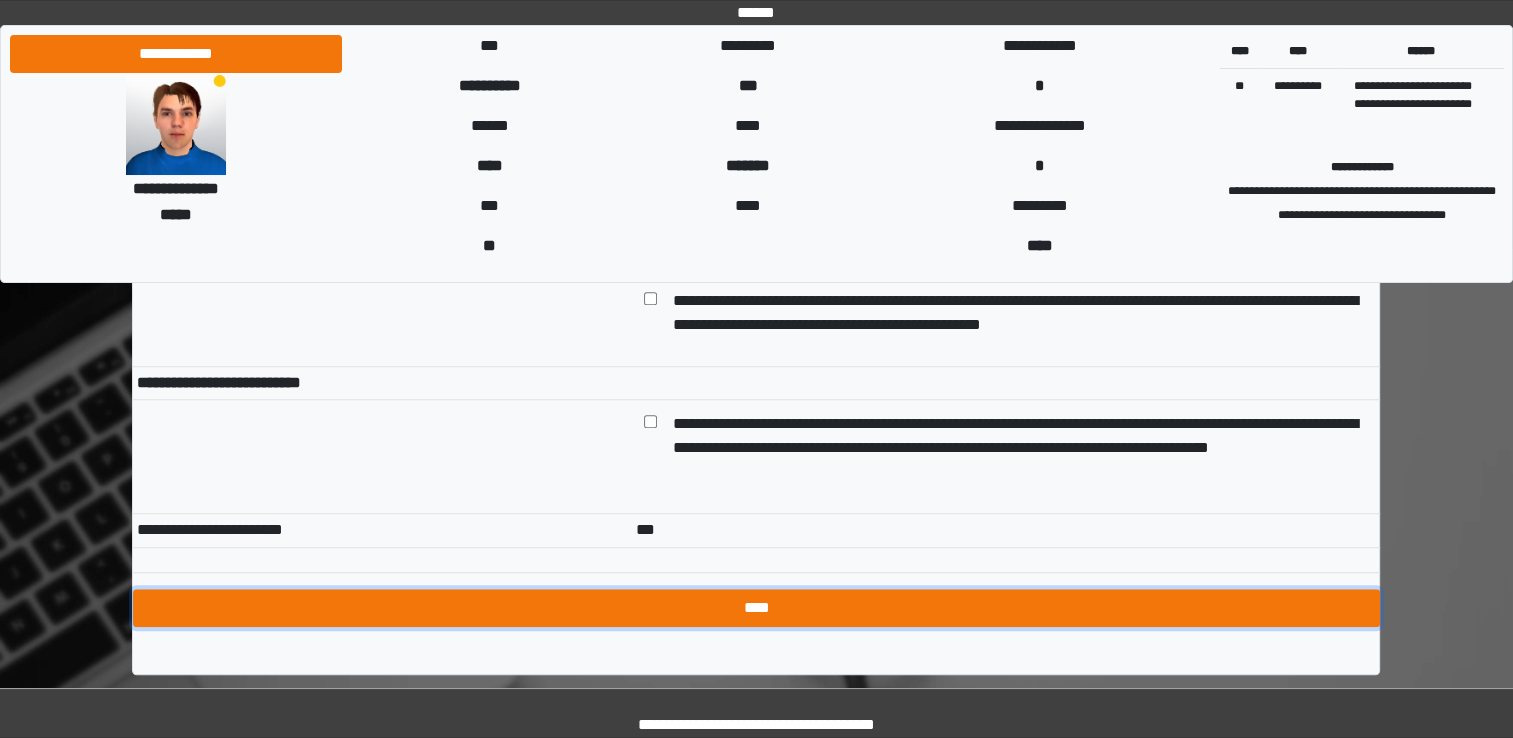click on "****" at bounding box center (756, 608) 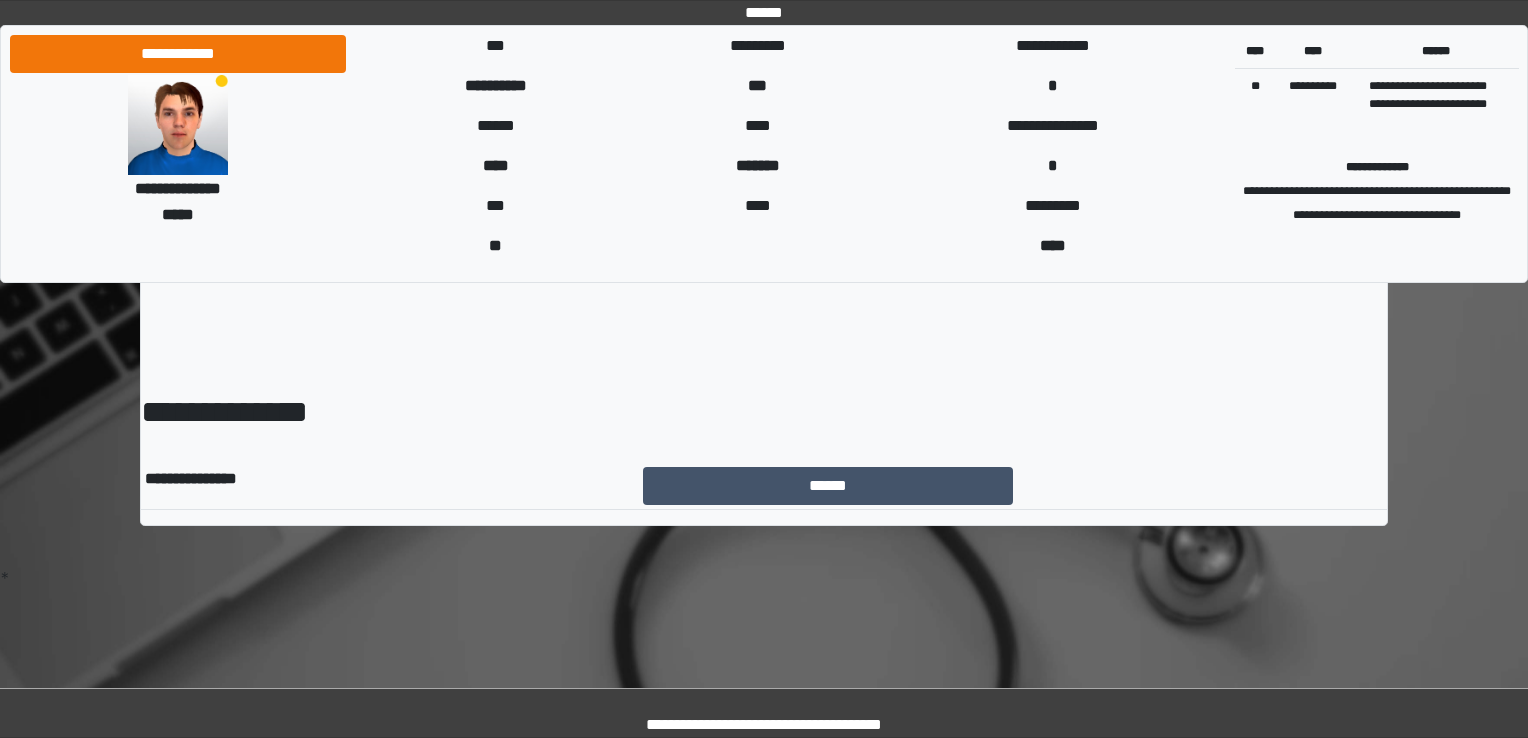 scroll, scrollTop: 0, scrollLeft: 0, axis: both 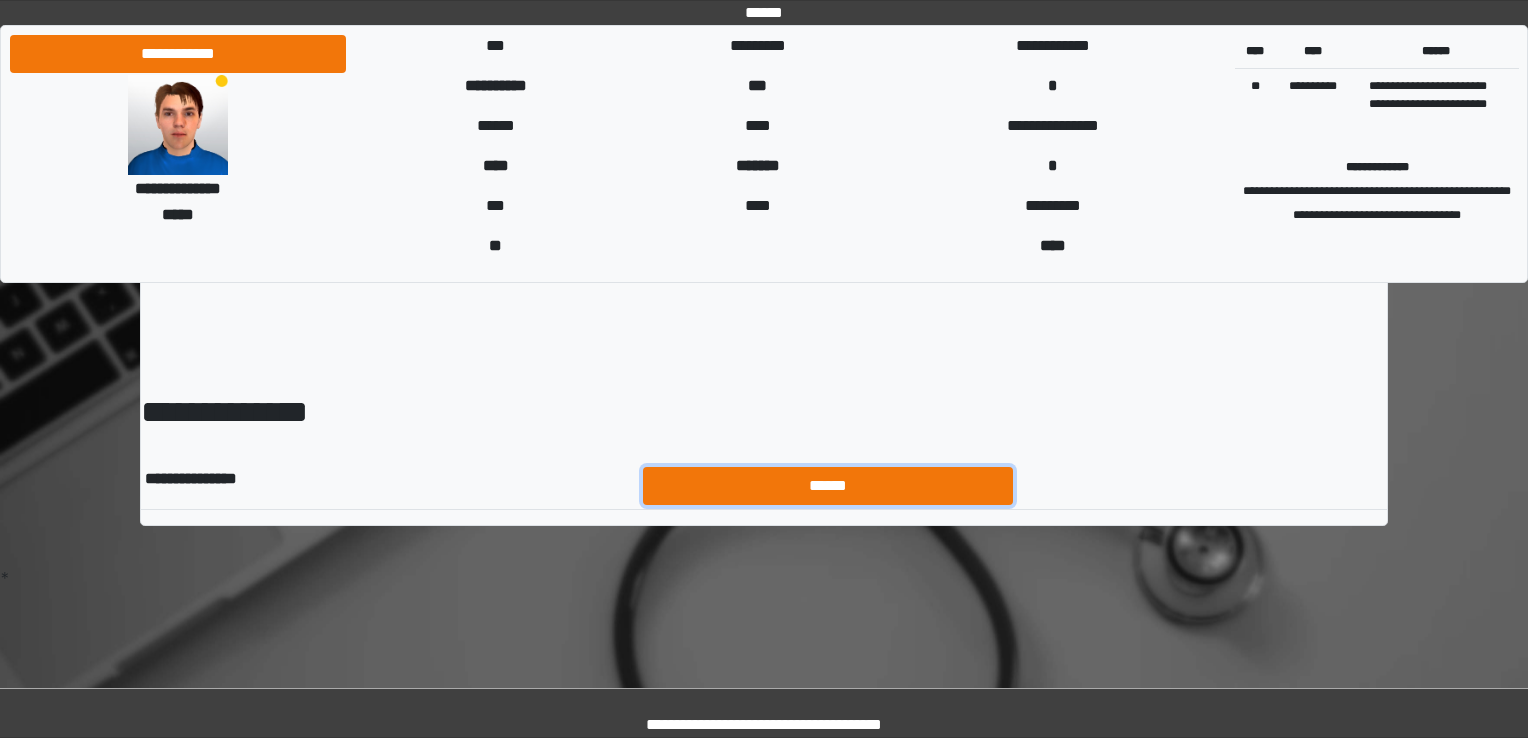 click on "******" at bounding box center [828, 486] 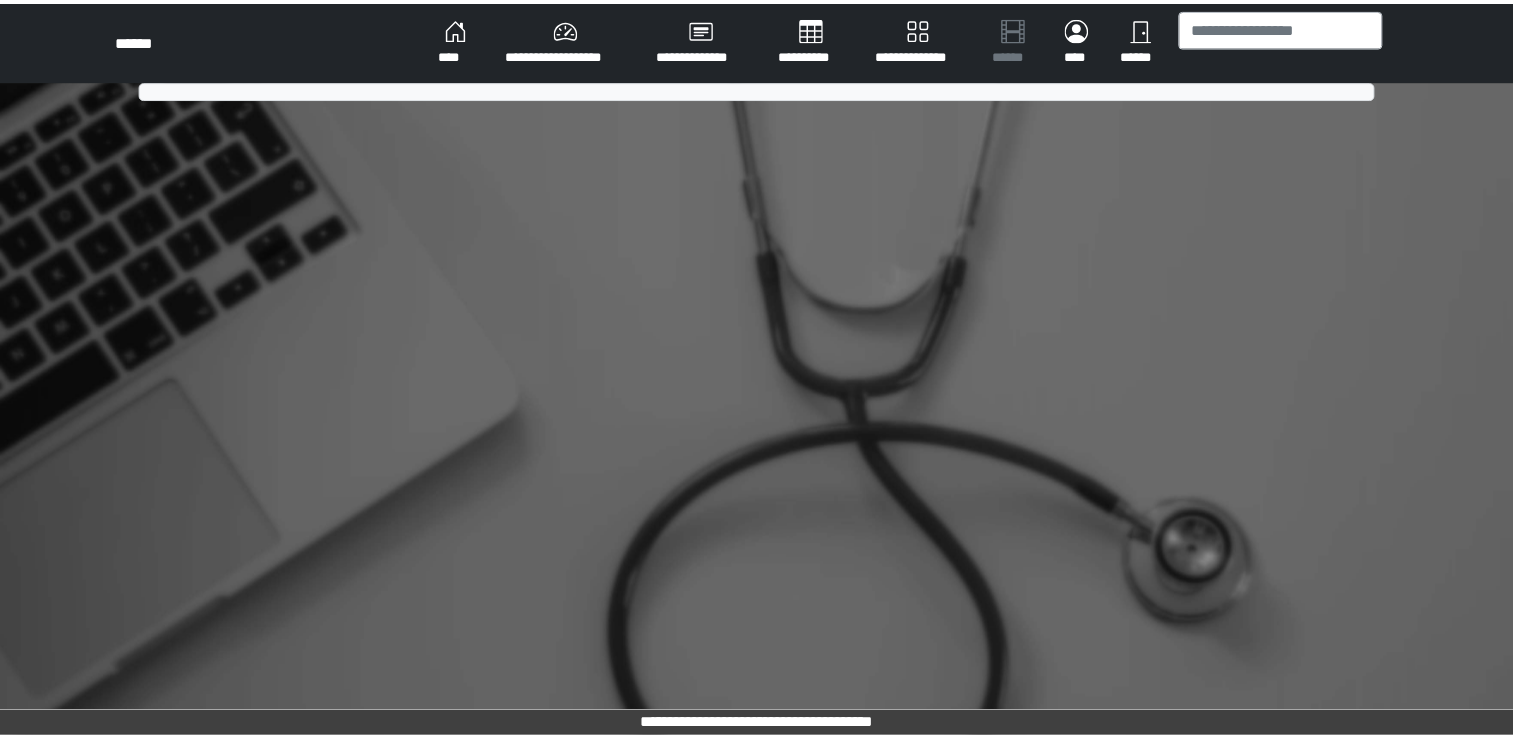 scroll, scrollTop: 0, scrollLeft: 0, axis: both 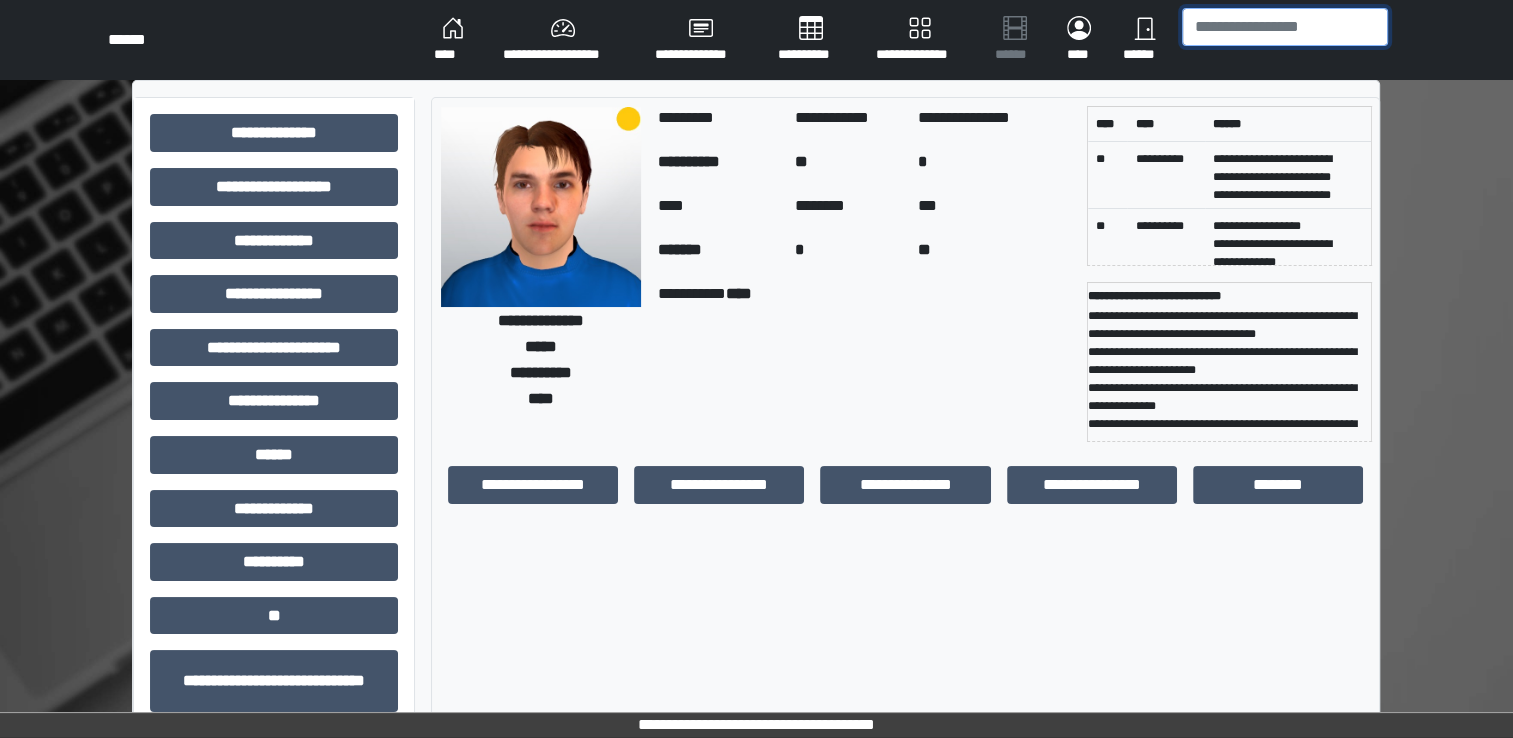 click at bounding box center [1285, 27] 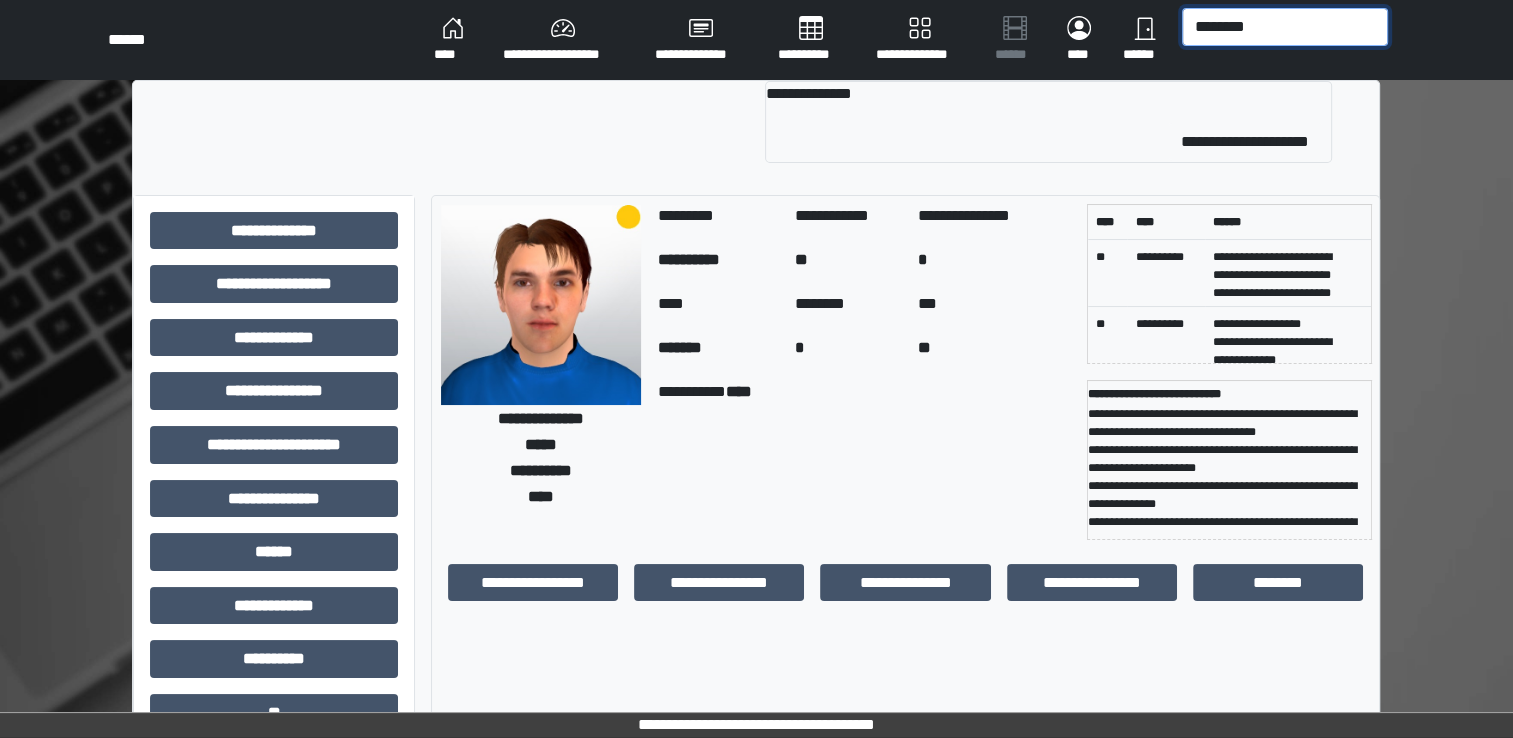 drag, startPoint x: 1265, startPoint y: 26, endPoint x: 1059, endPoint y: -20, distance: 211.07344 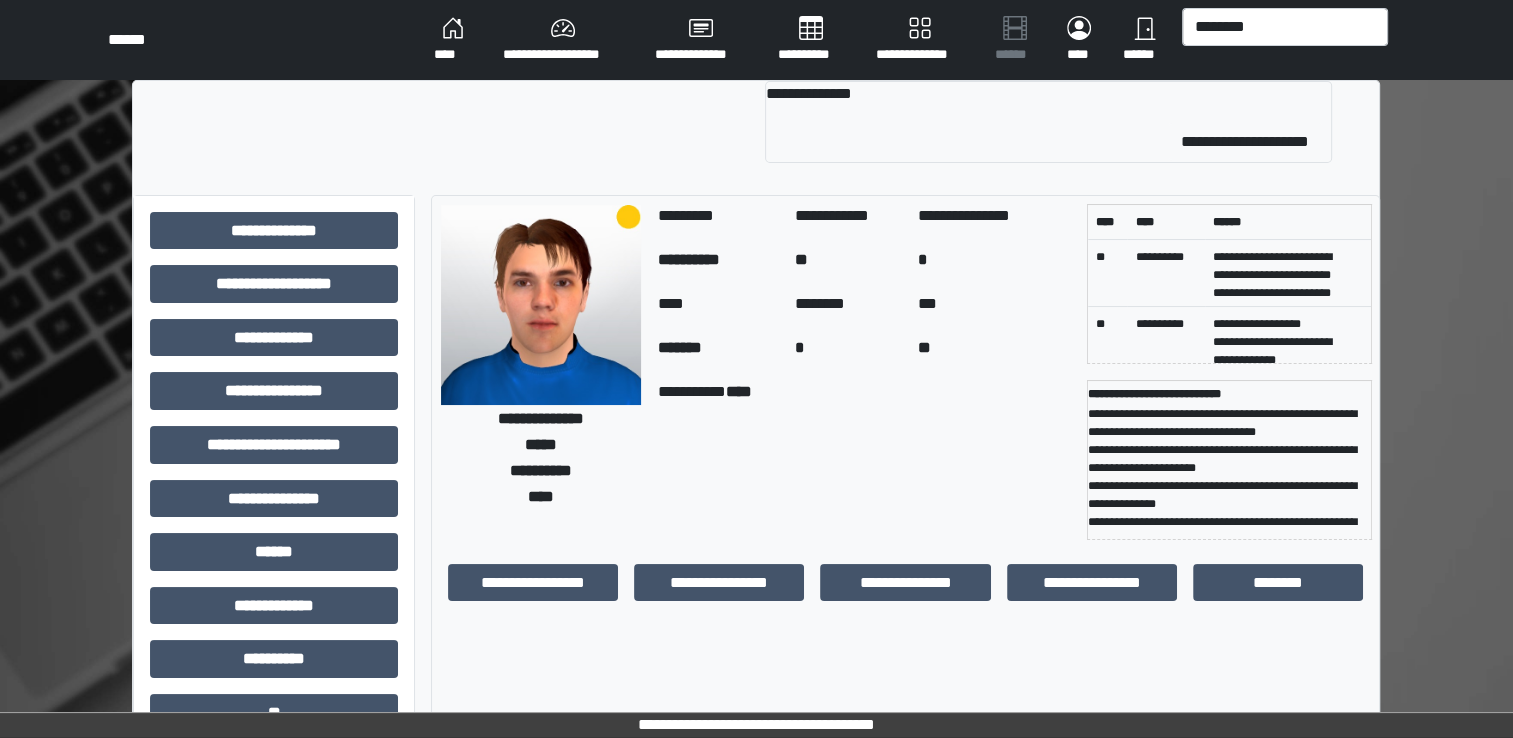 click on "**********" at bounding box center [864, 460] 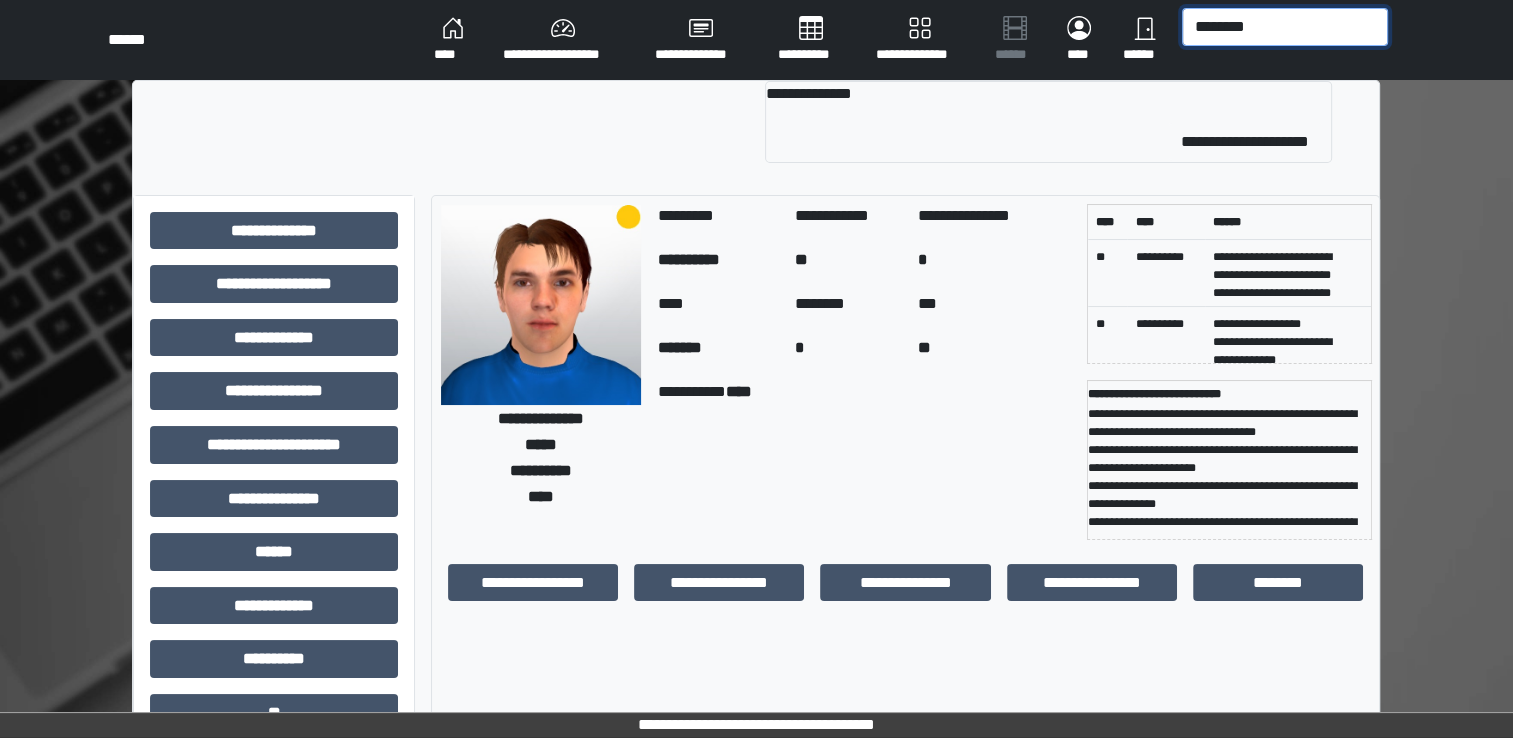 drag, startPoint x: 1266, startPoint y: 32, endPoint x: 1164, endPoint y: 28, distance: 102.0784 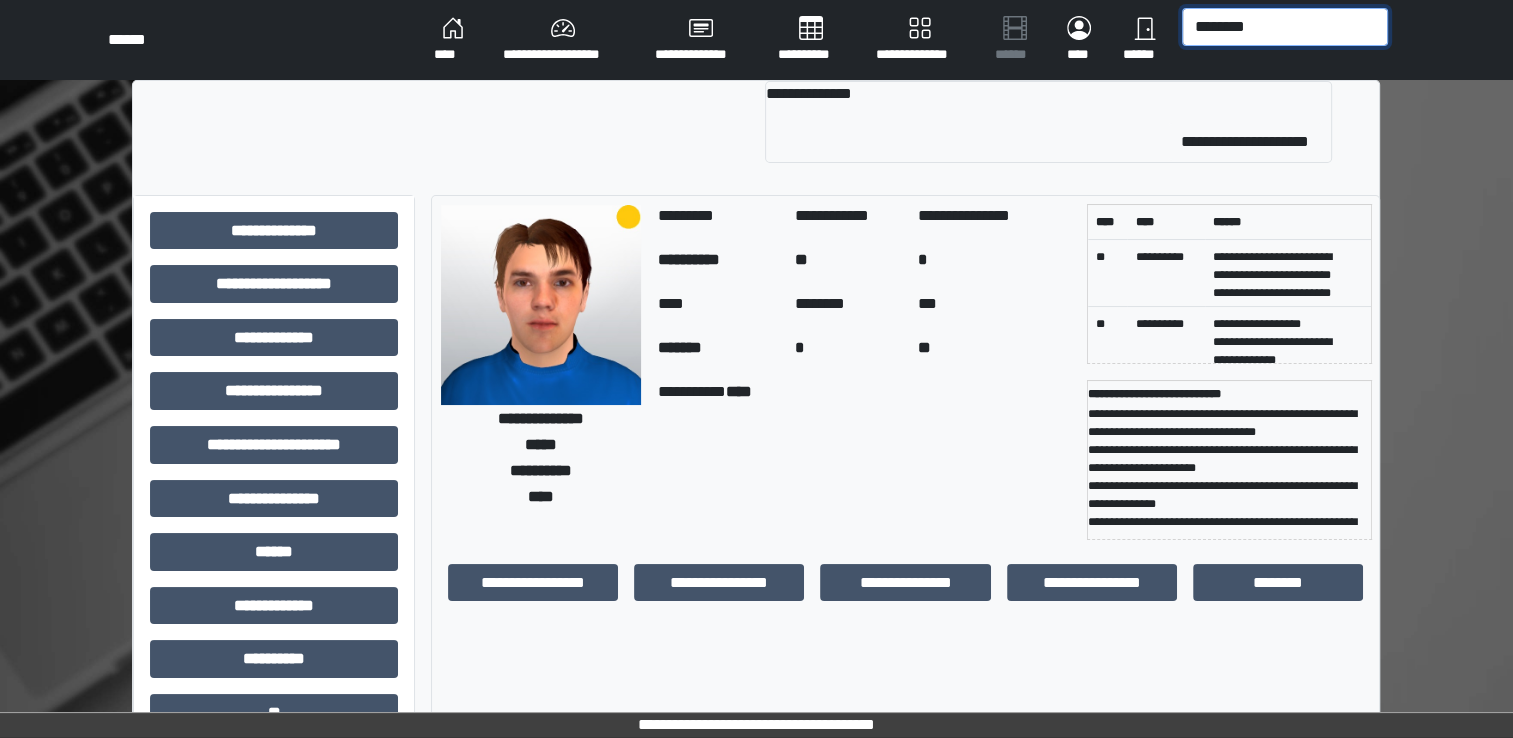 click on "**********" at bounding box center (911, 40) 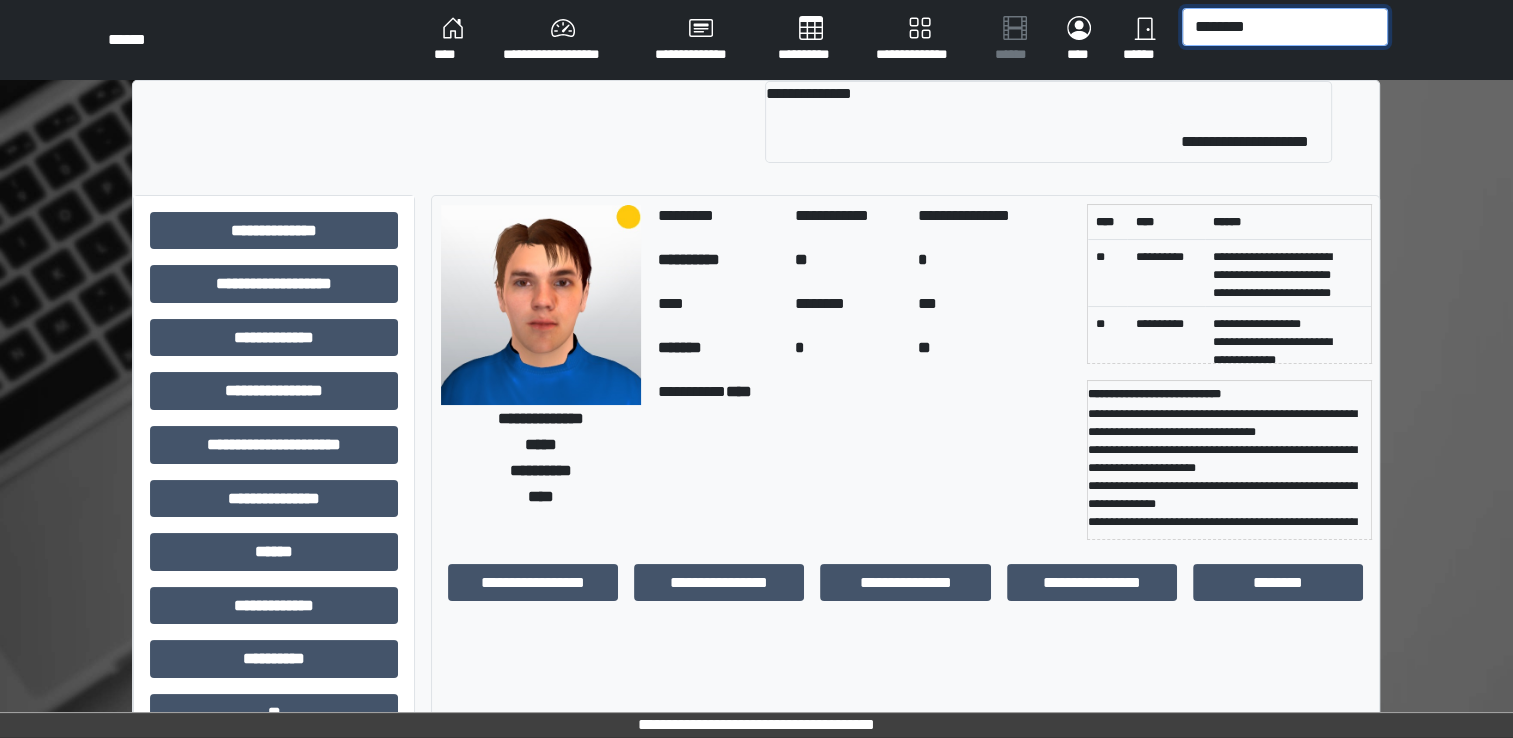 type on "*" 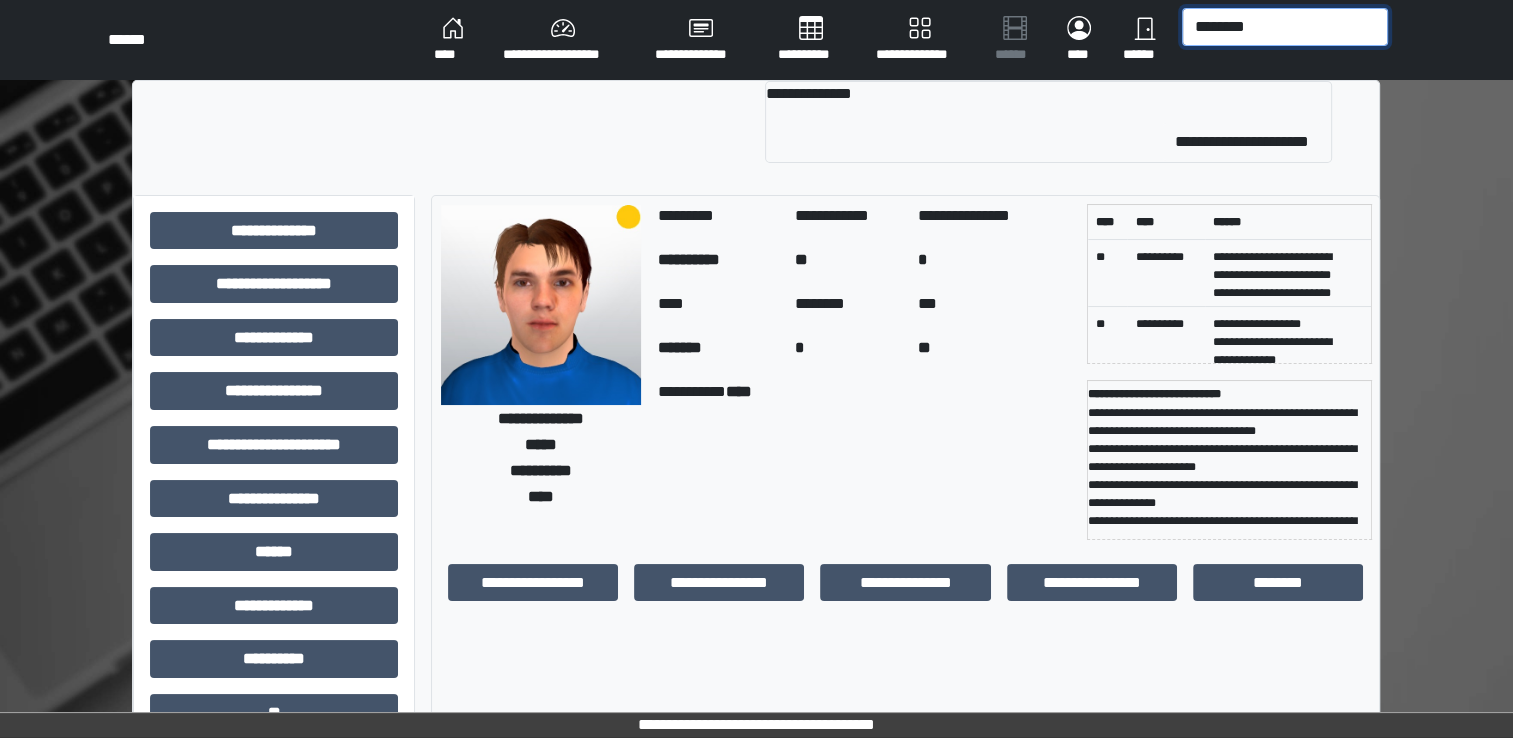 scroll, scrollTop: 0, scrollLeft: 0, axis: both 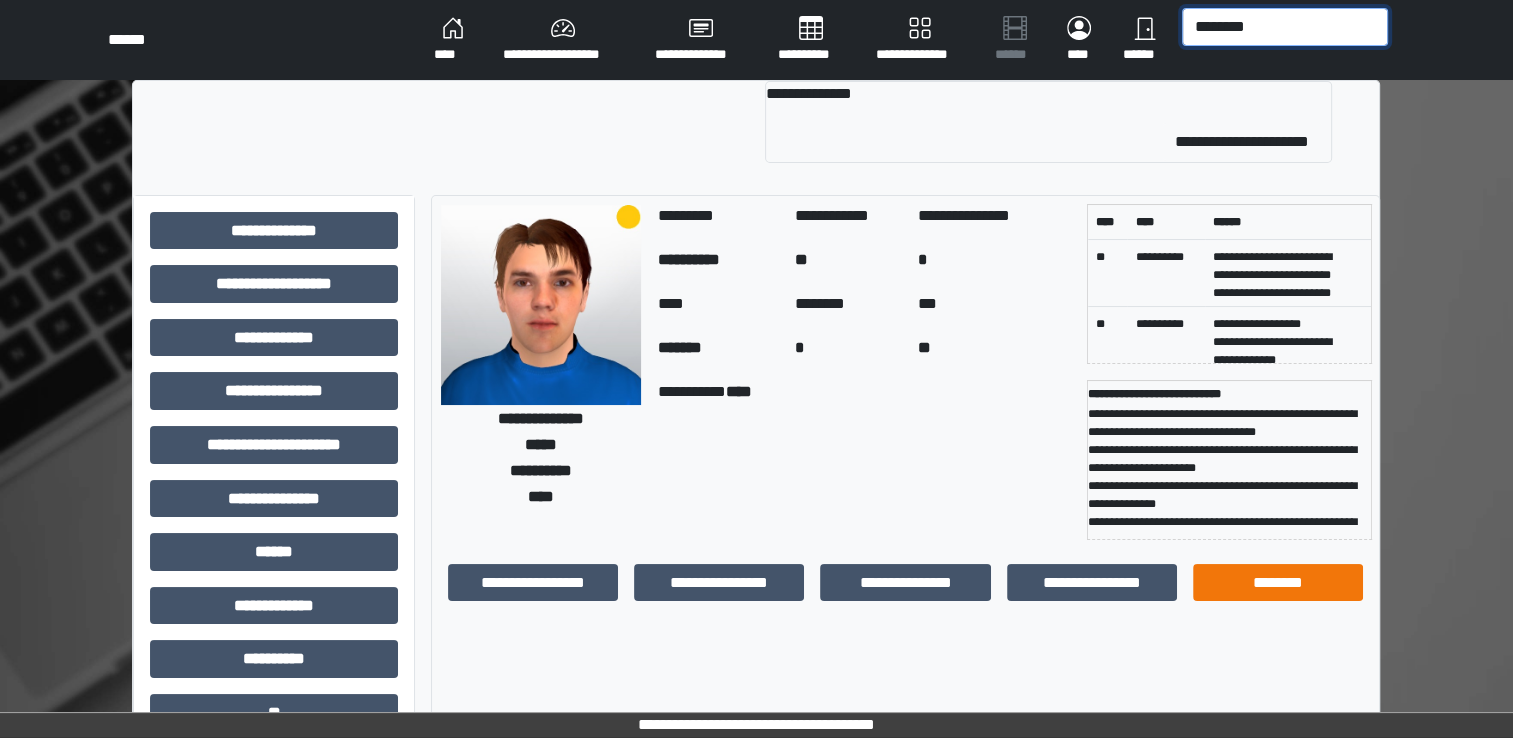 type on "********" 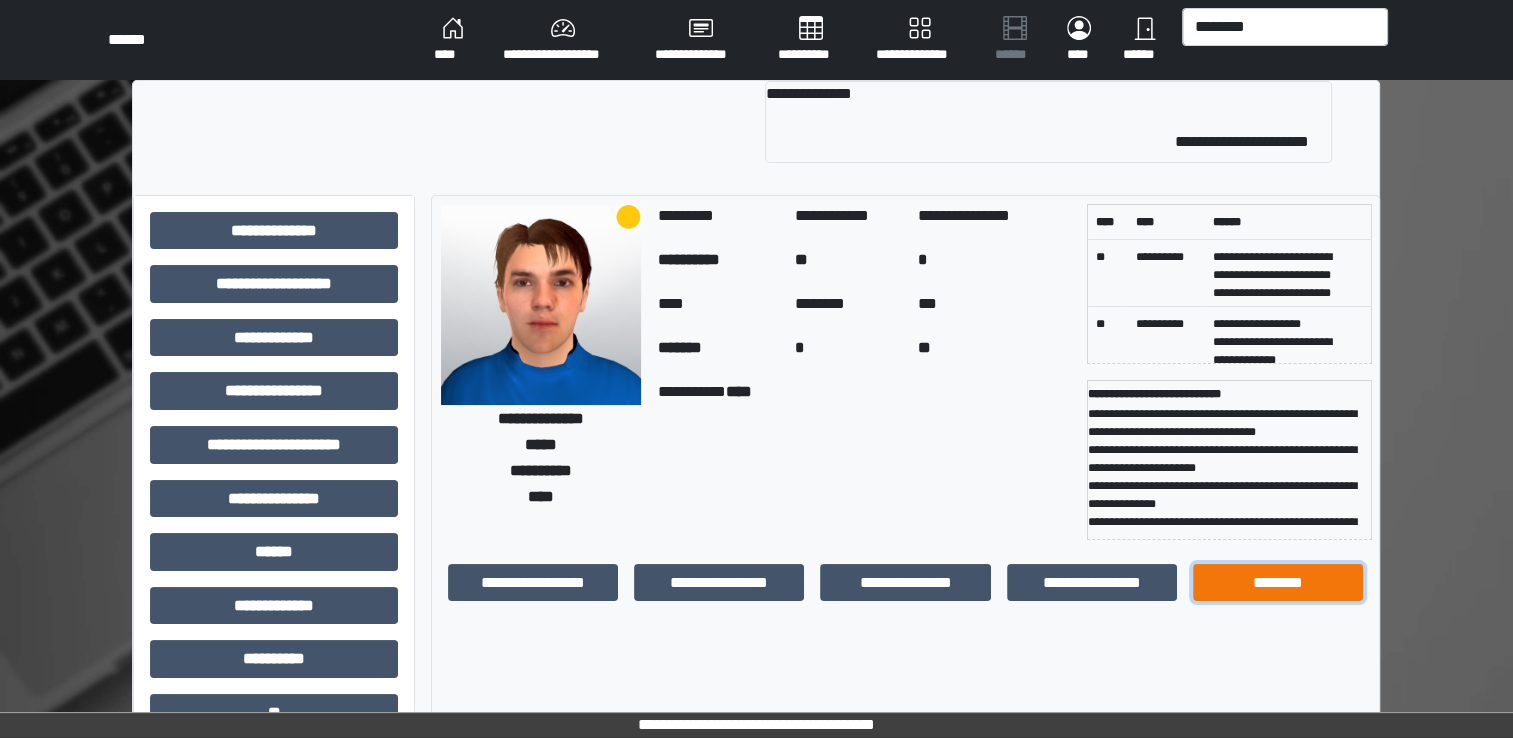 click on "********" at bounding box center (1278, 583) 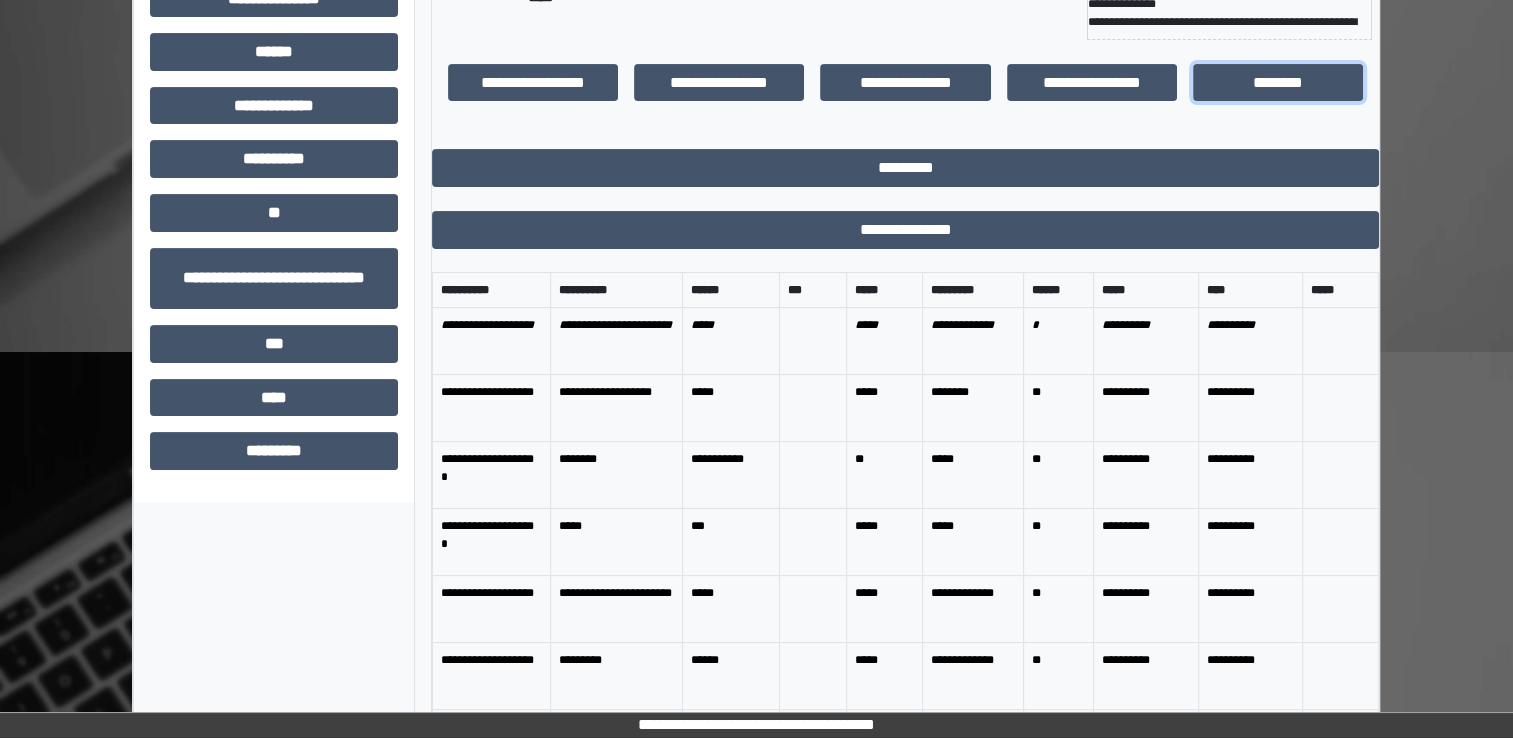 scroll, scrollTop: 531, scrollLeft: 0, axis: vertical 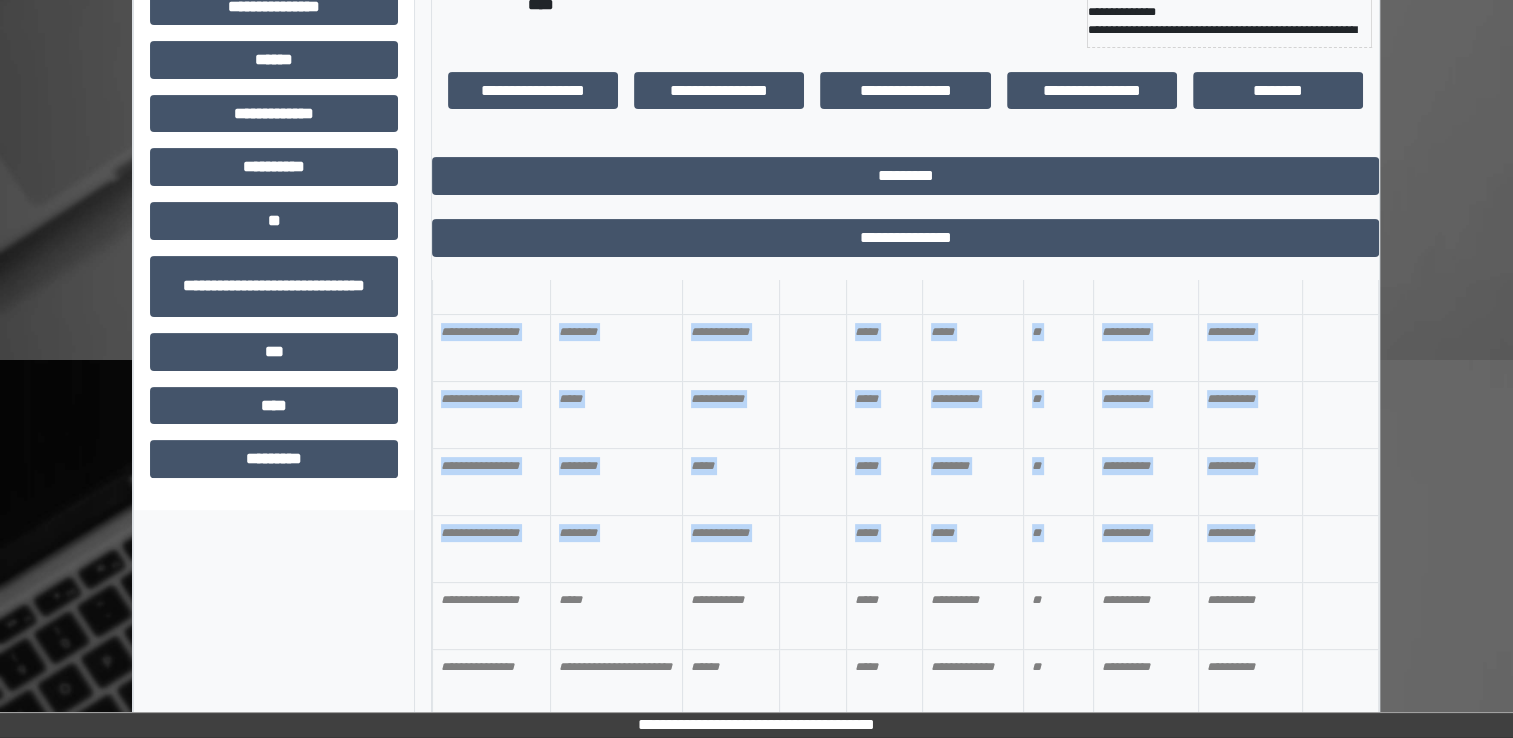 drag, startPoint x: 1378, startPoint y: 327, endPoint x: 1349, endPoint y: 567, distance: 241.74573 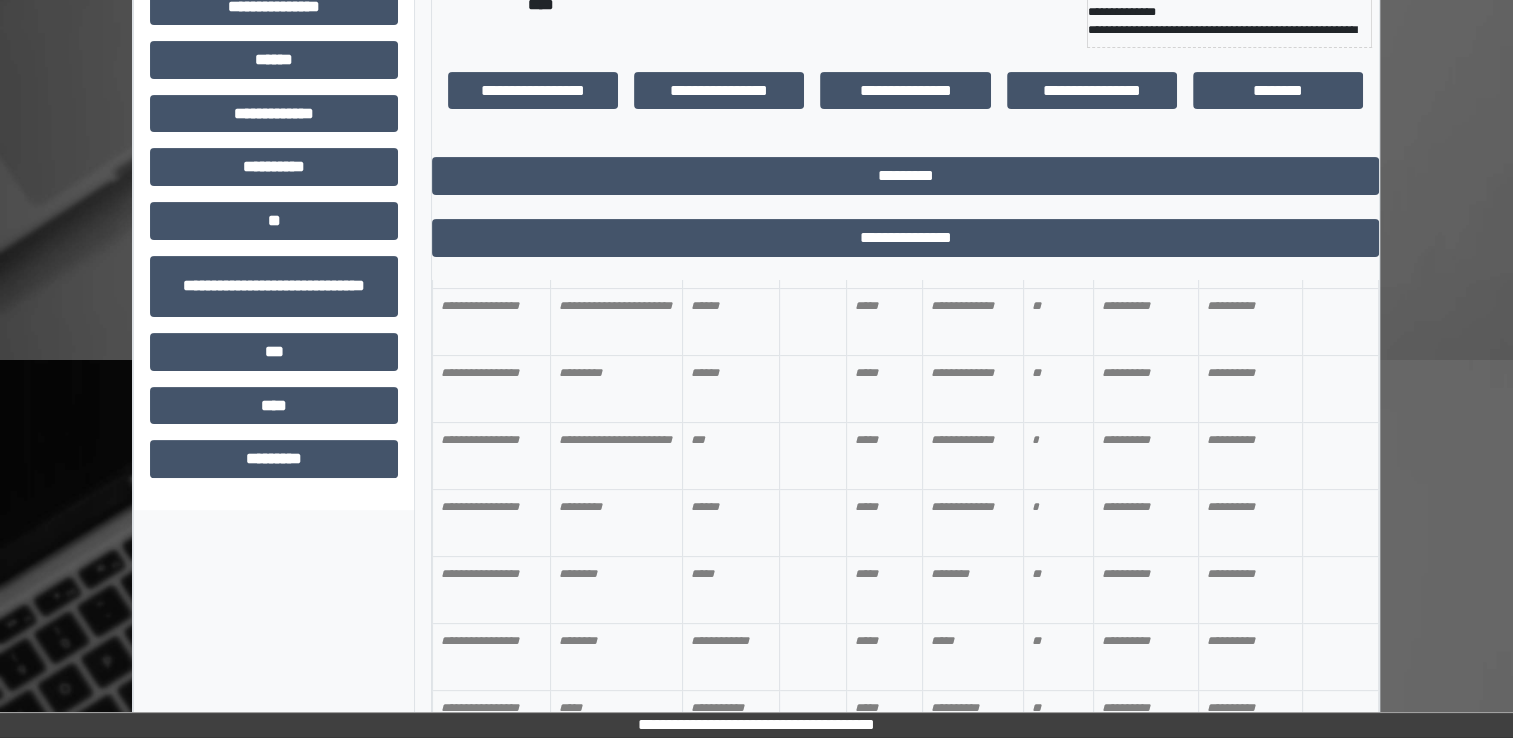 scroll, scrollTop: 2132, scrollLeft: 0, axis: vertical 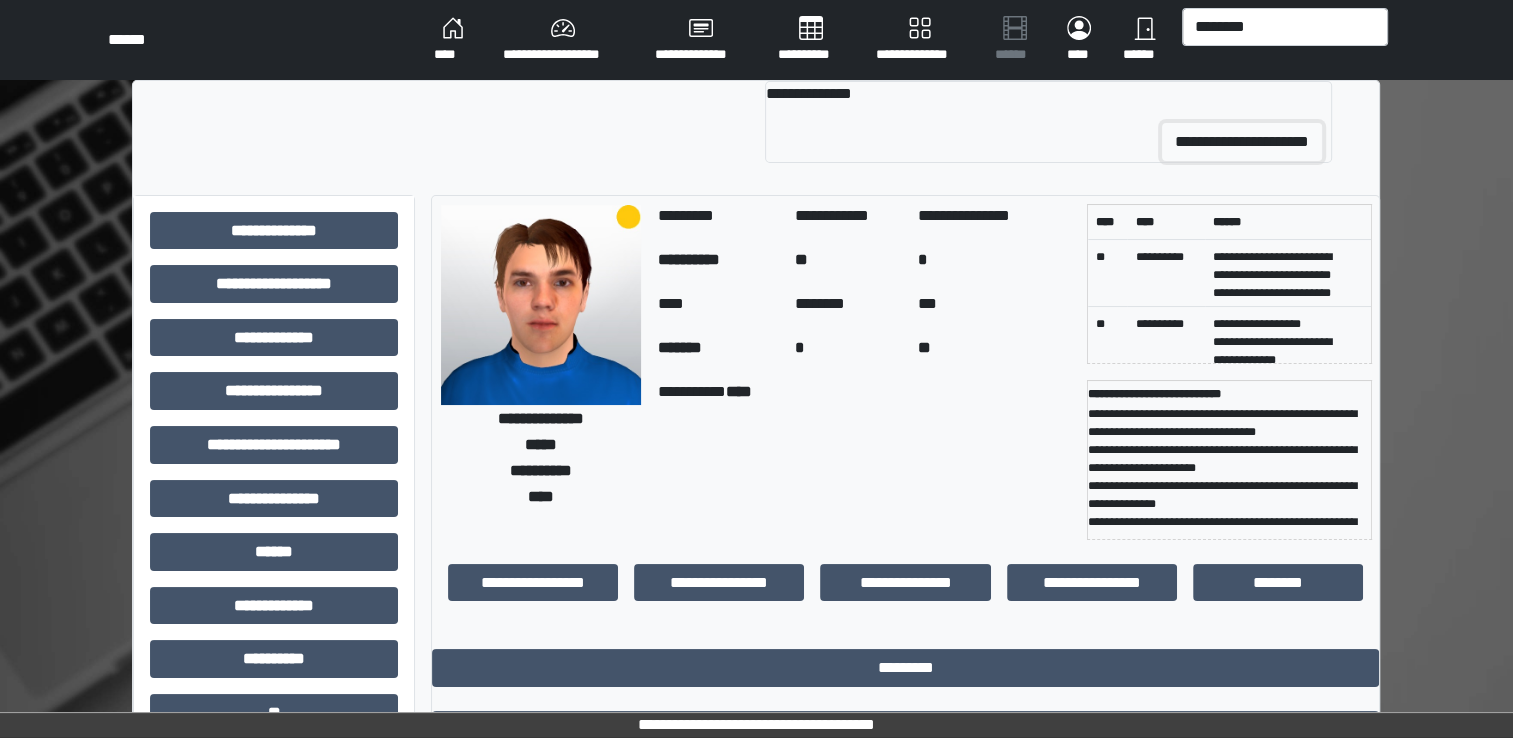 click on "**********" at bounding box center (1242, 142) 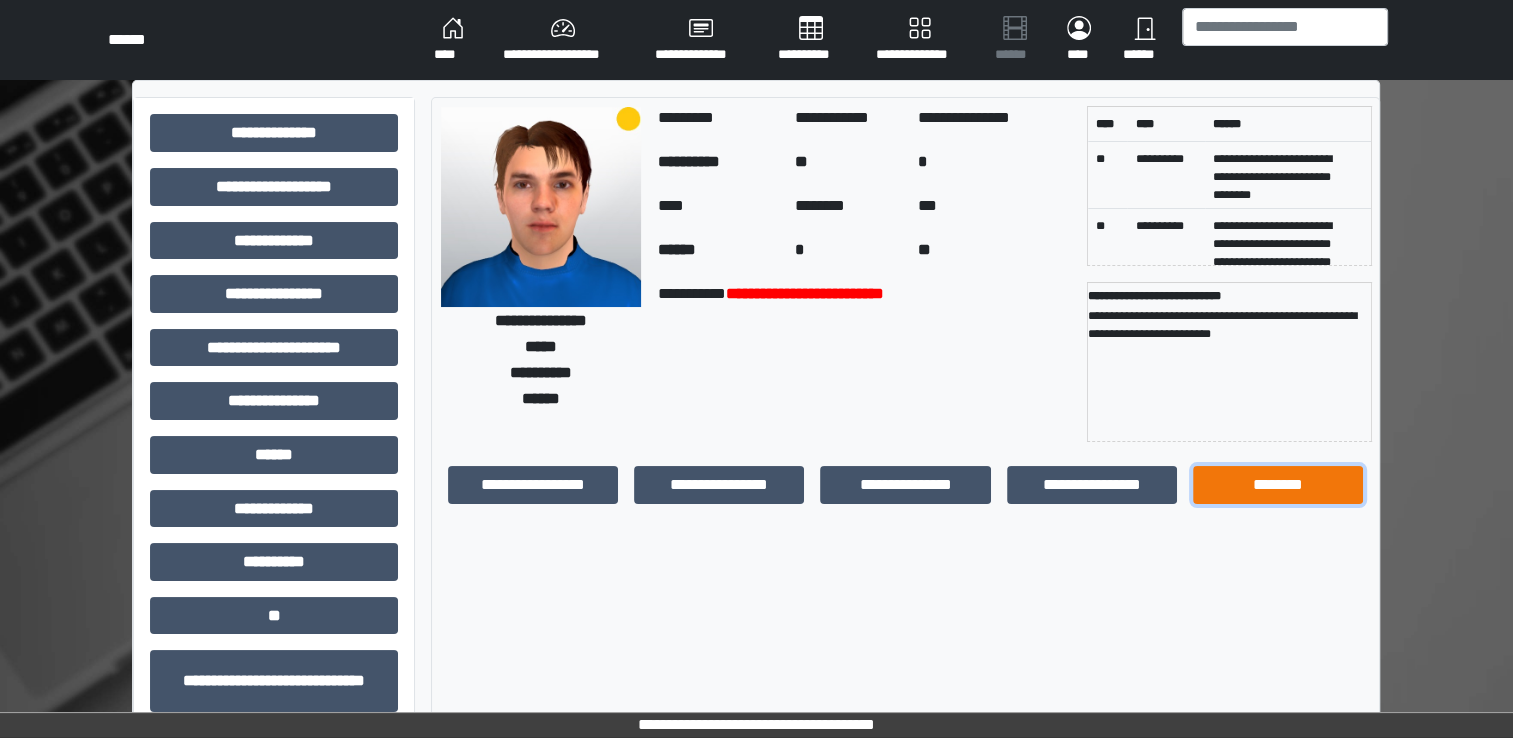 click on "********" at bounding box center (1278, 485) 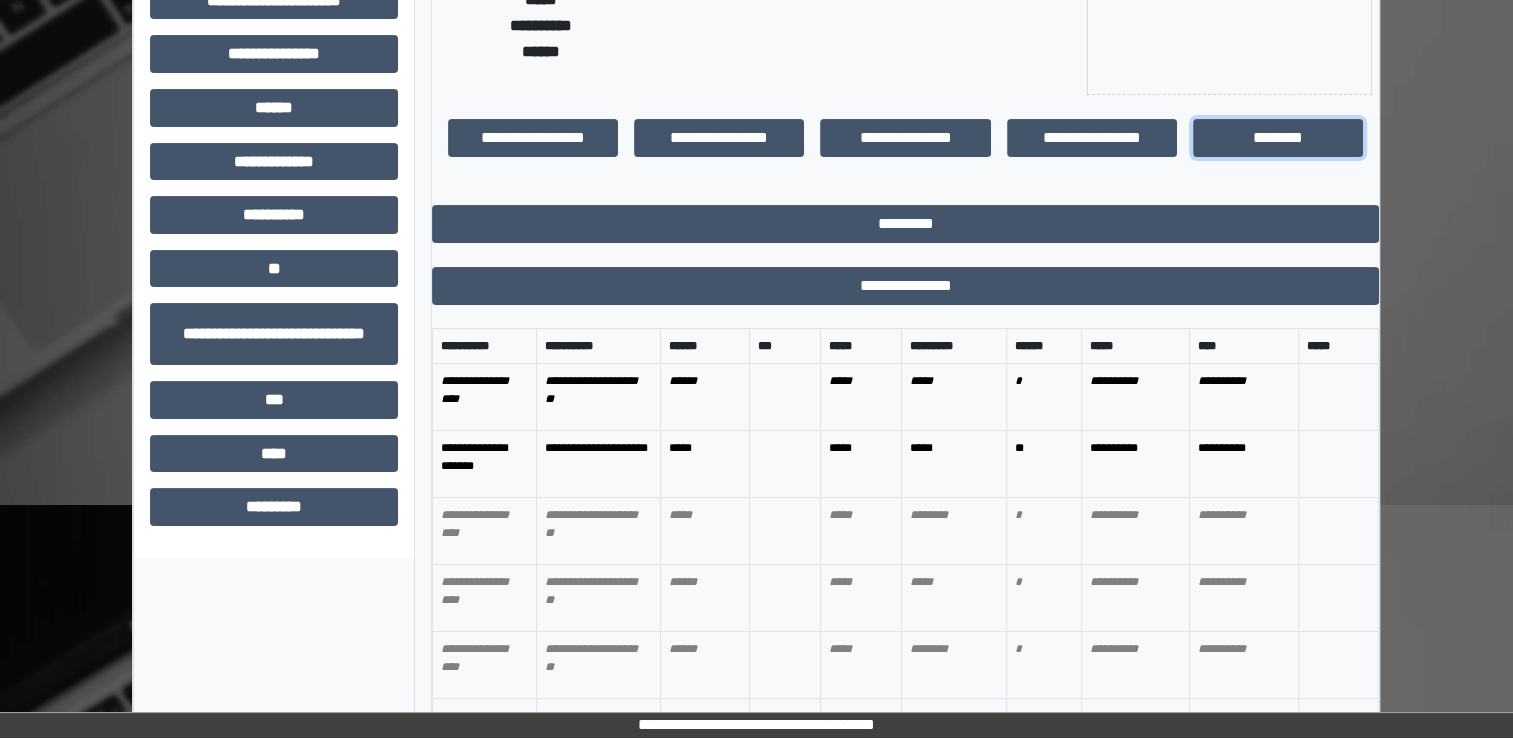 scroll, scrollTop: 434, scrollLeft: 0, axis: vertical 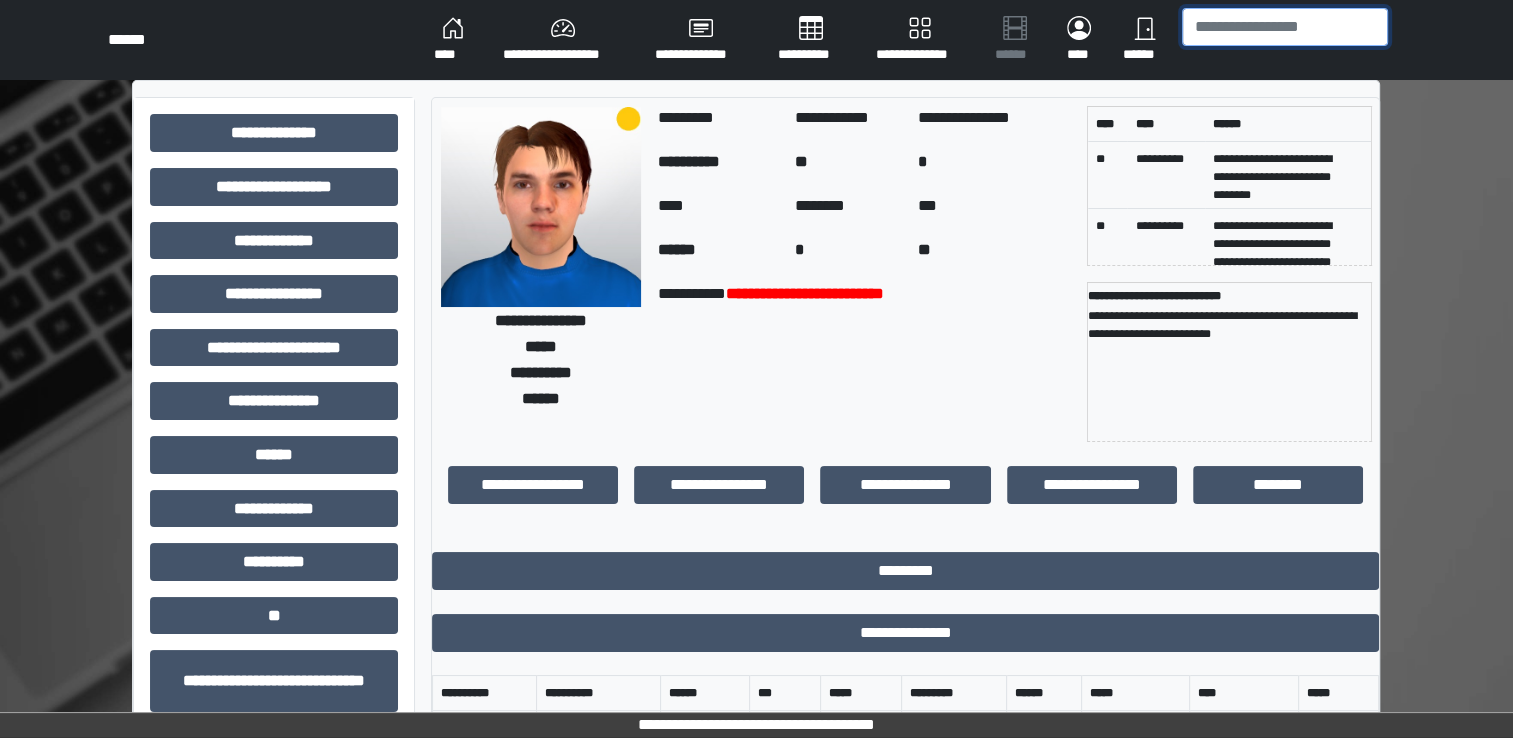 click at bounding box center [1285, 27] 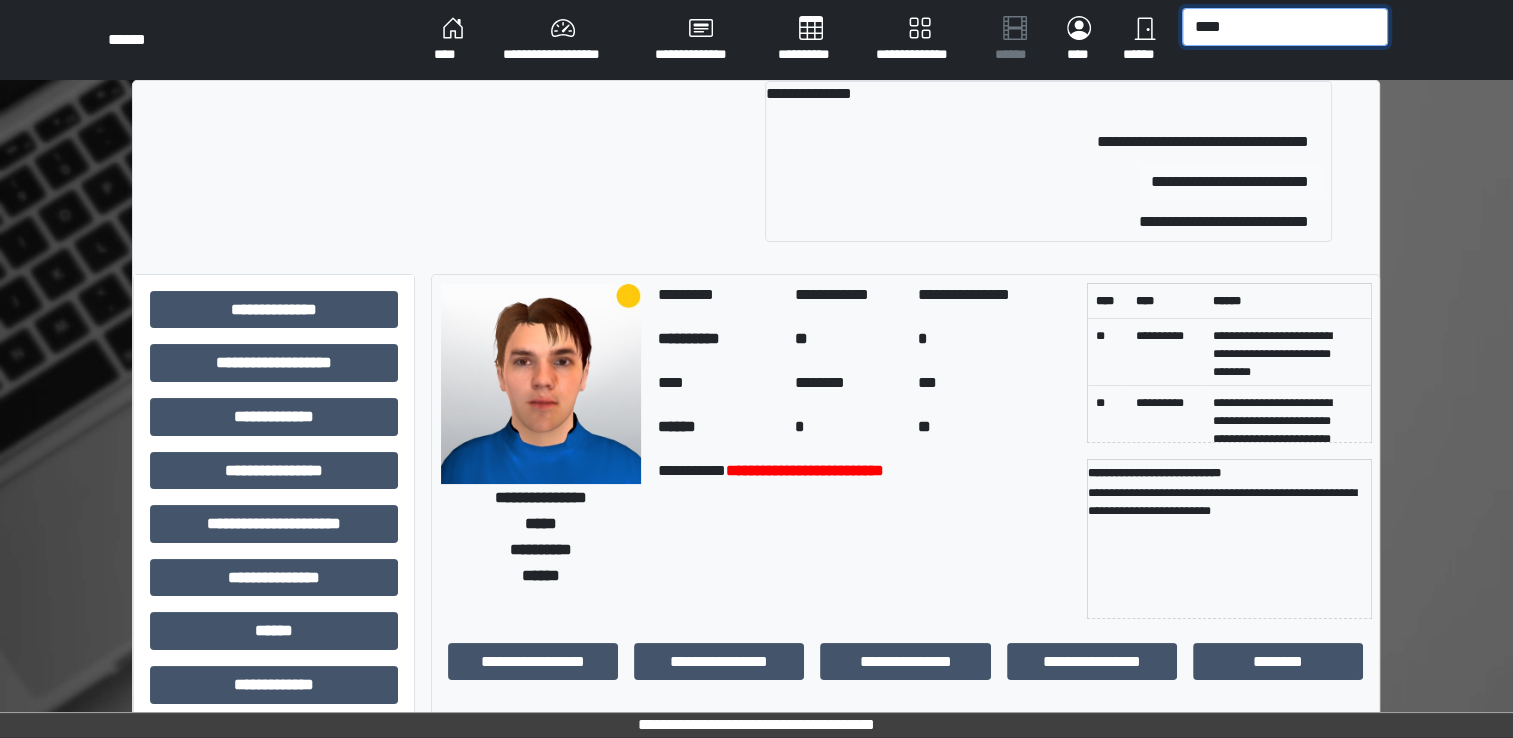 type on "****" 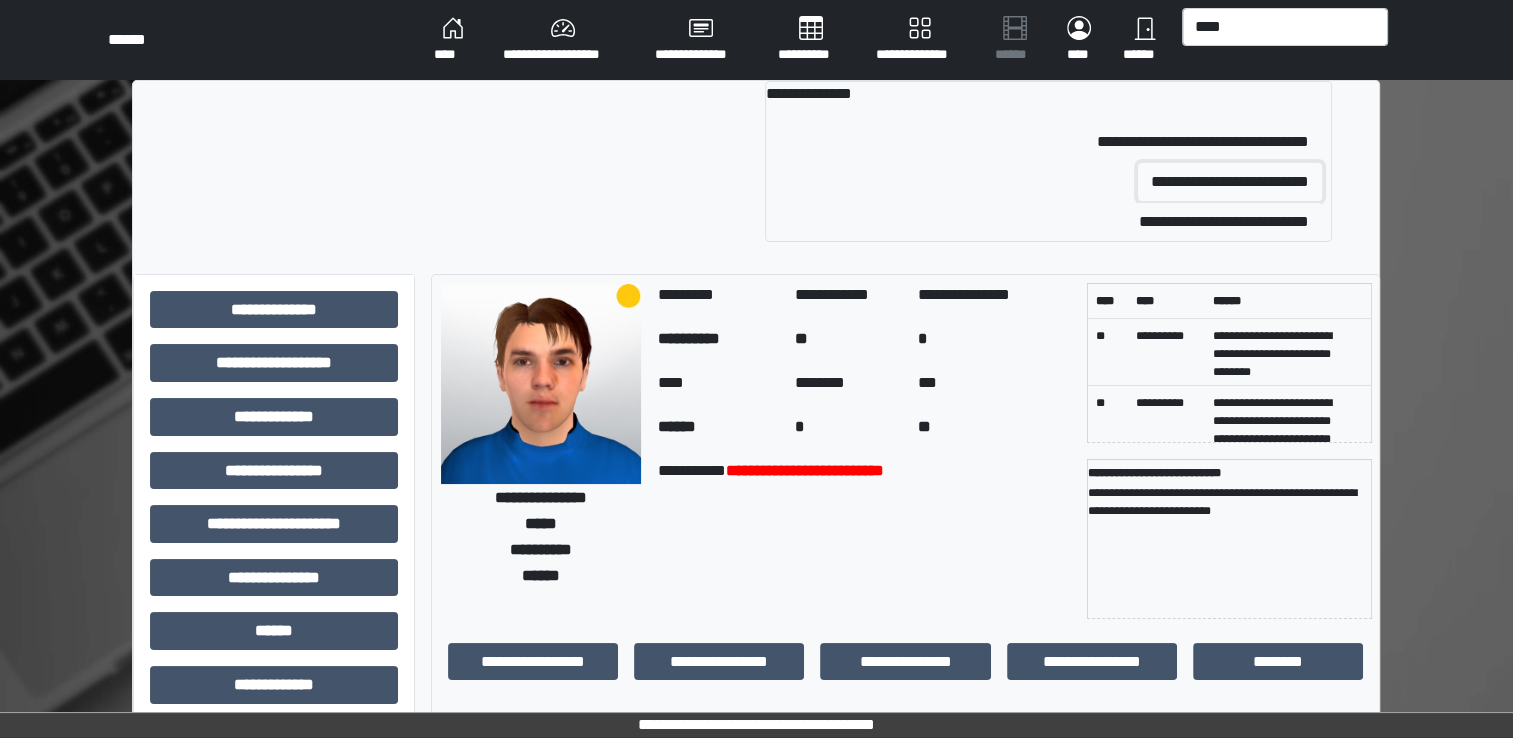 click on "**********" at bounding box center (1230, 182) 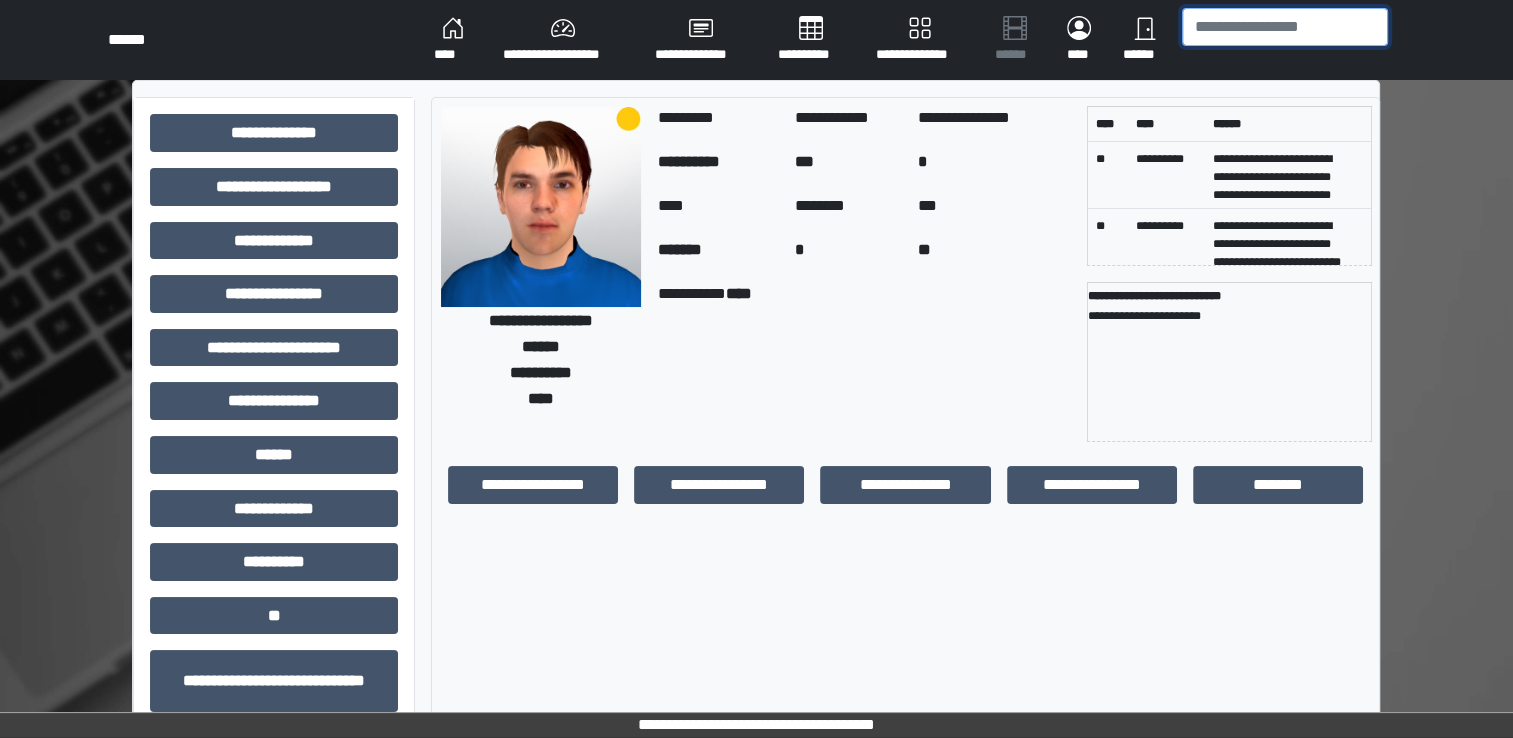 click at bounding box center (1285, 27) 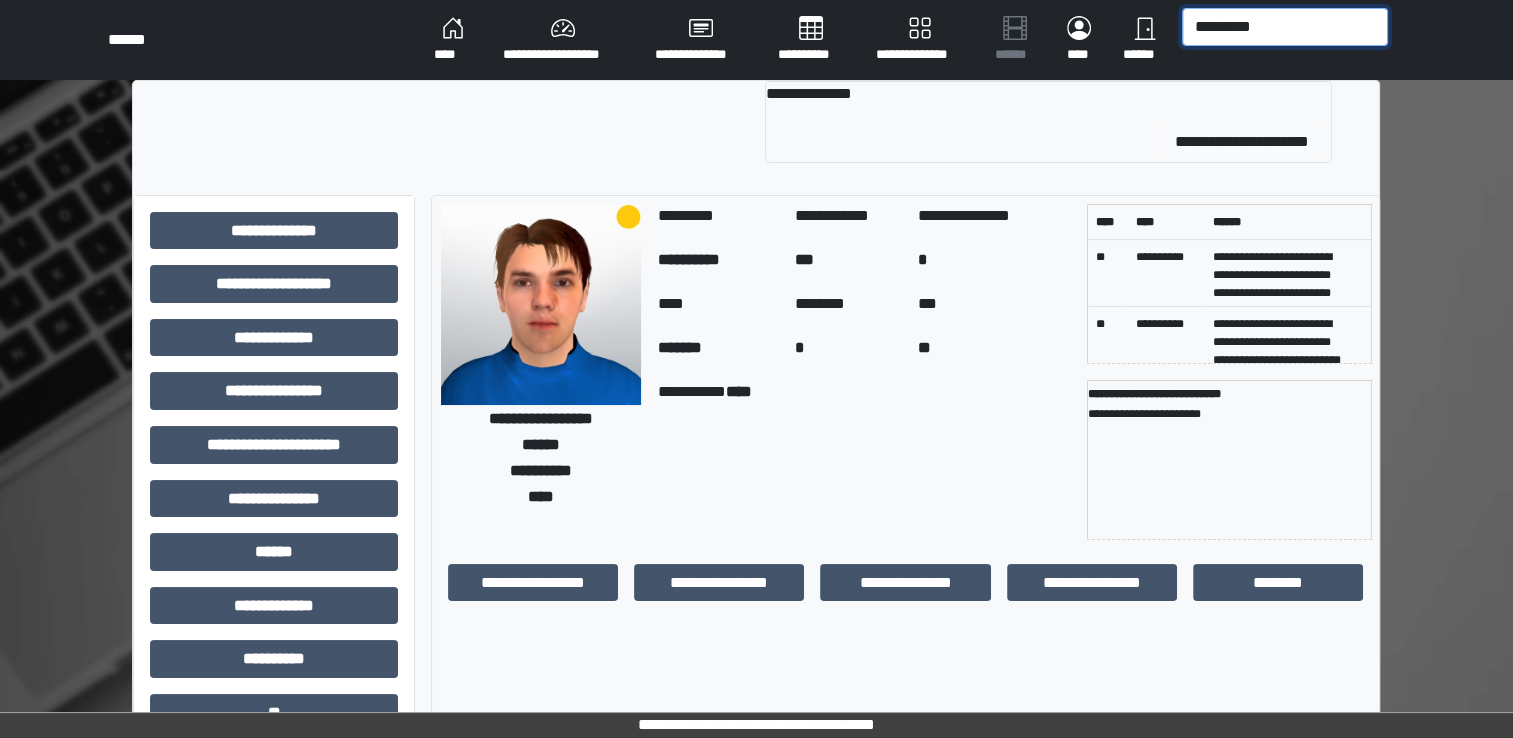 type on "*********" 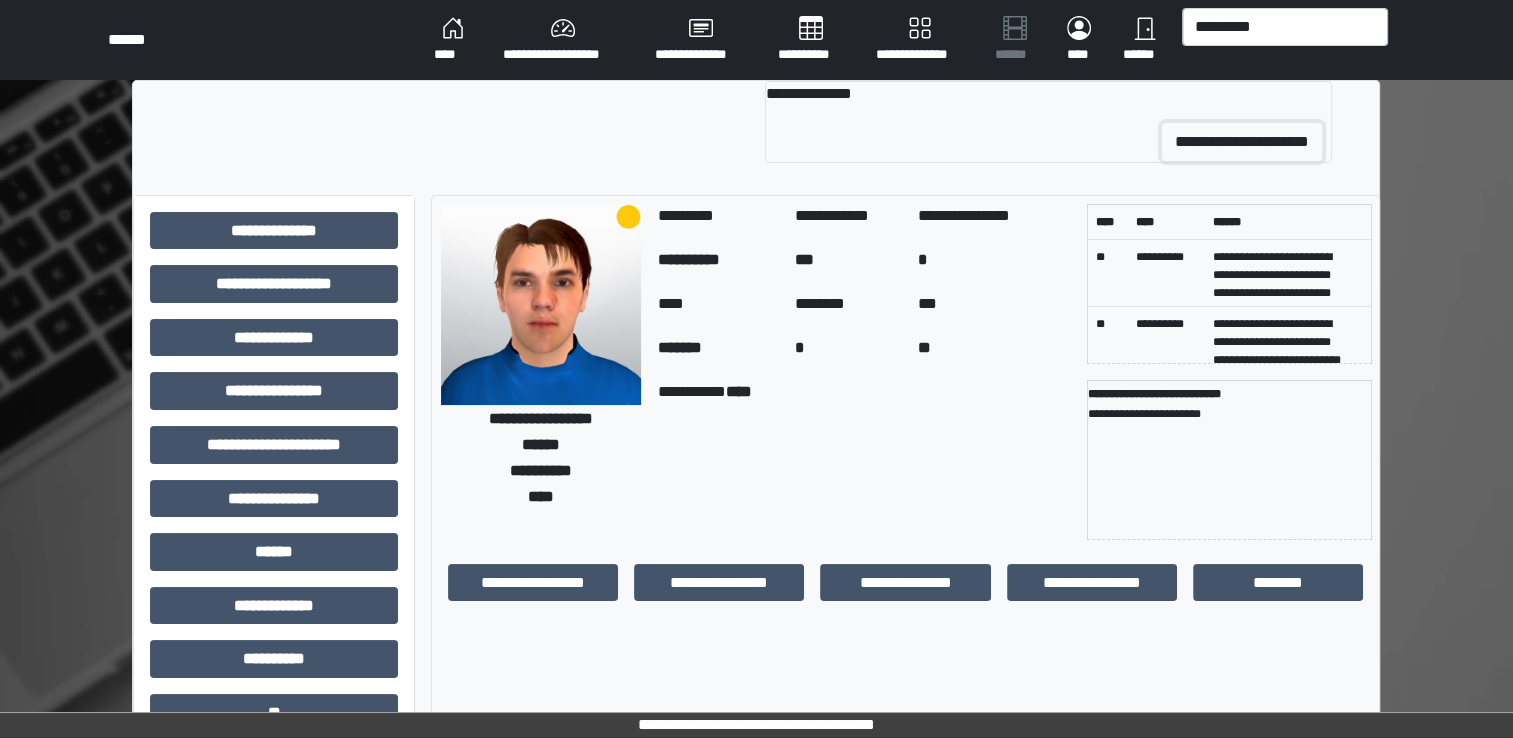 click on "**********" at bounding box center (1242, 142) 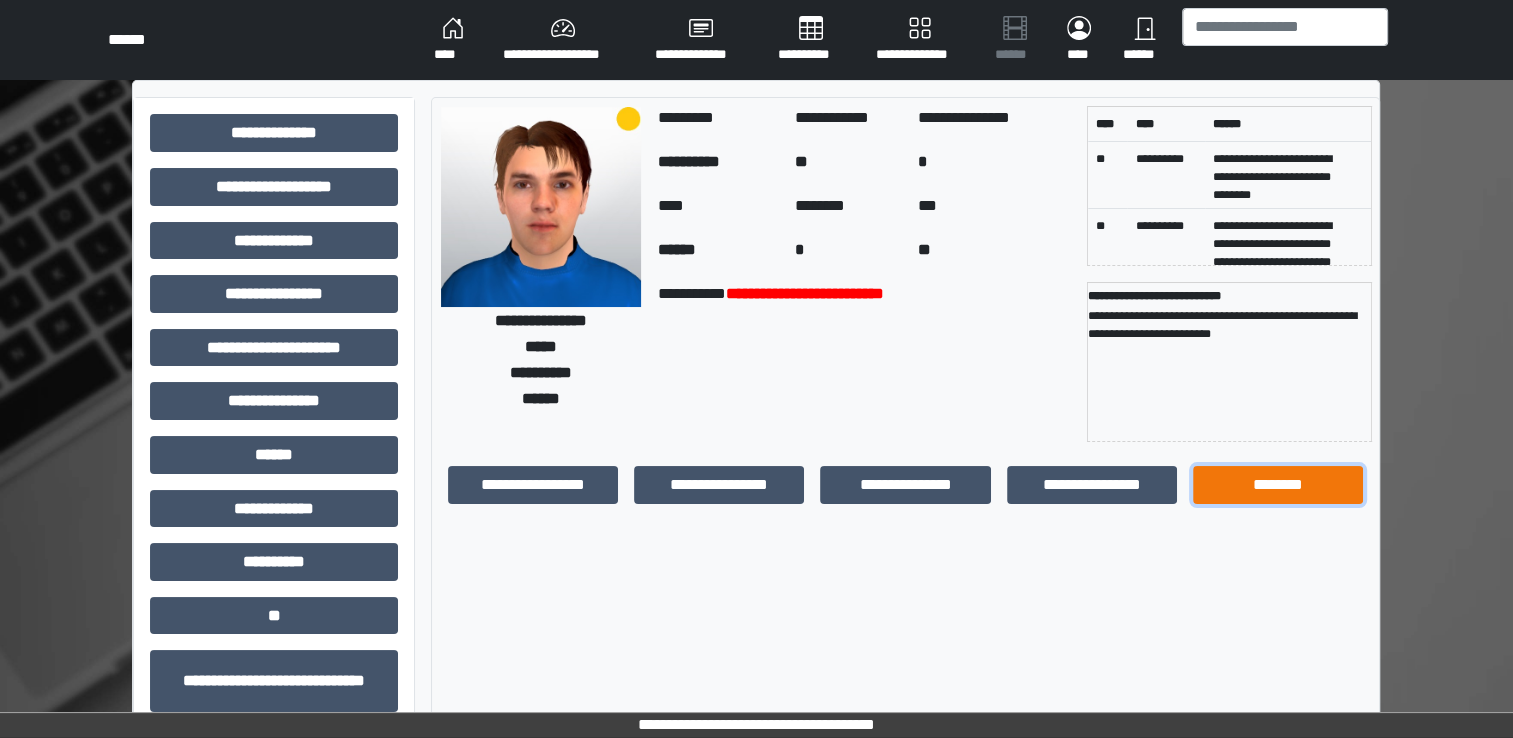click on "********" at bounding box center [1278, 485] 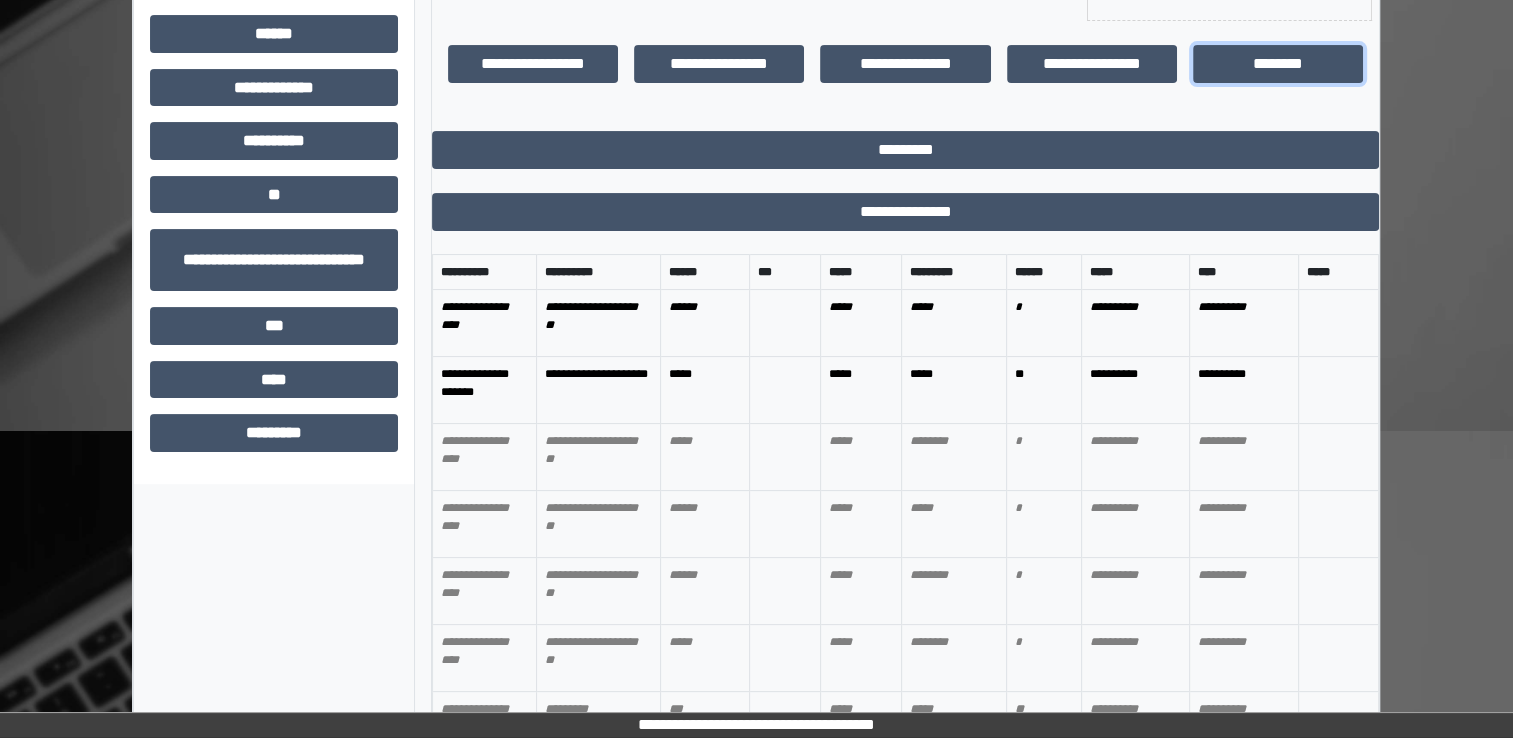 scroll, scrollTop: 434, scrollLeft: 0, axis: vertical 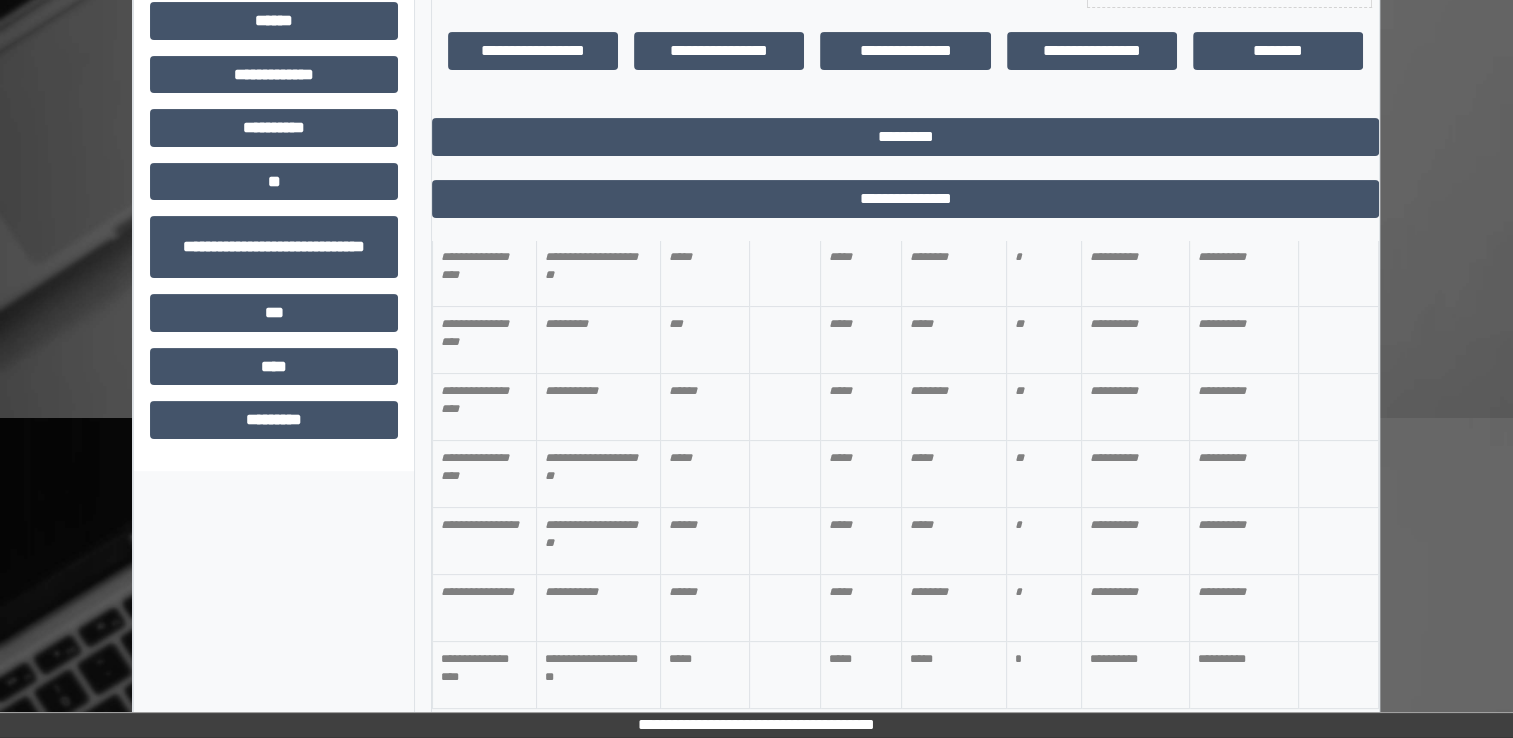 drag, startPoint x: 1512, startPoint y: 606, endPoint x: 1502, endPoint y: 670, distance: 64.77654 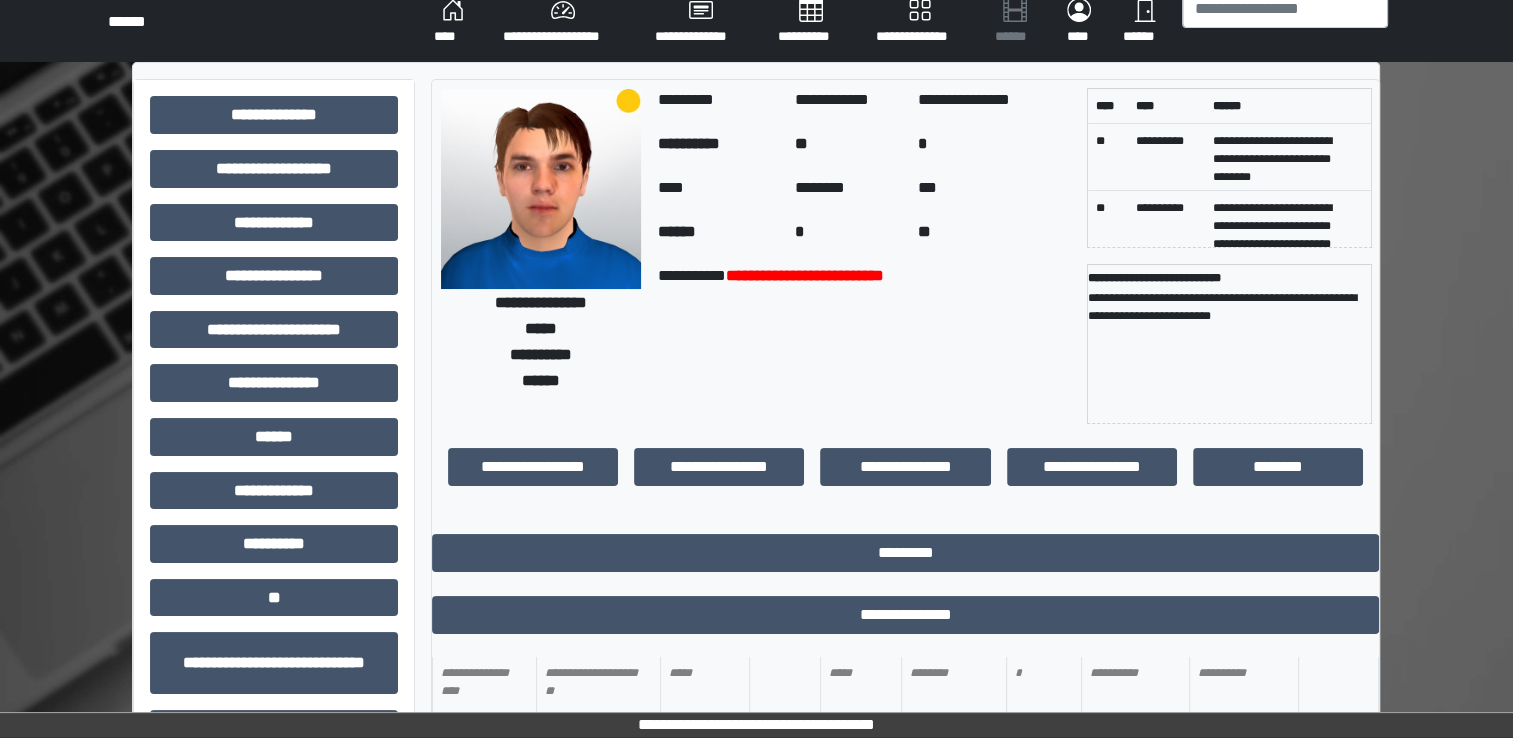 scroll, scrollTop: 0, scrollLeft: 0, axis: both 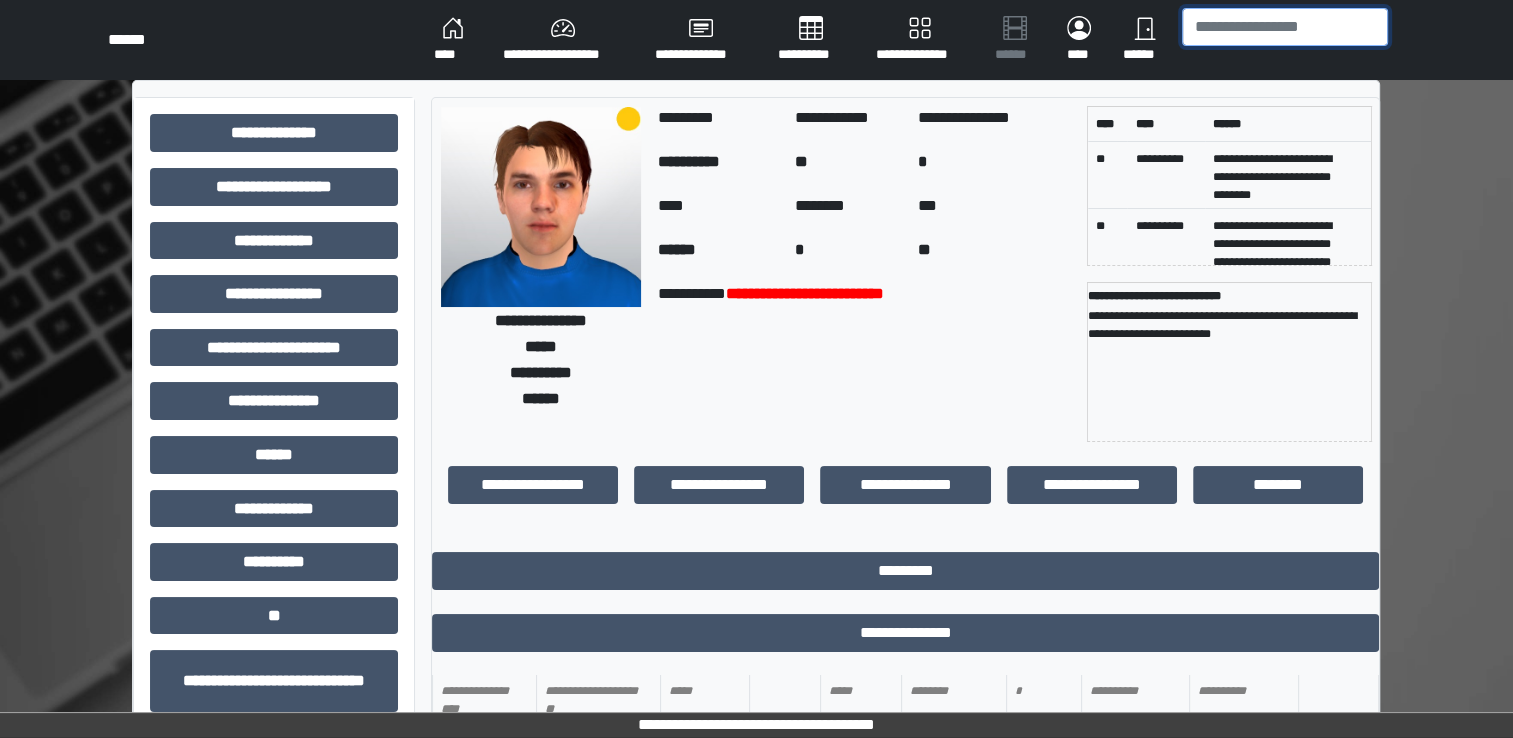 click at bounding box center (1285, 27) 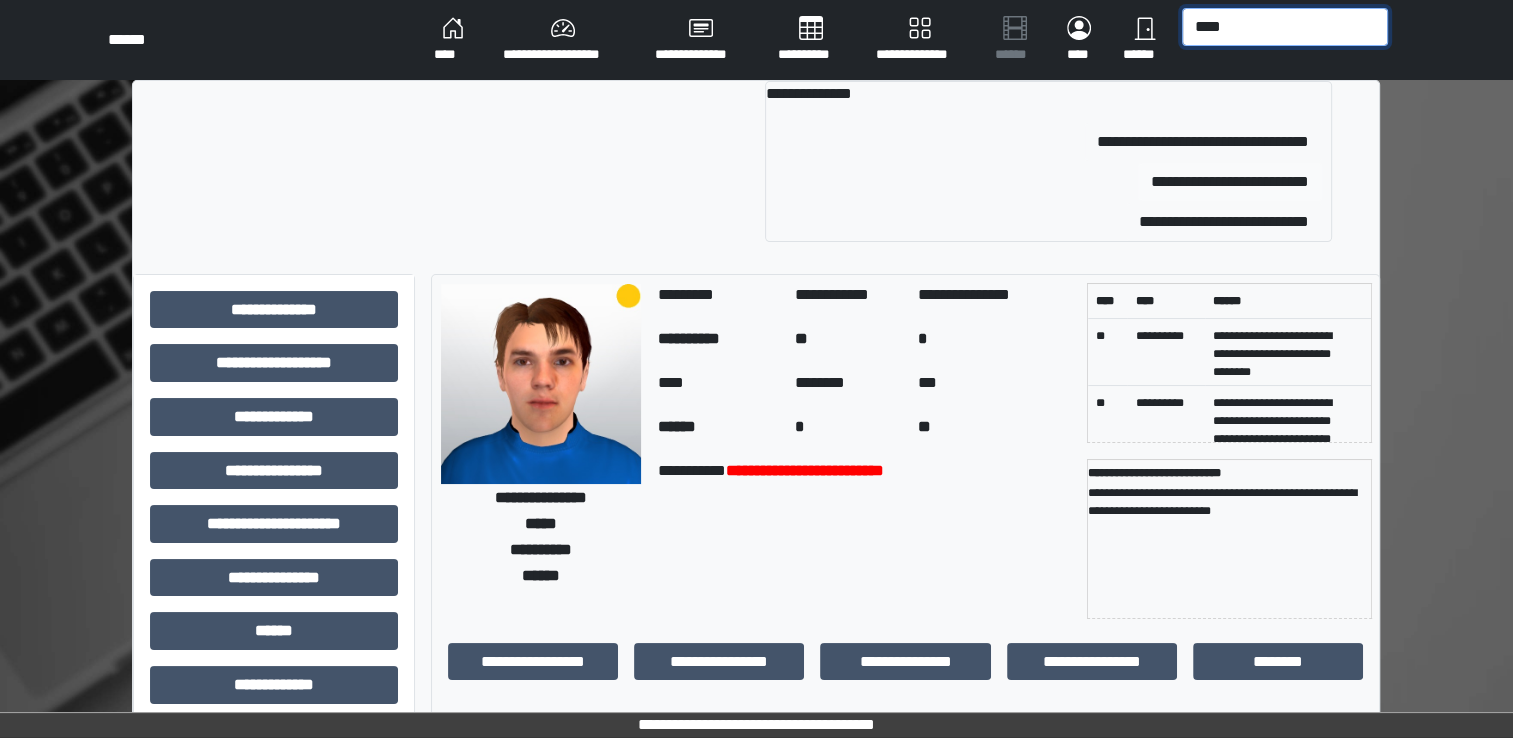 type on "****" 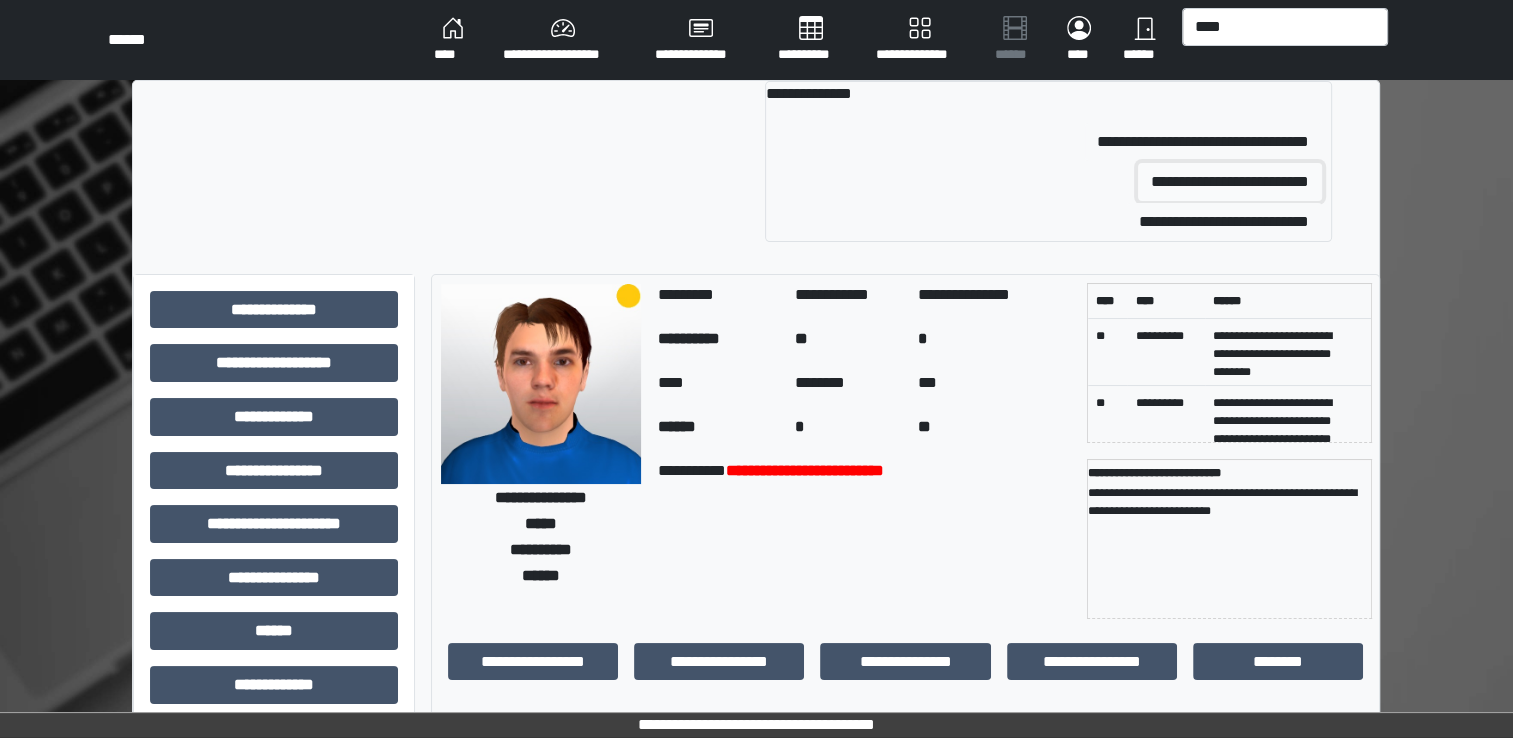click on "**********" at bounding box center [1230, 182] 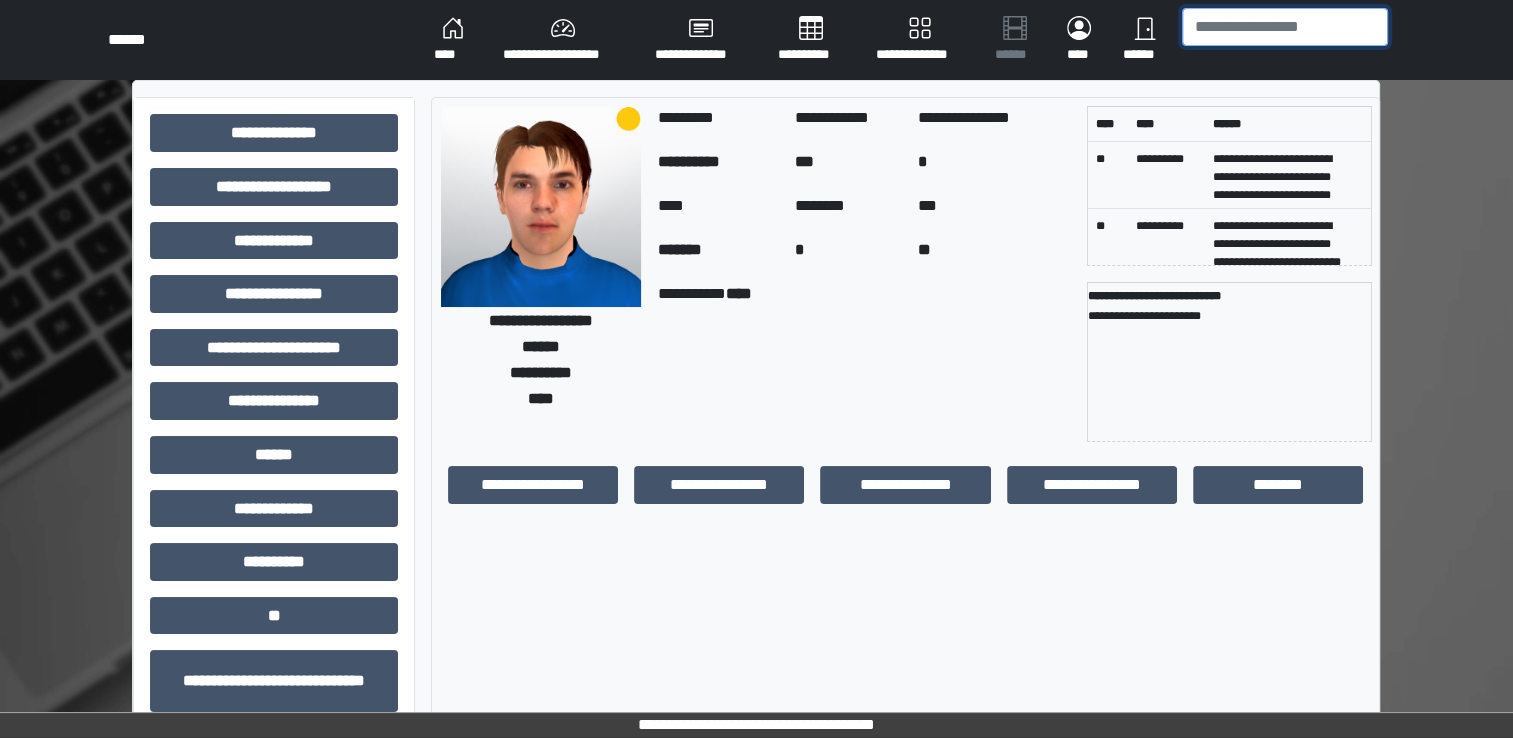 click at bounding box center (1285, 27) 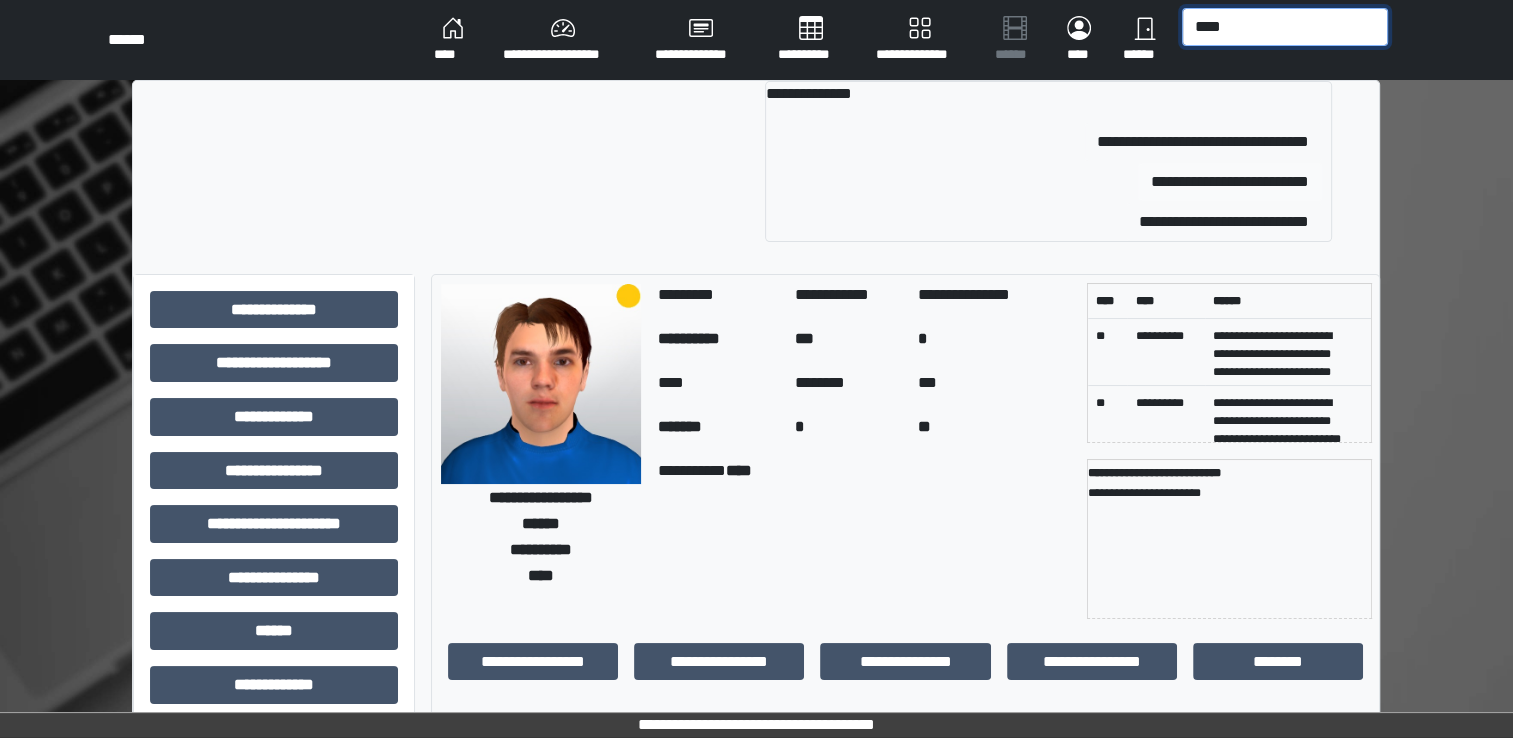 type on "****" 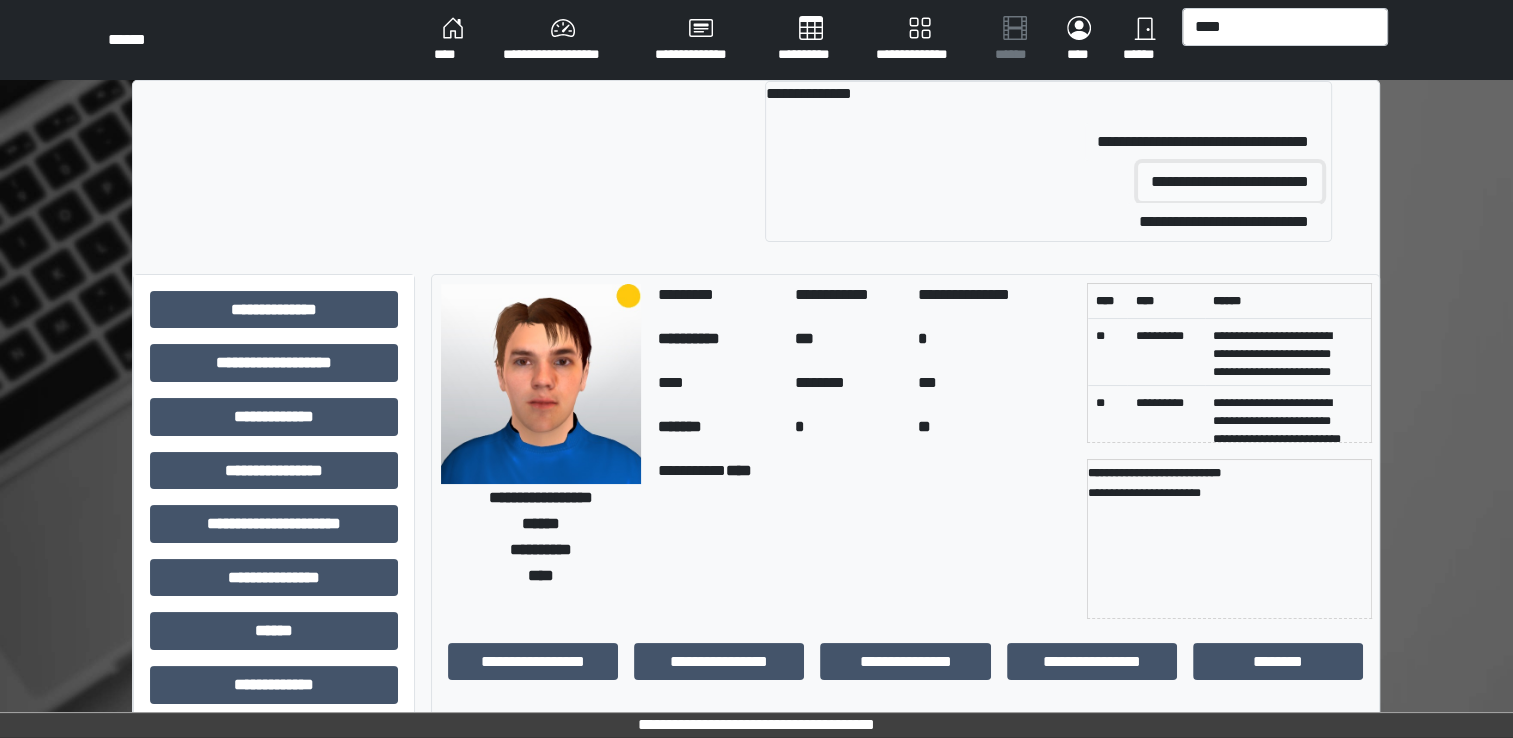 click on "**********" at bounding box center [1230, 182] 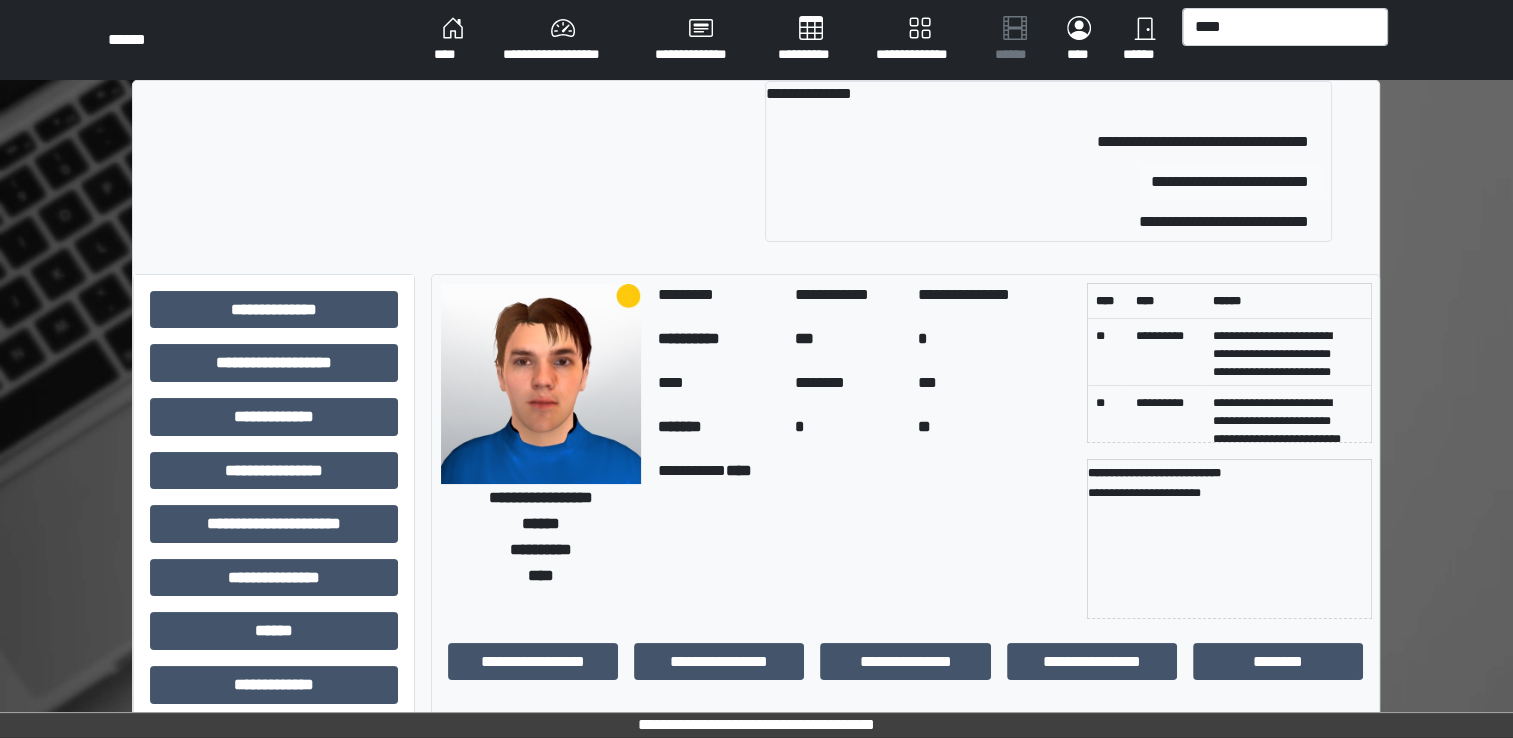 type 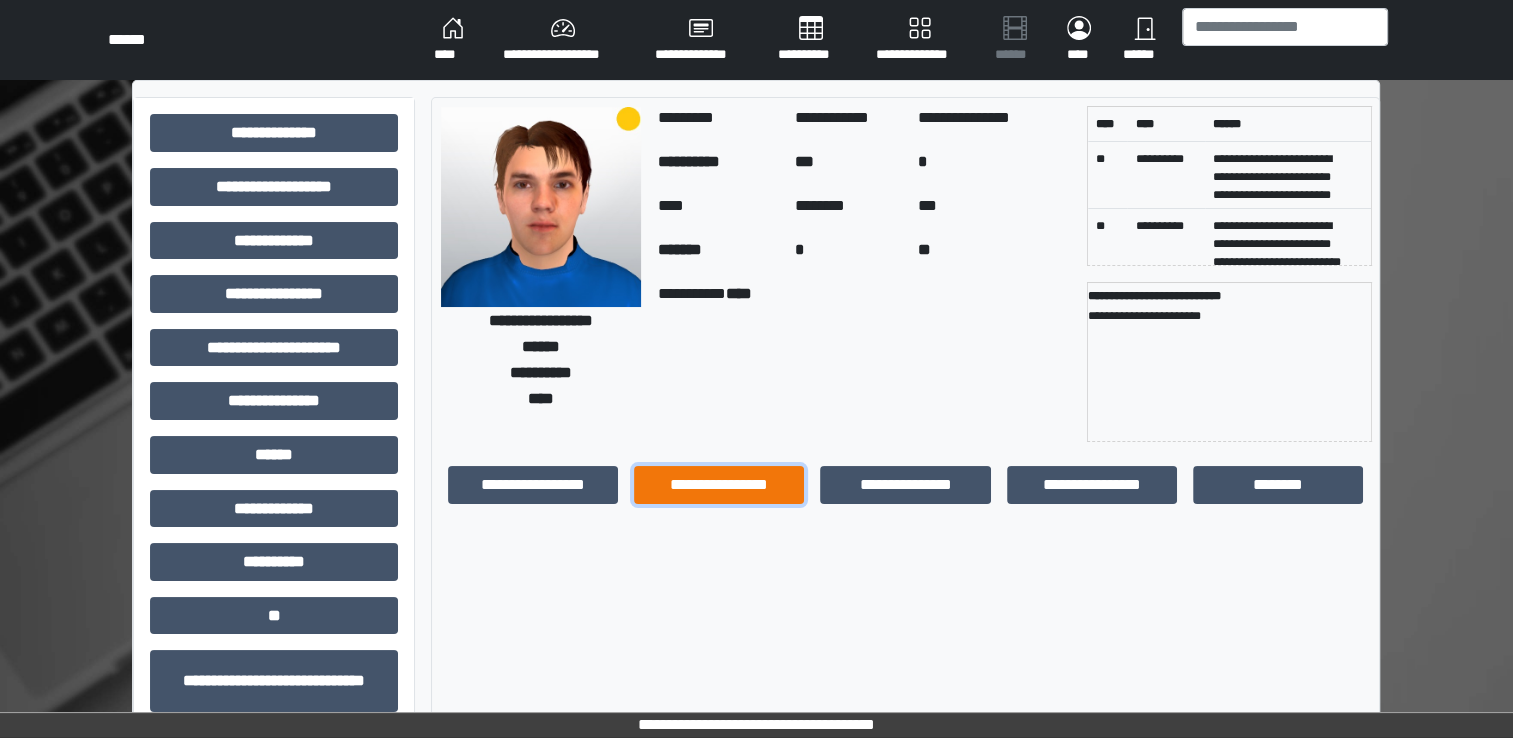click on "**********" at bounding box center [719, 485] 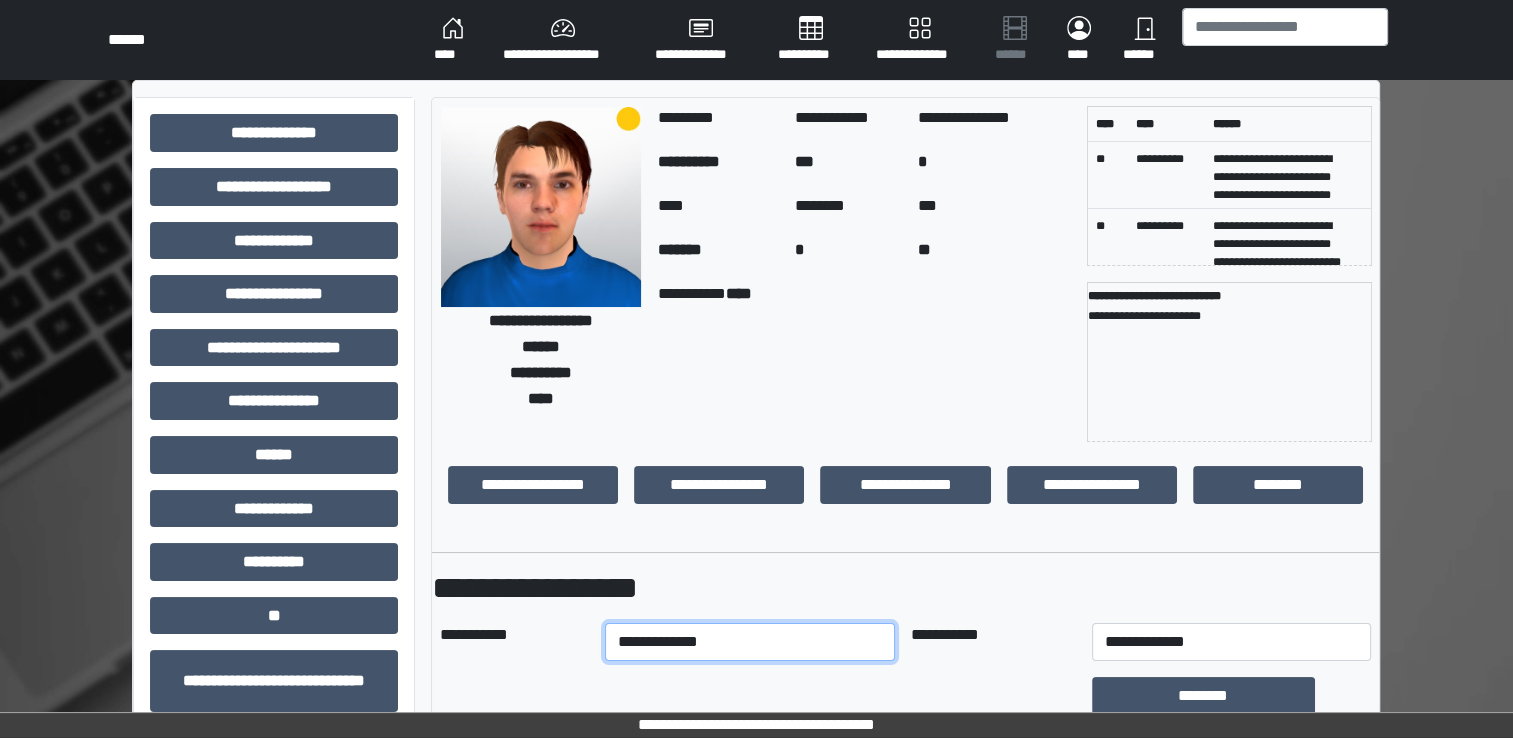 click on "**********" at bounding box center [750, 642] 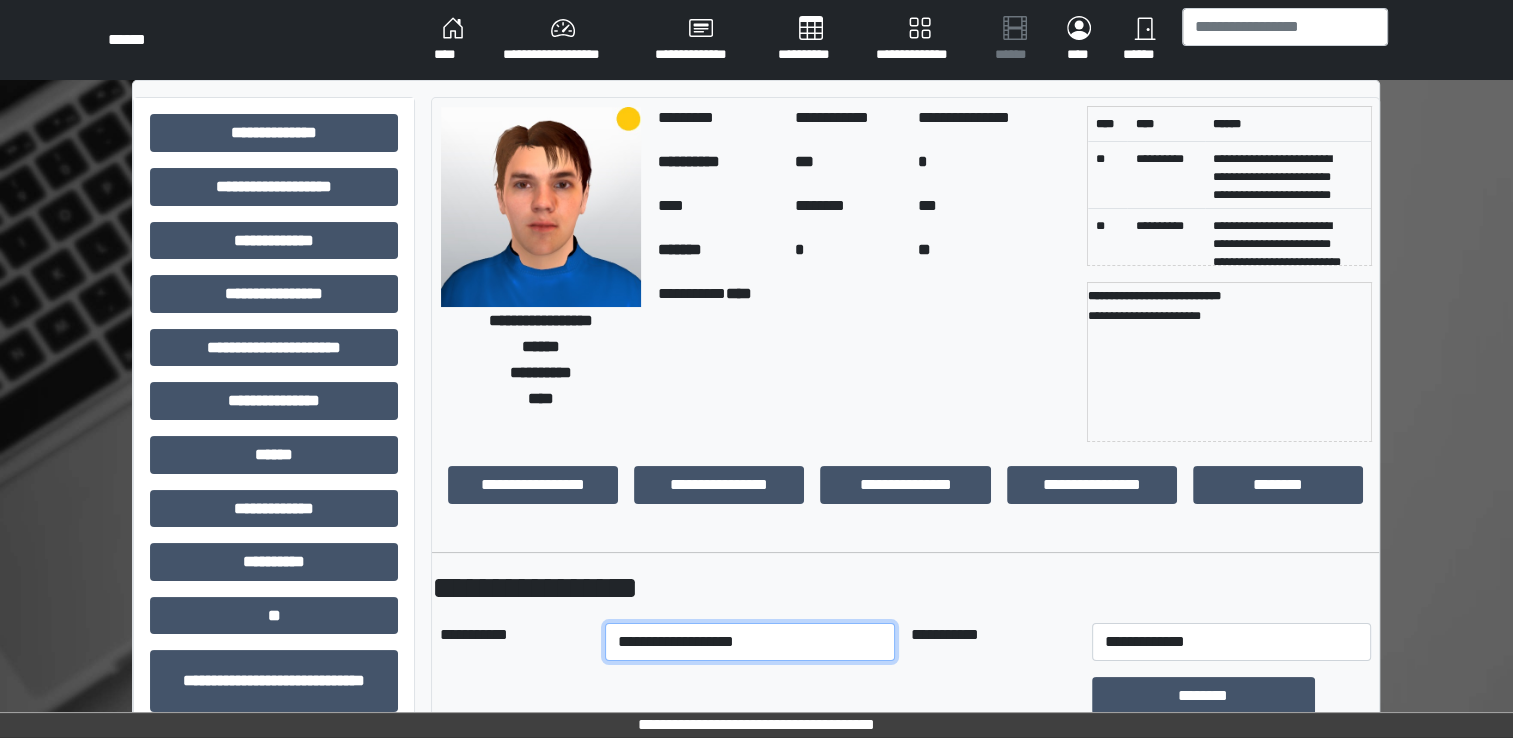 click on "**********" at bounding box center (750, 642) 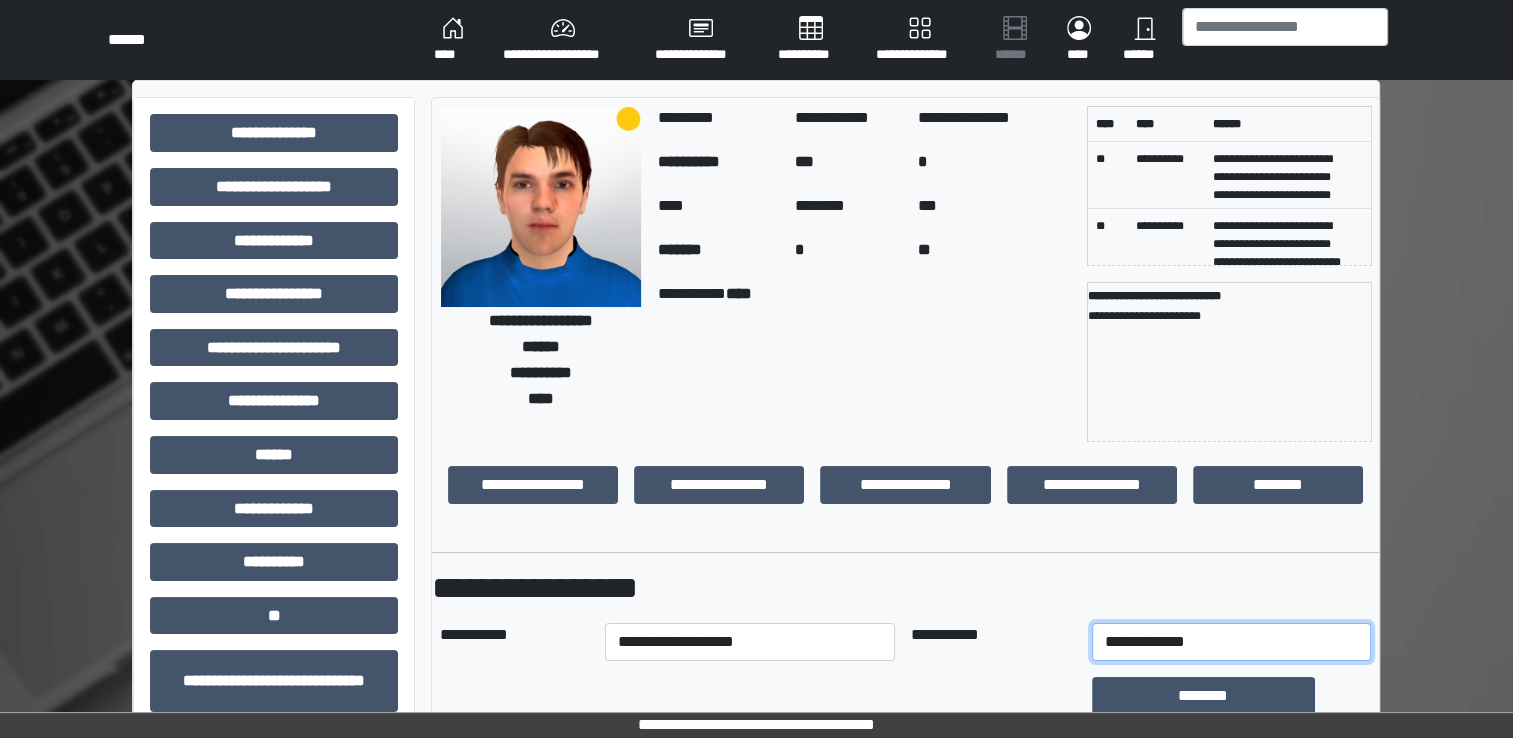 click on "**********" at bounding box center (1231, 642) 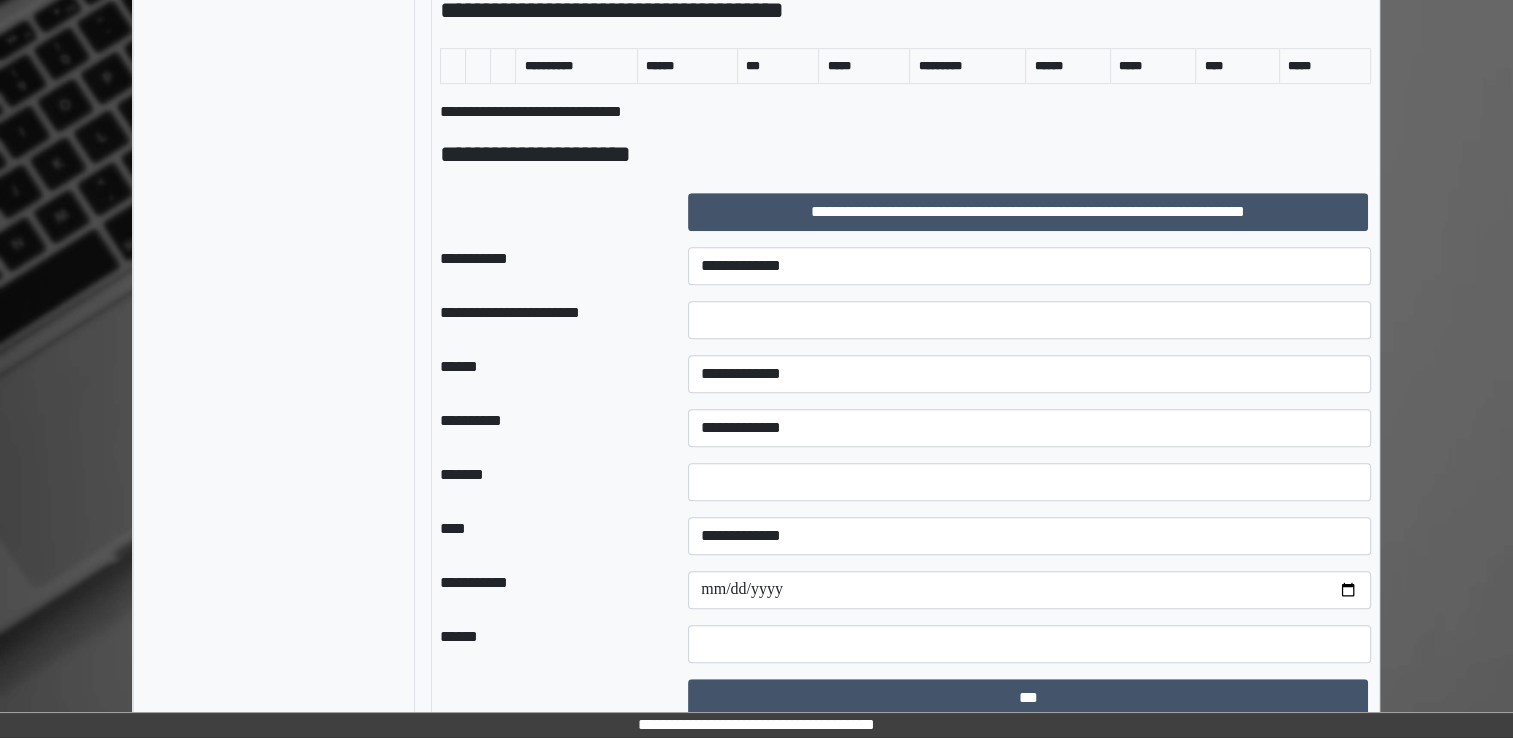 scroll, scrollTop: 1079, scrollLeft: 0, axis: vertical 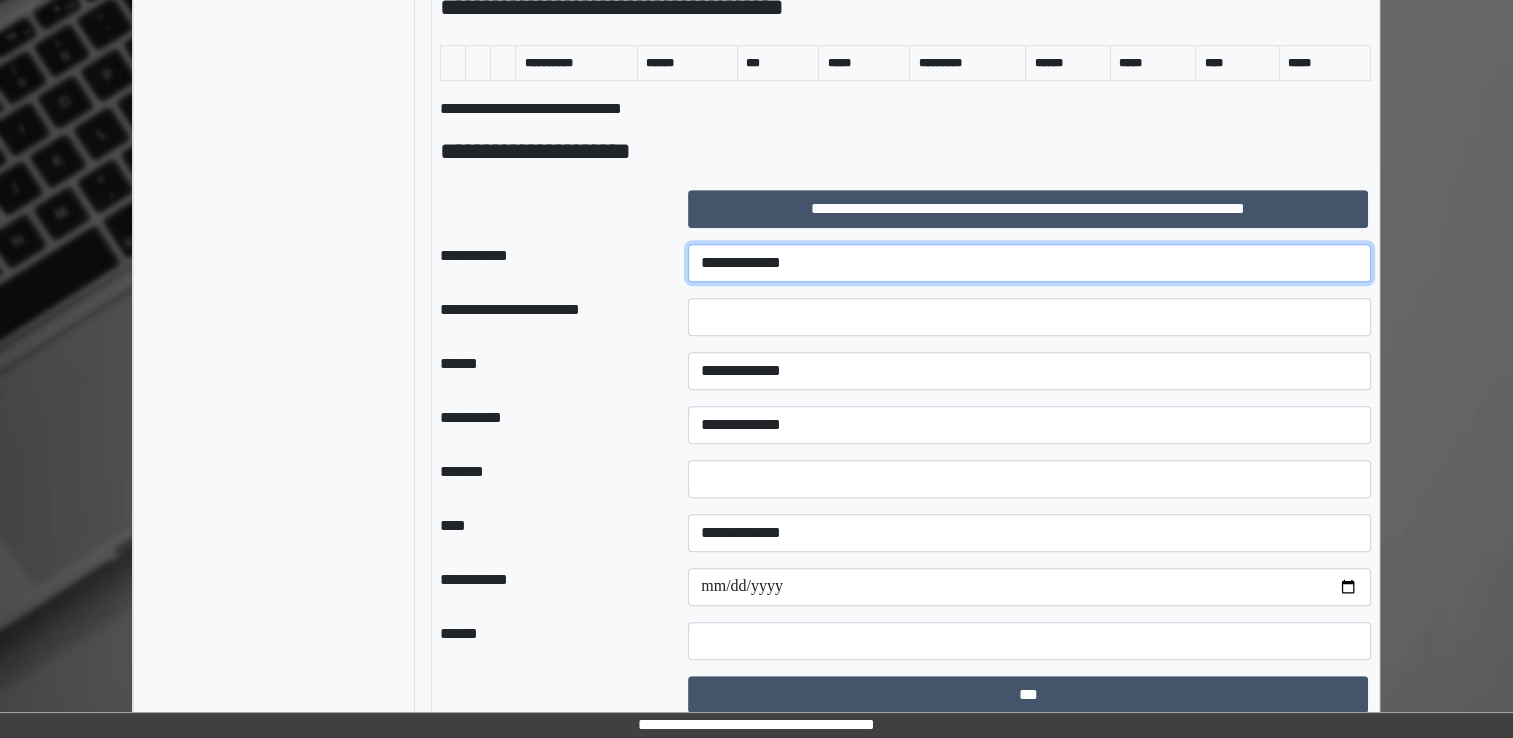 click on "**********" at bounding box center (1029, 263) 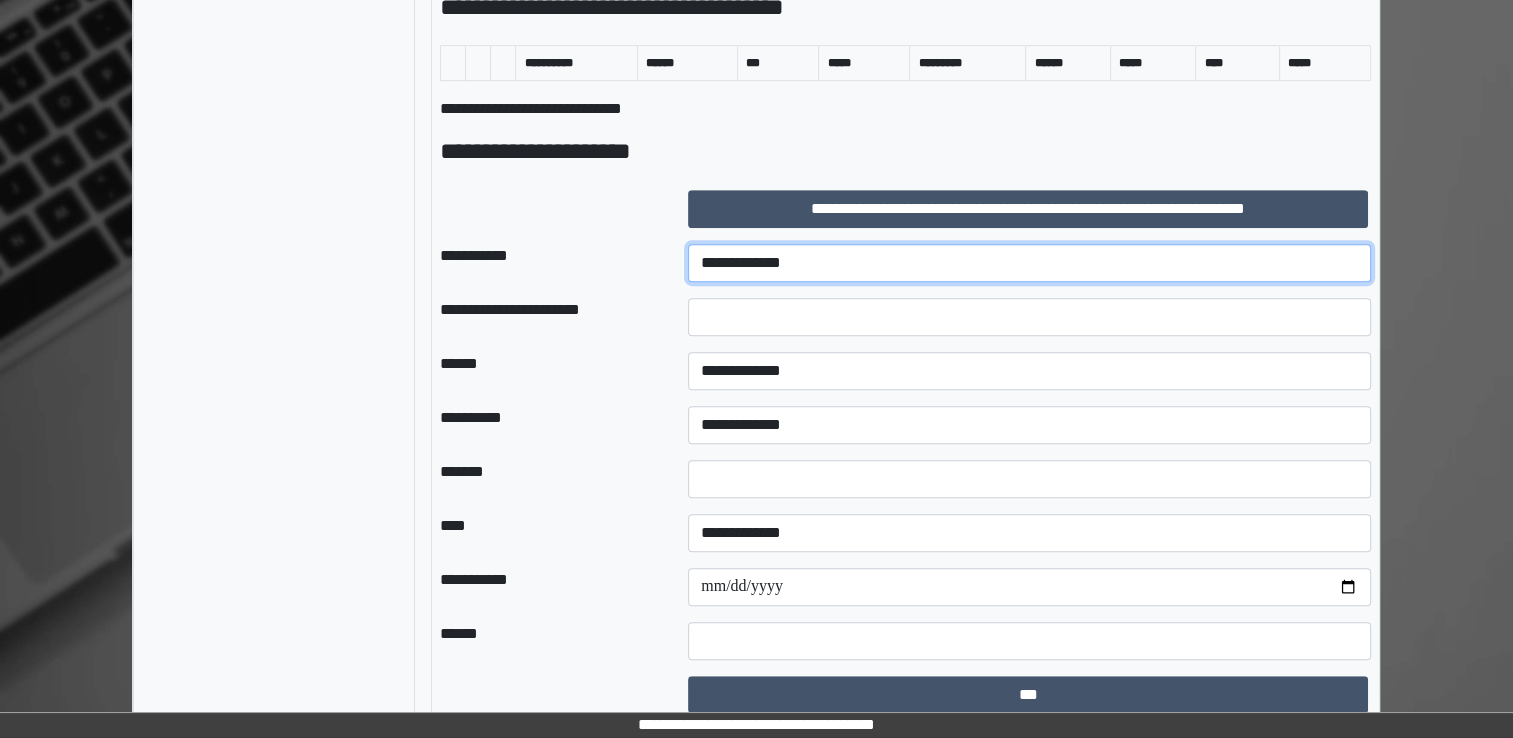 click on "**********" at bounding box center (1029, 263) 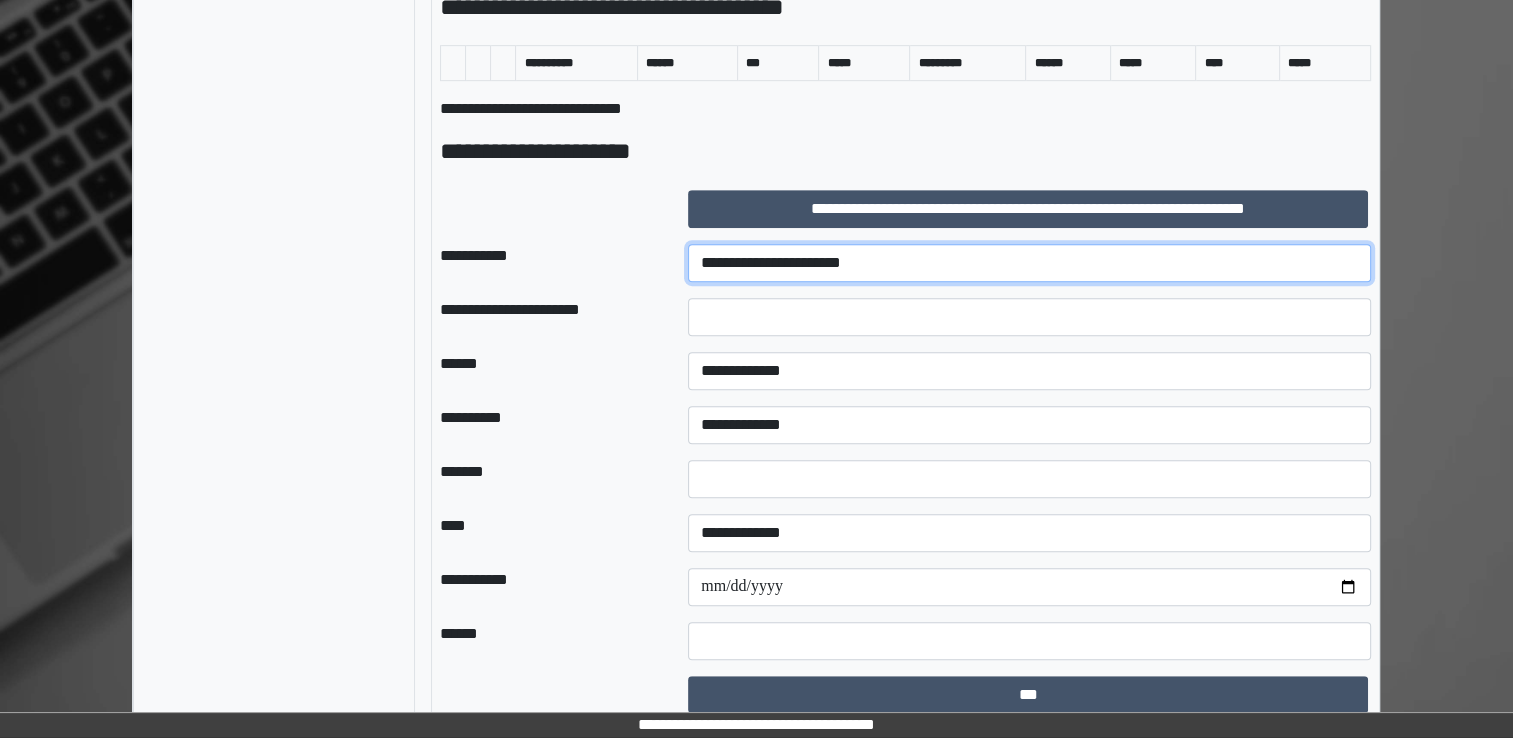 select on "***" 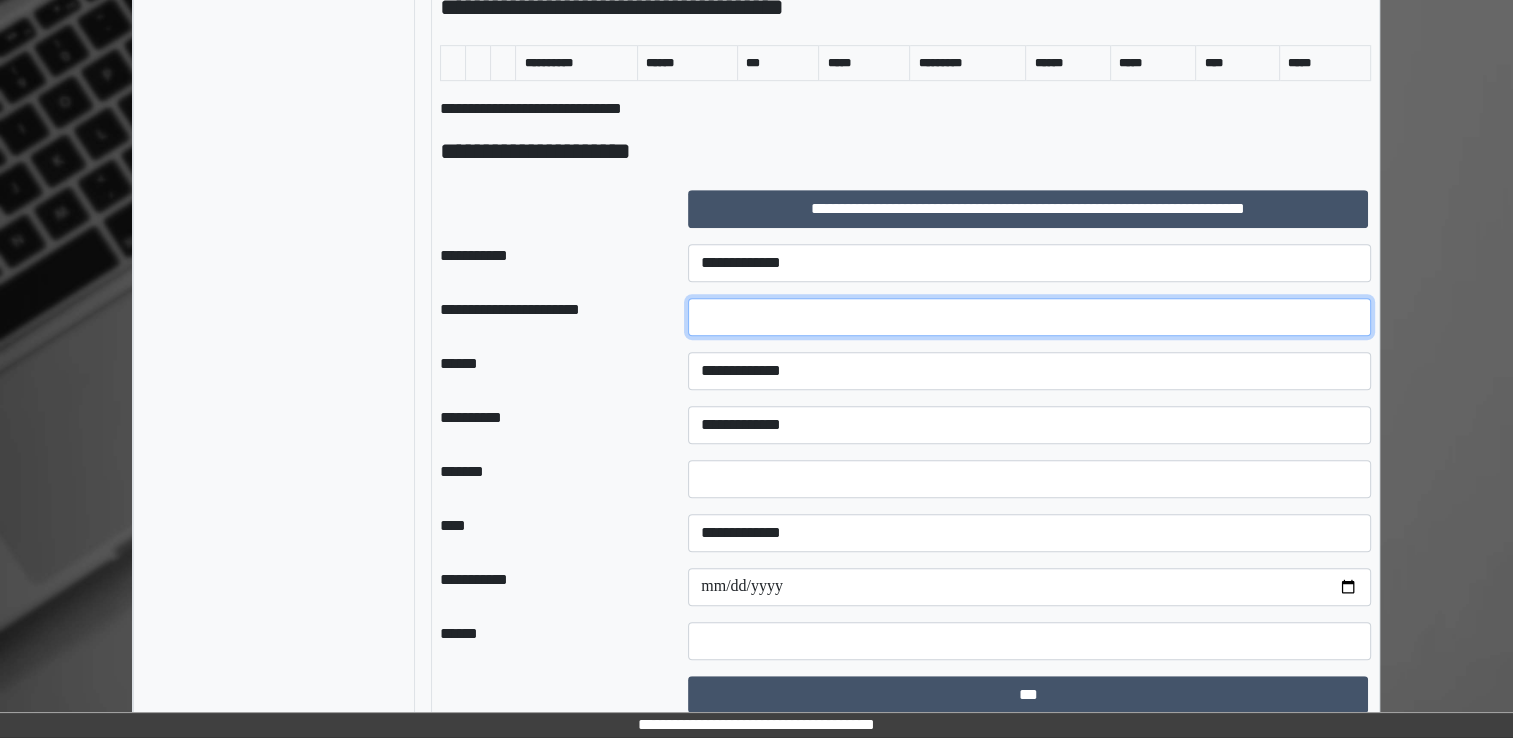 click at bounding box center [1029, 317] 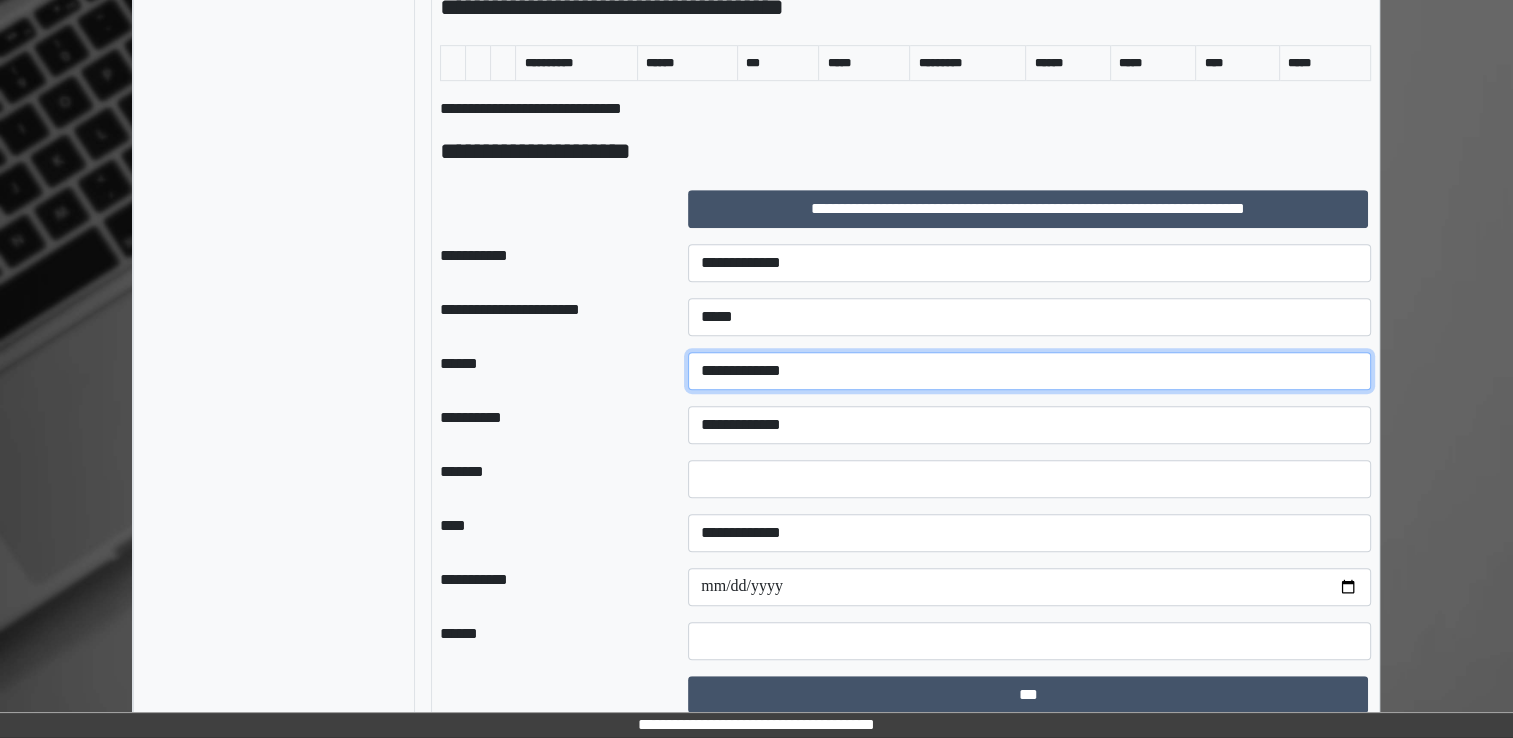 click on "**********" at bounding box center [1029, 371] 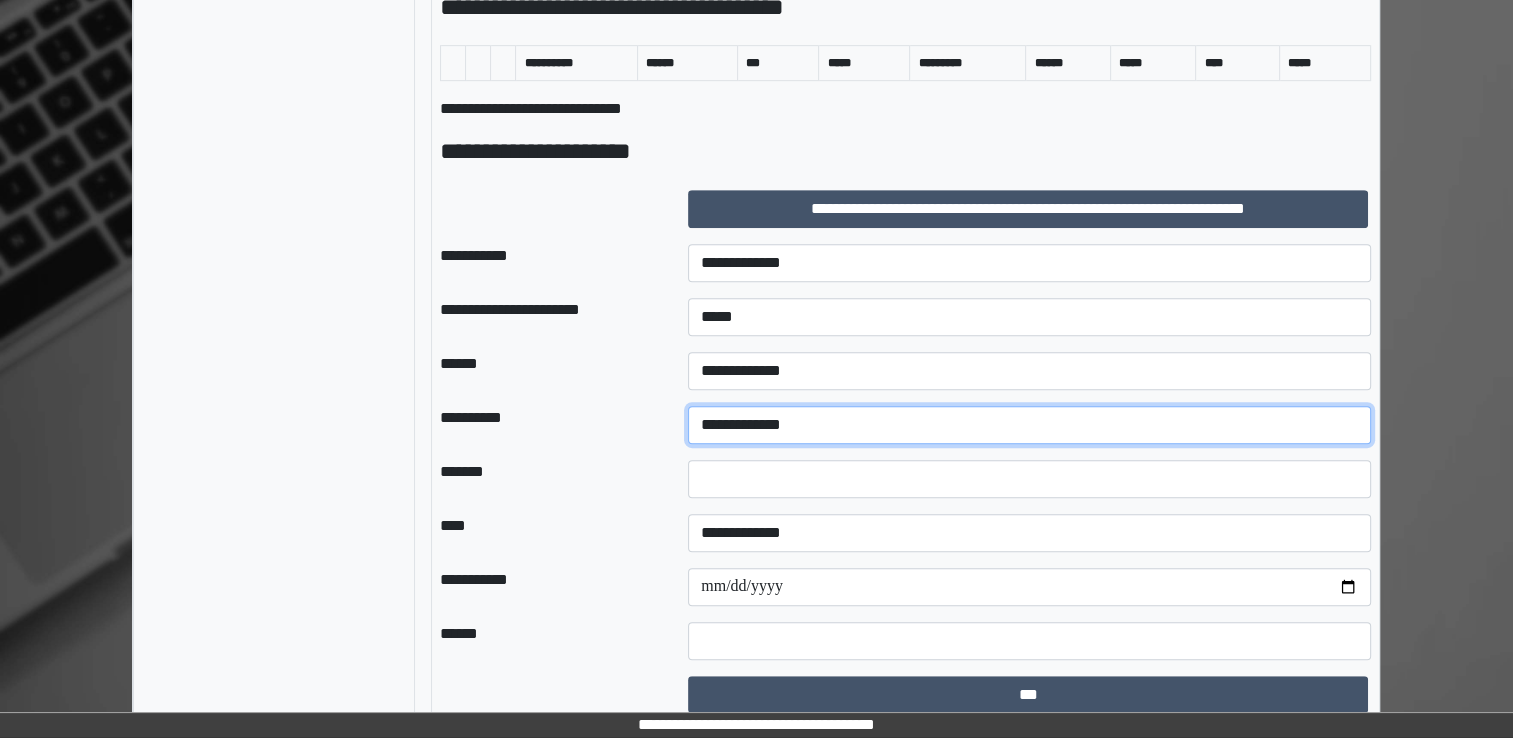 click on "**********" at bounding box center (1029, 425) 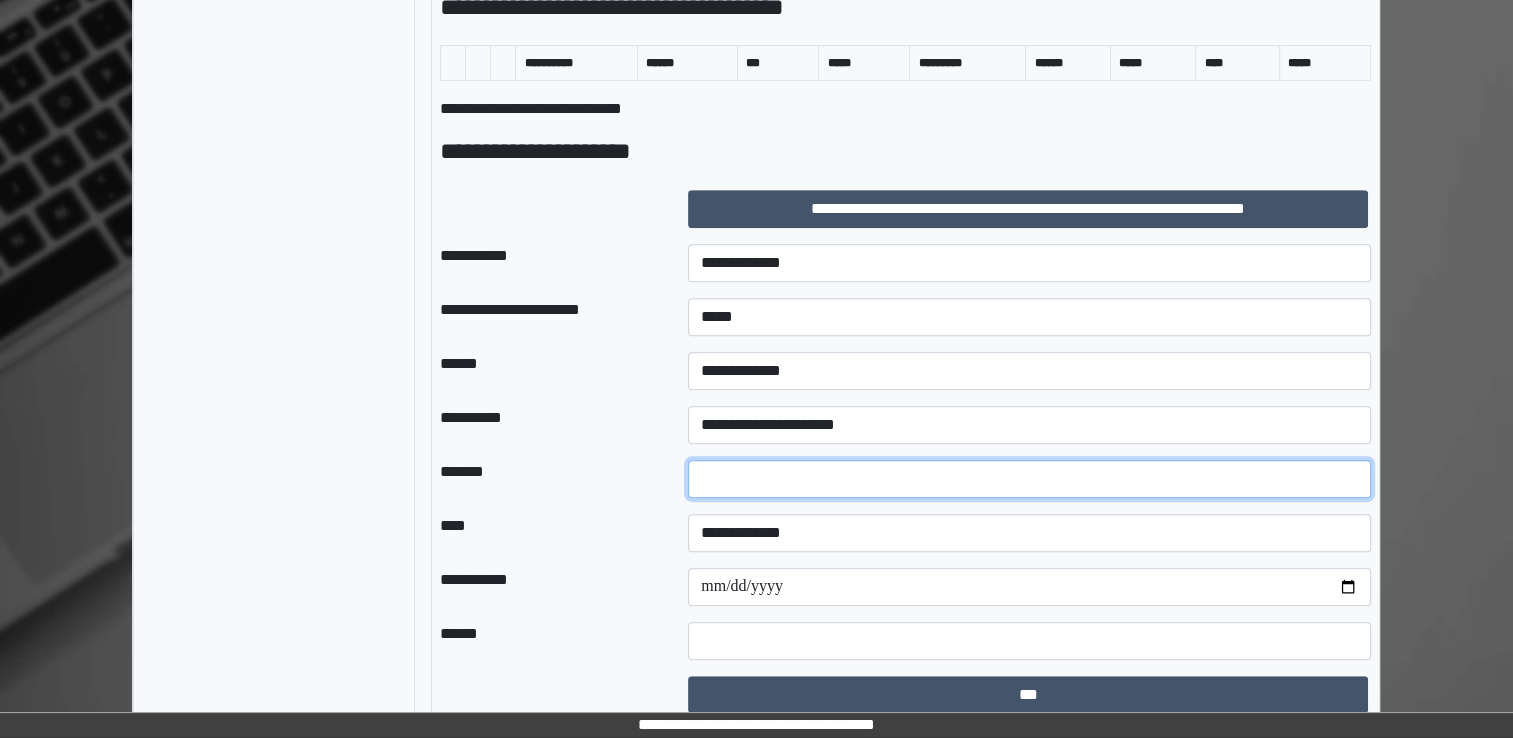 click at bounding box center (1029, 479) 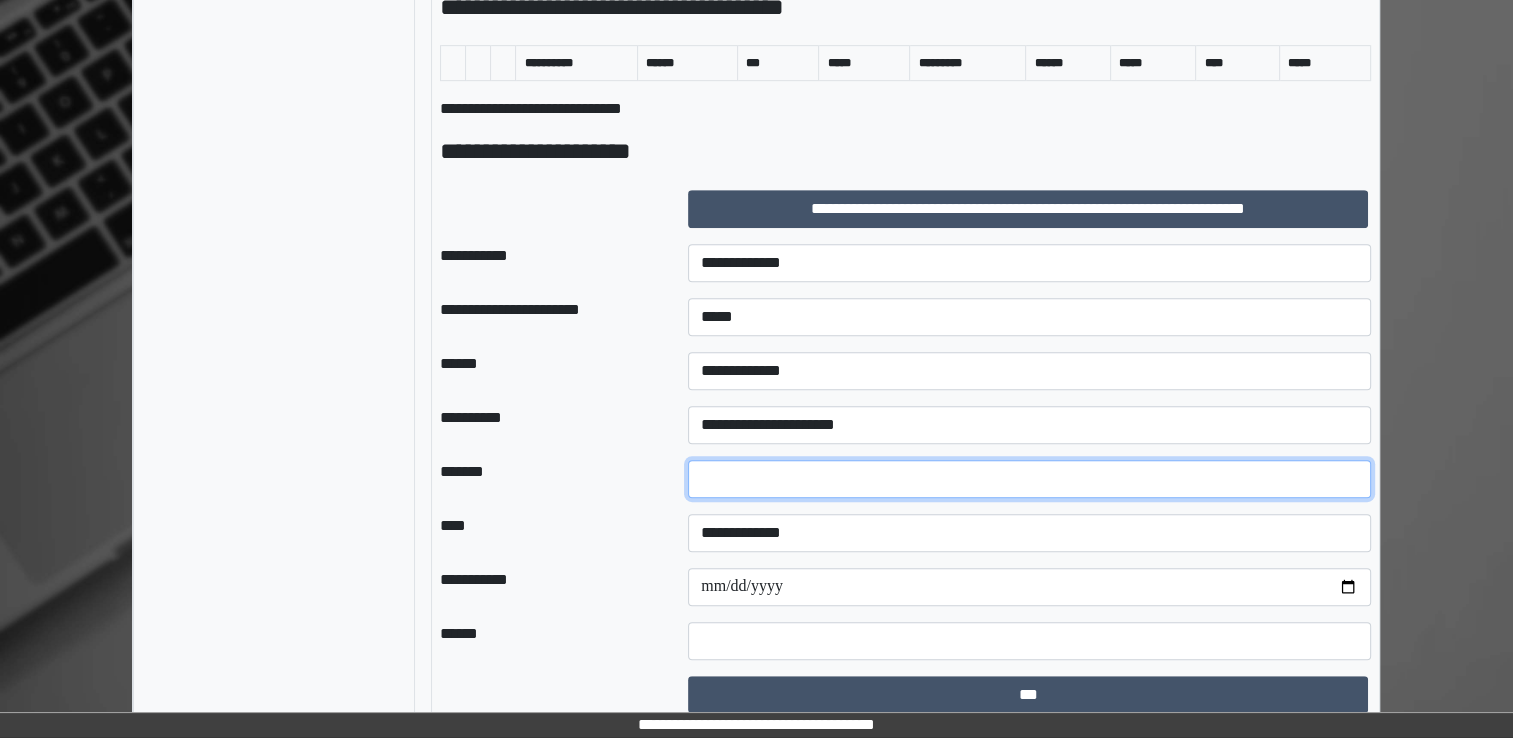 type on "**" 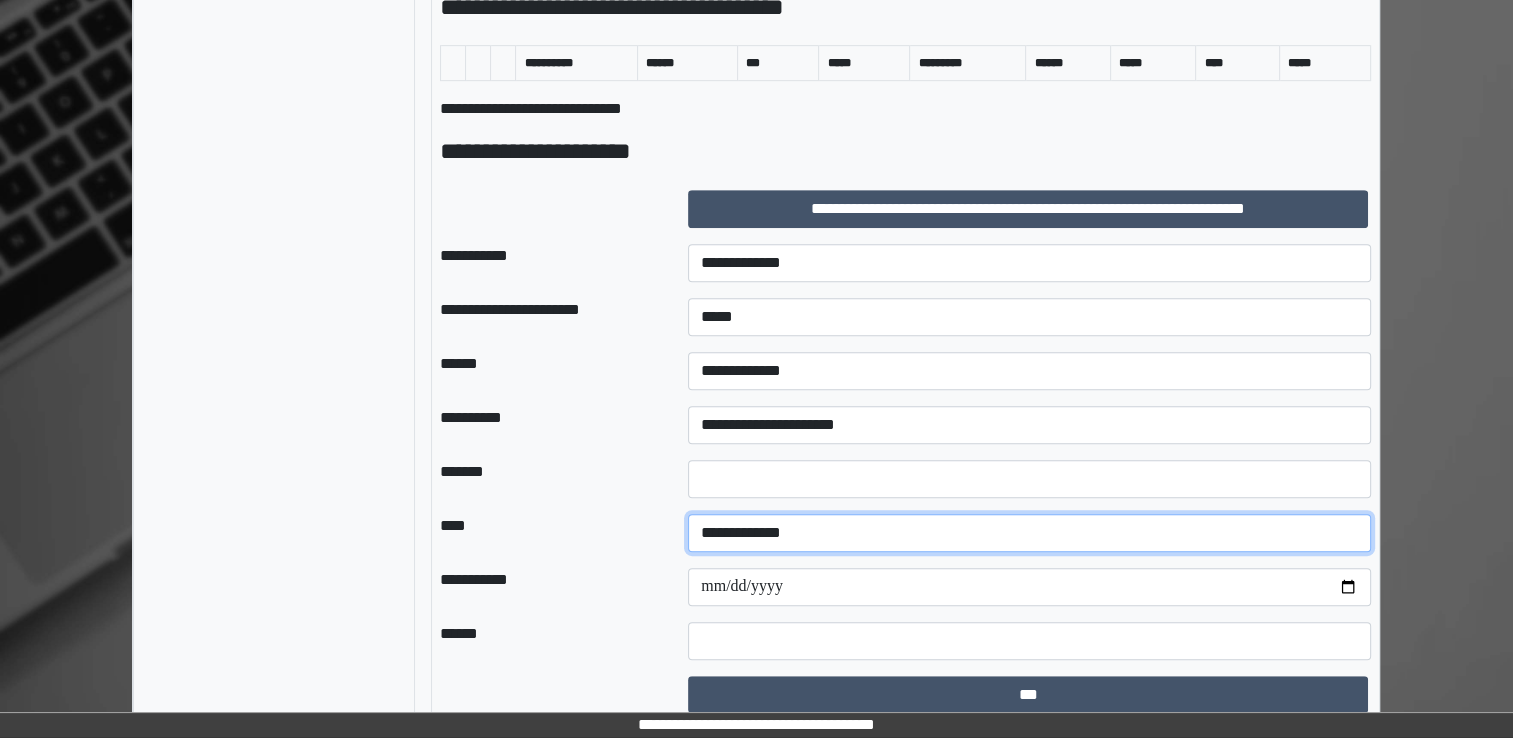 click on "**********" at bounding box center (1029, 533) 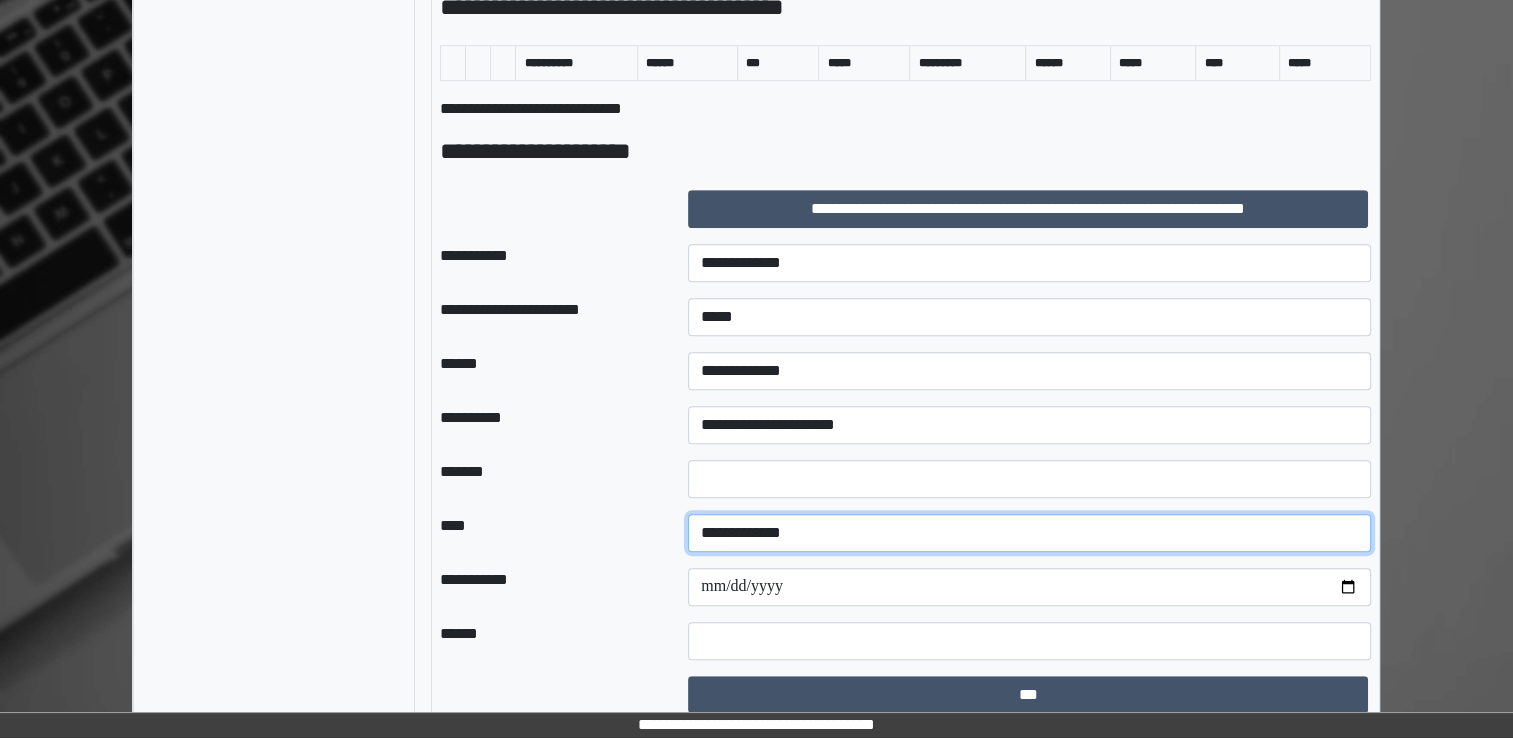 select on "*" 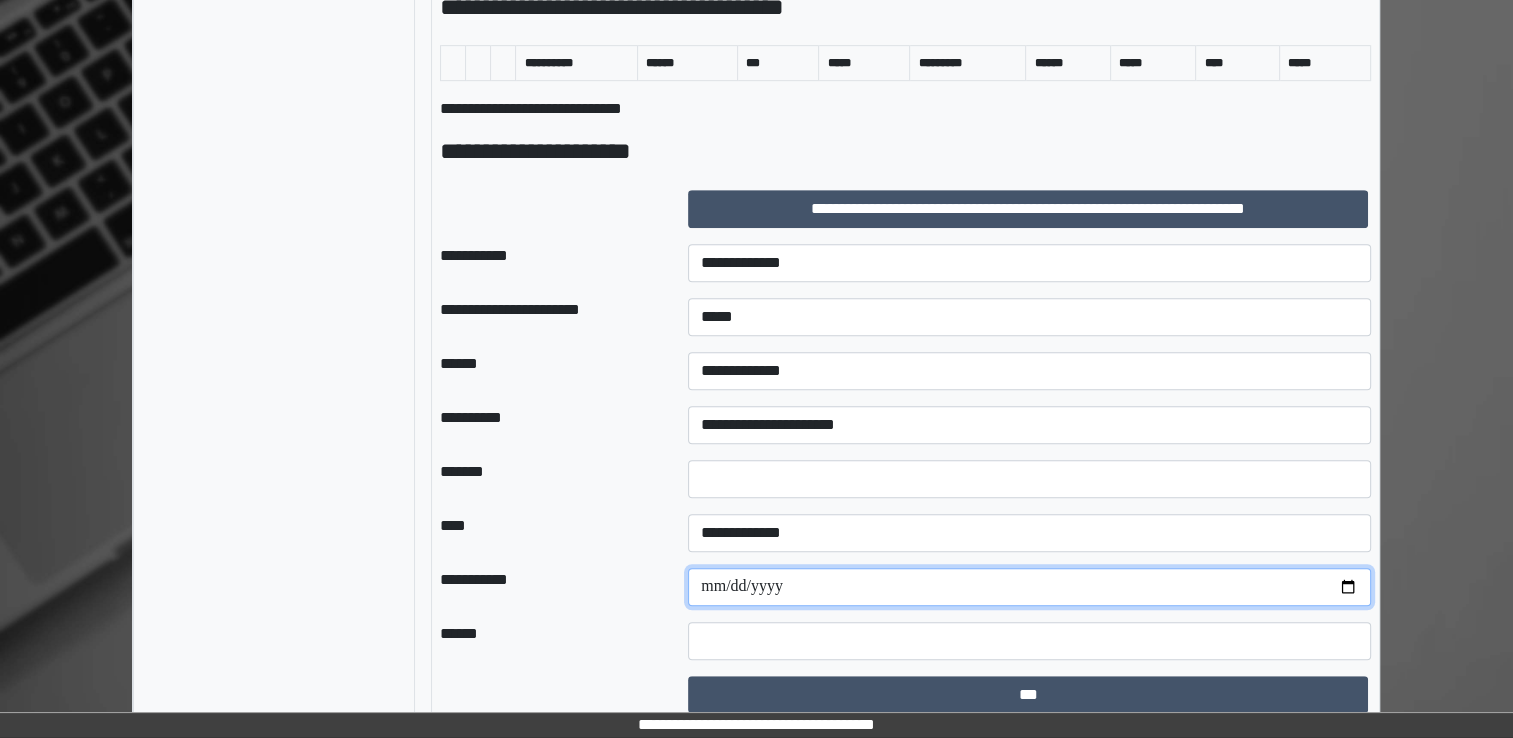 click at bounding box center [1029, 587] 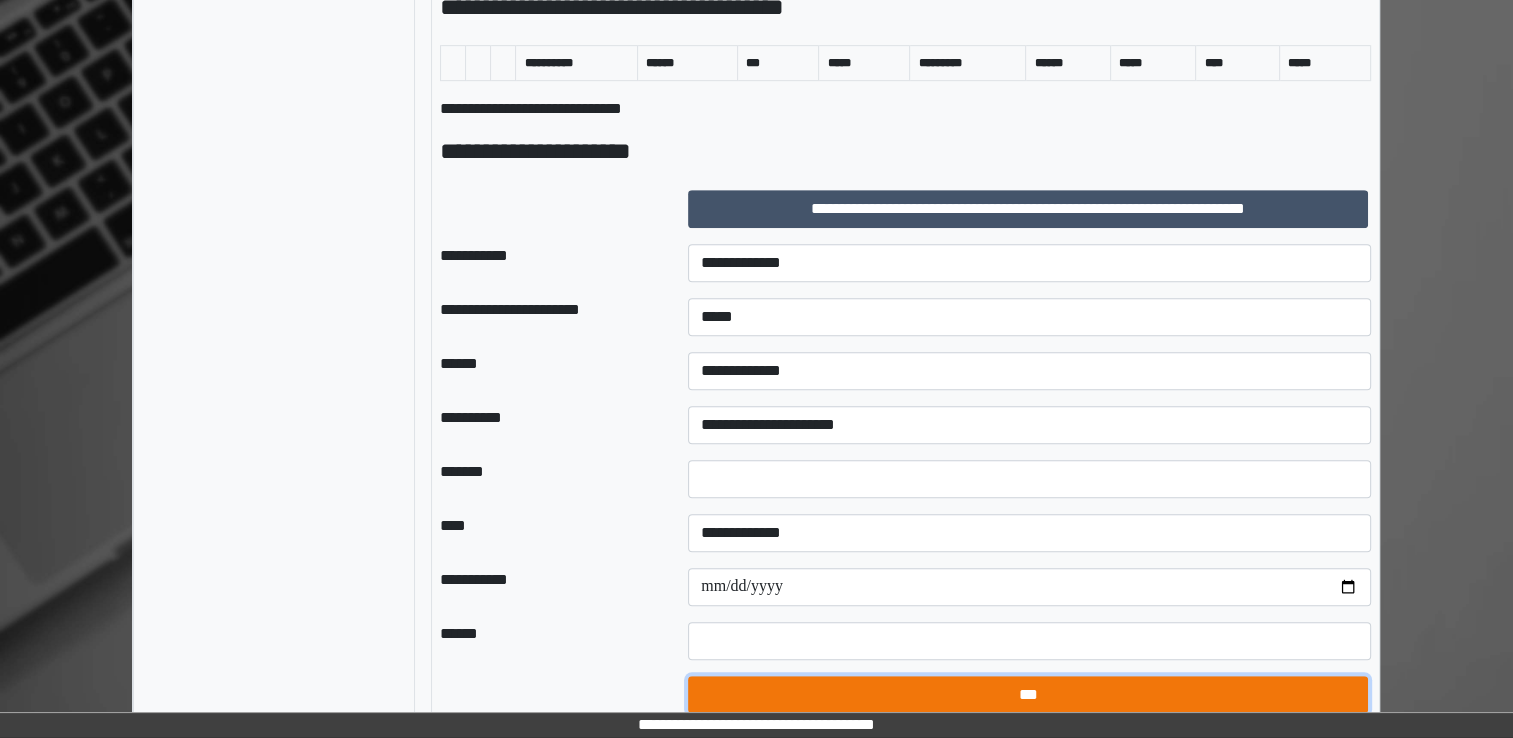 click on "***" at bounding box center [1028, 695] 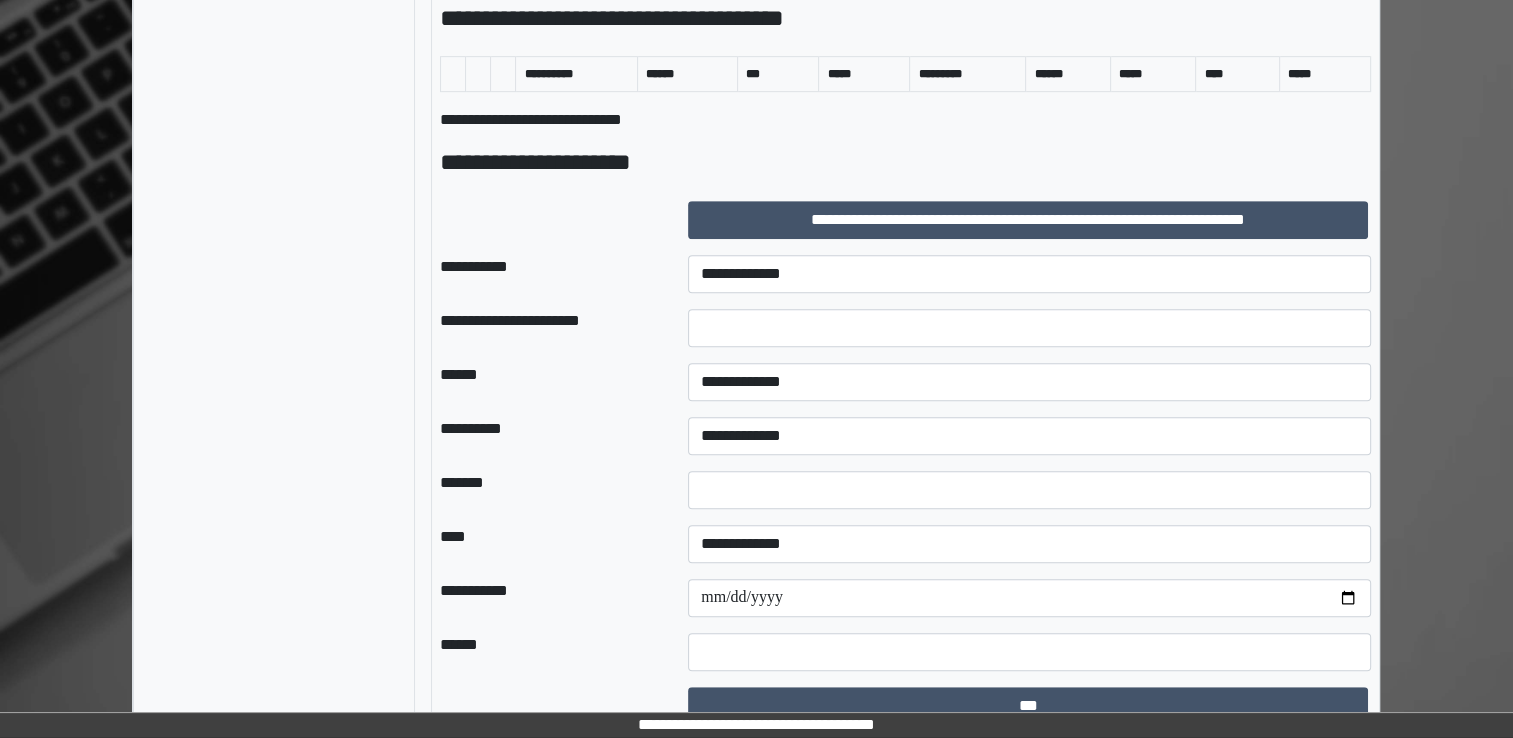 drag, startPoint x: 1512, startPoint y: 491, endPoint x: 1524, endPoint y: 457, distance: 36.05551 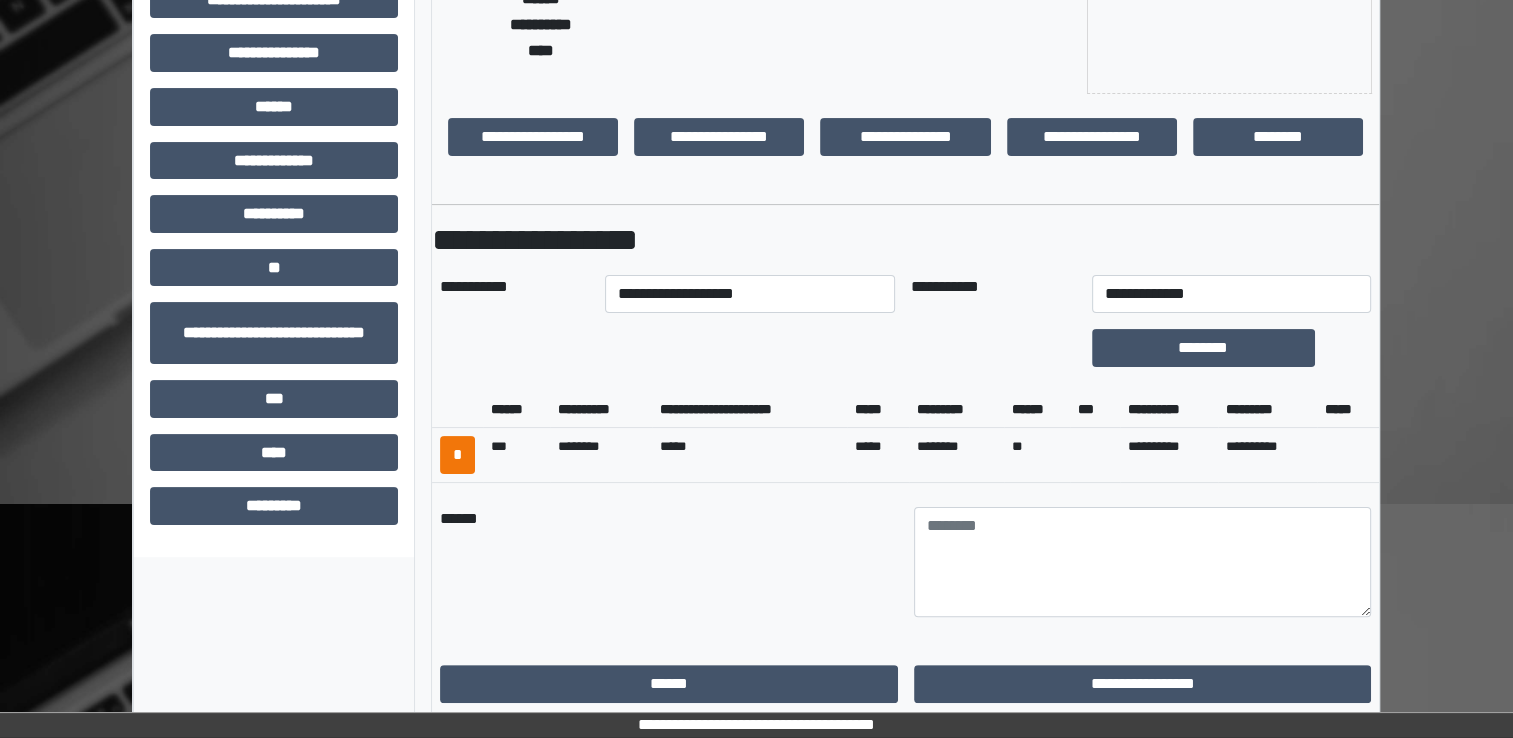 scroll, scrollTop: 287, scrollLeft: 0, axis: vertical 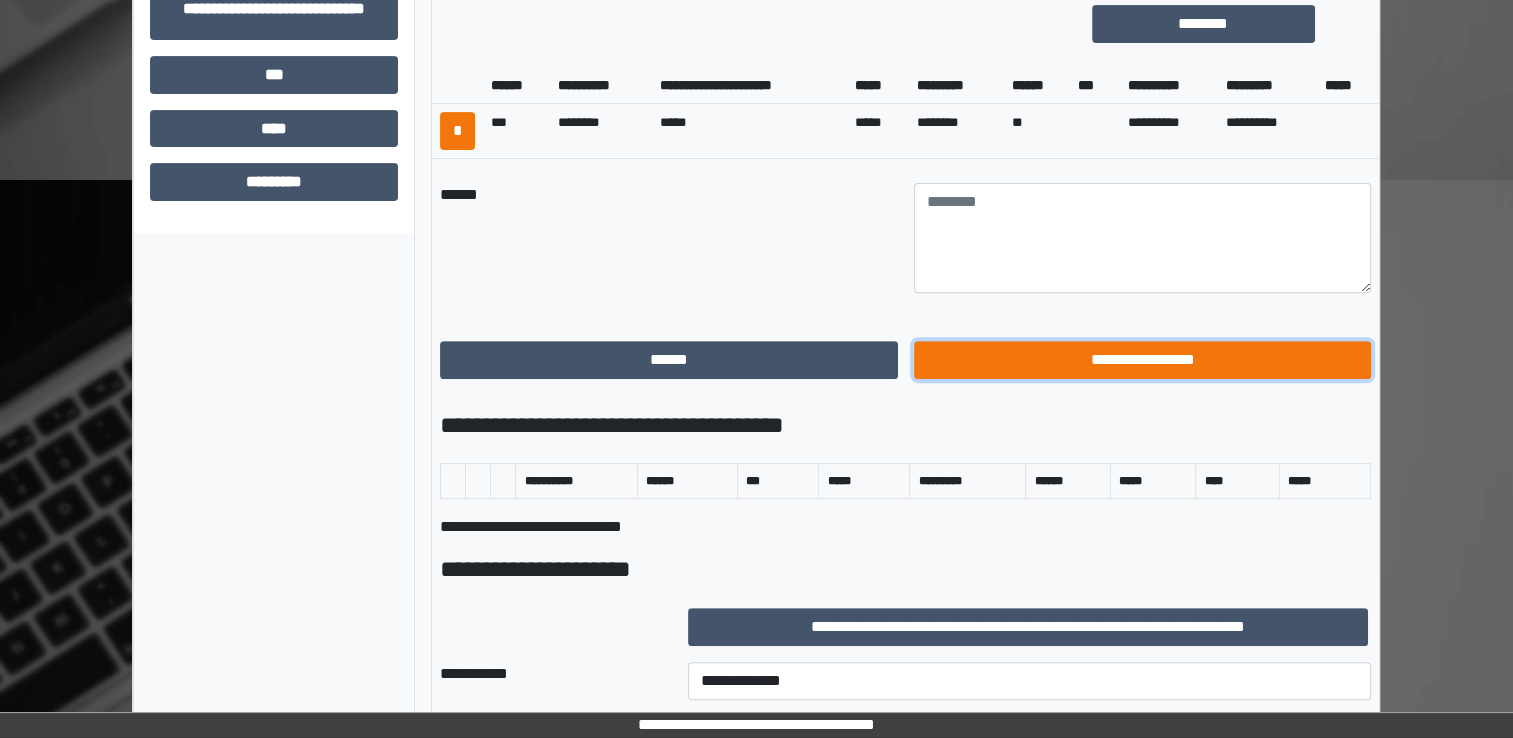 click on "**********" at bounding box center (1143, 360) 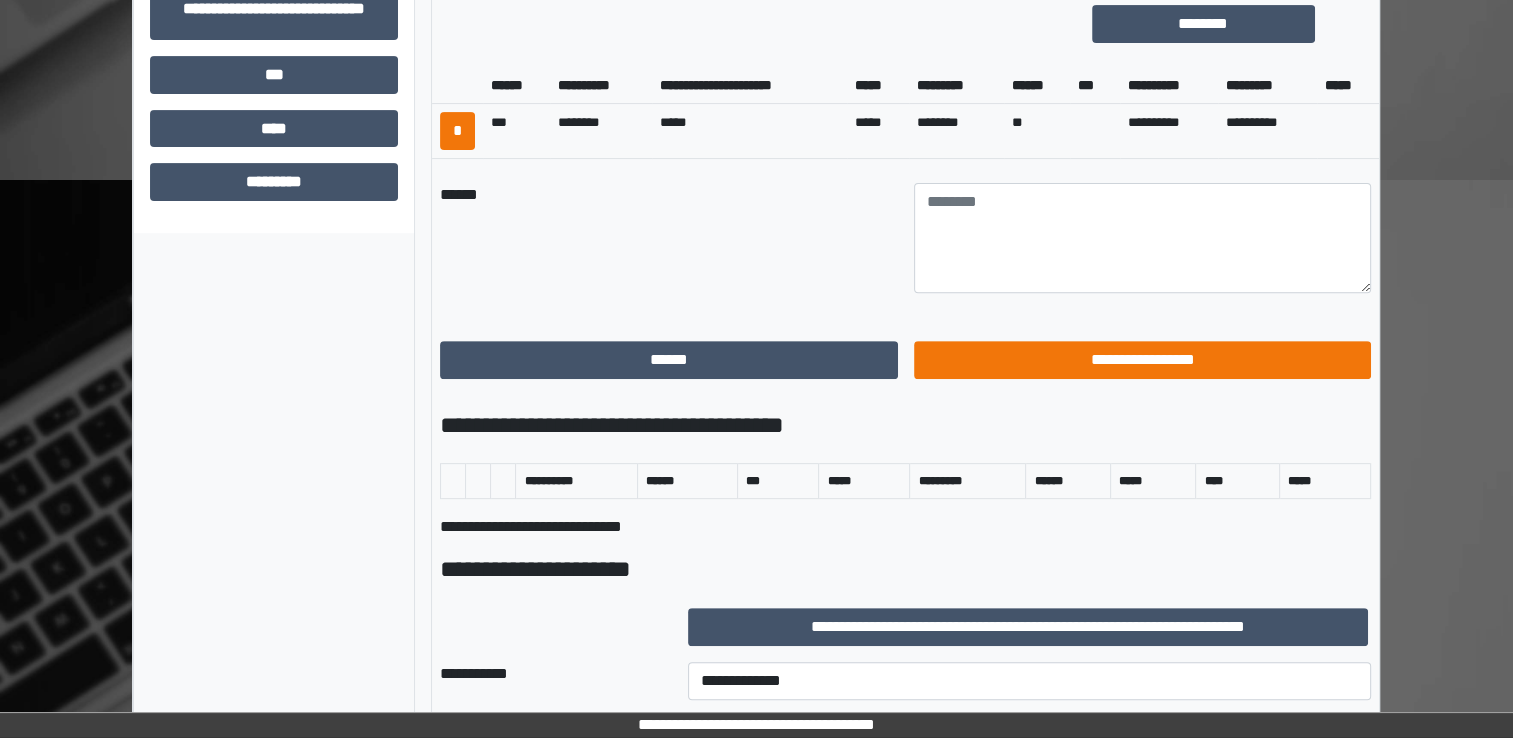 scroll, scrollTop: 184, scrollLeft: 0, axis: vertical 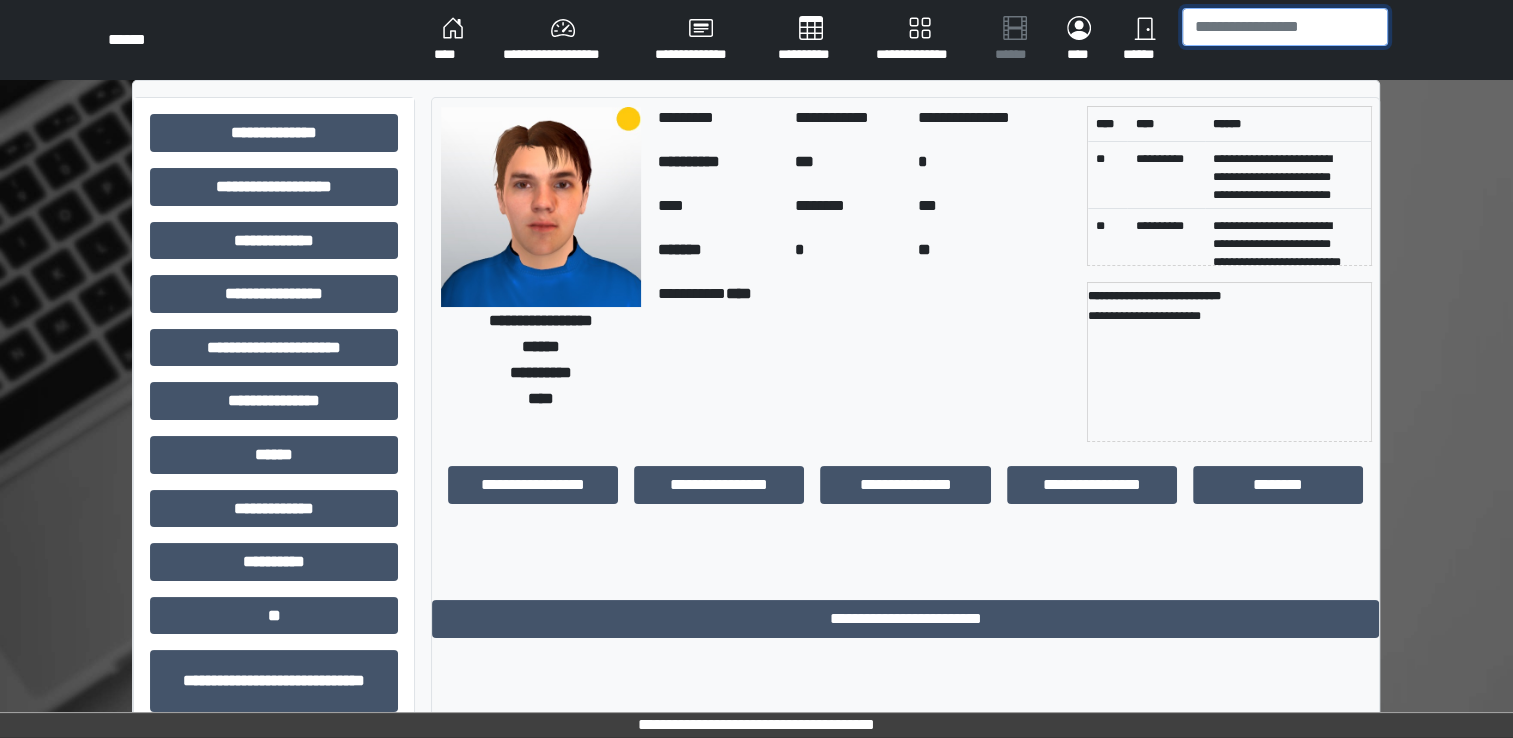 click at bounding box center (1285, 27) 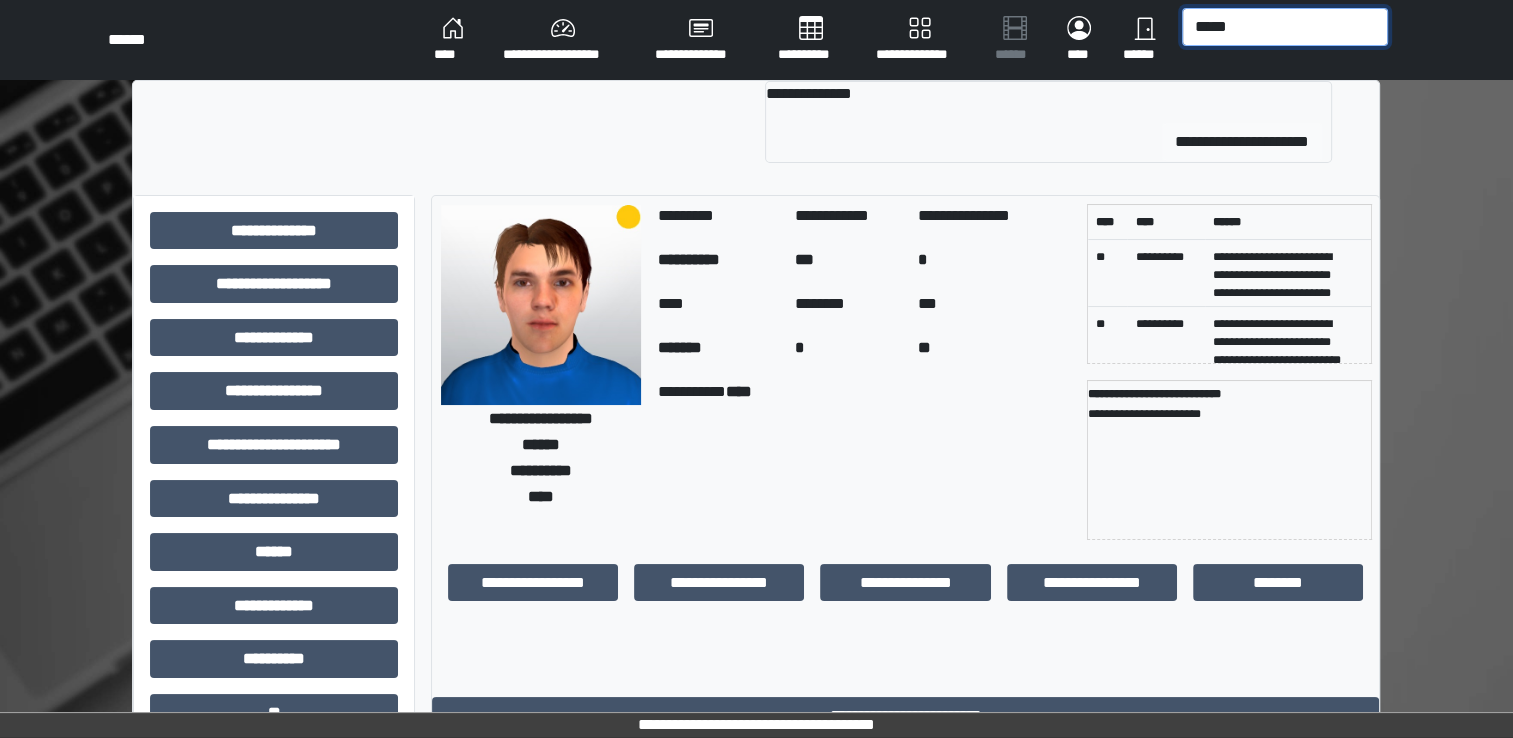 type on "*****" 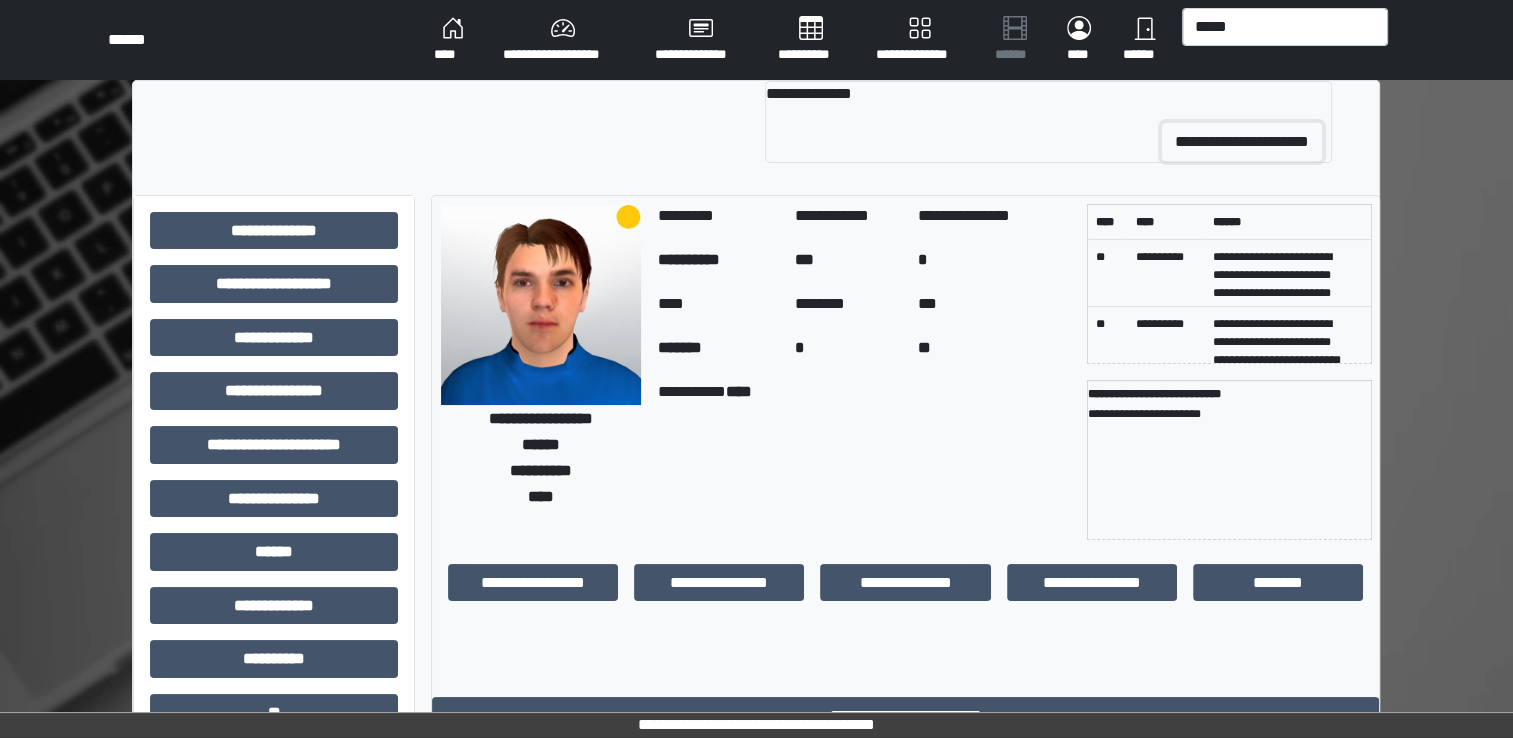 click on "**********" at bounding box center (1242, 142) 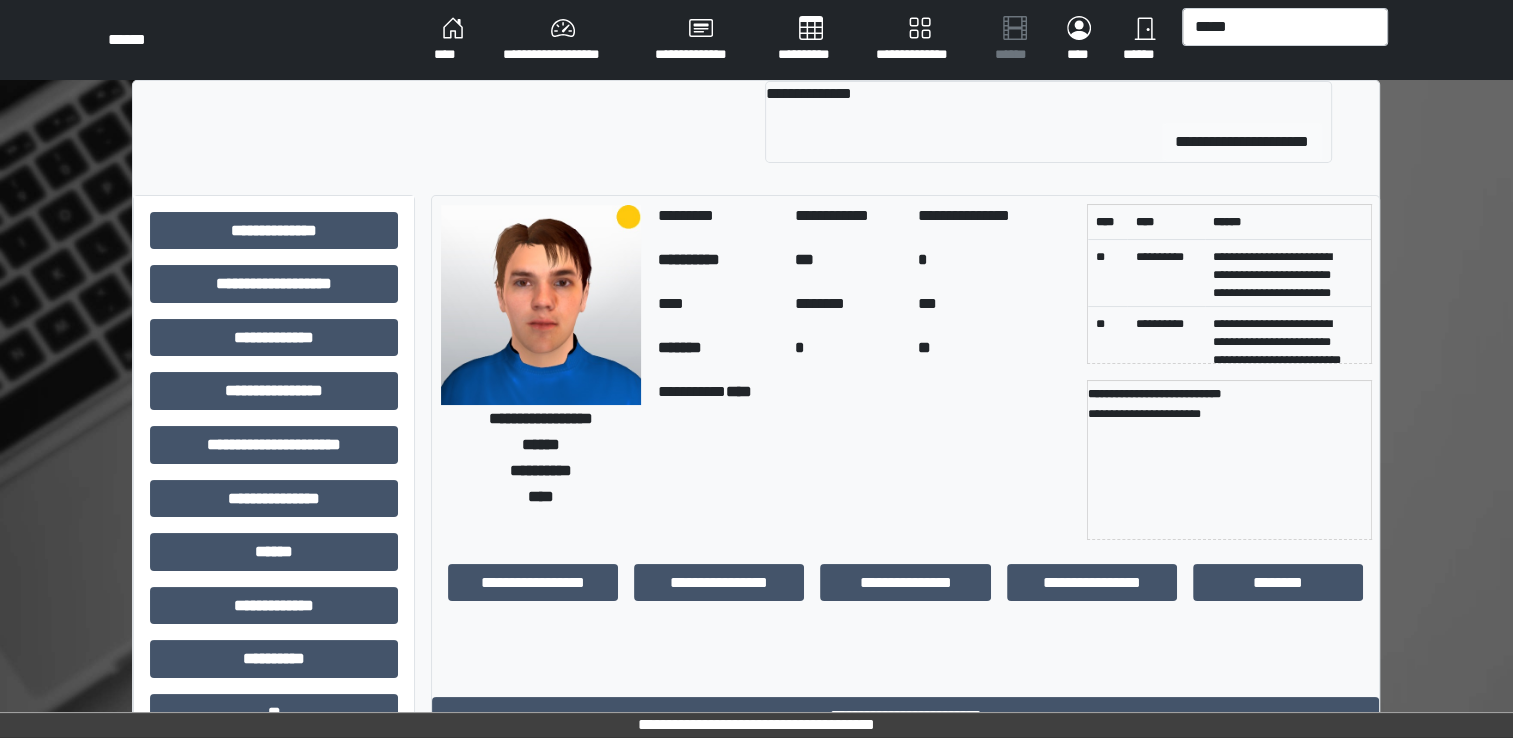 type 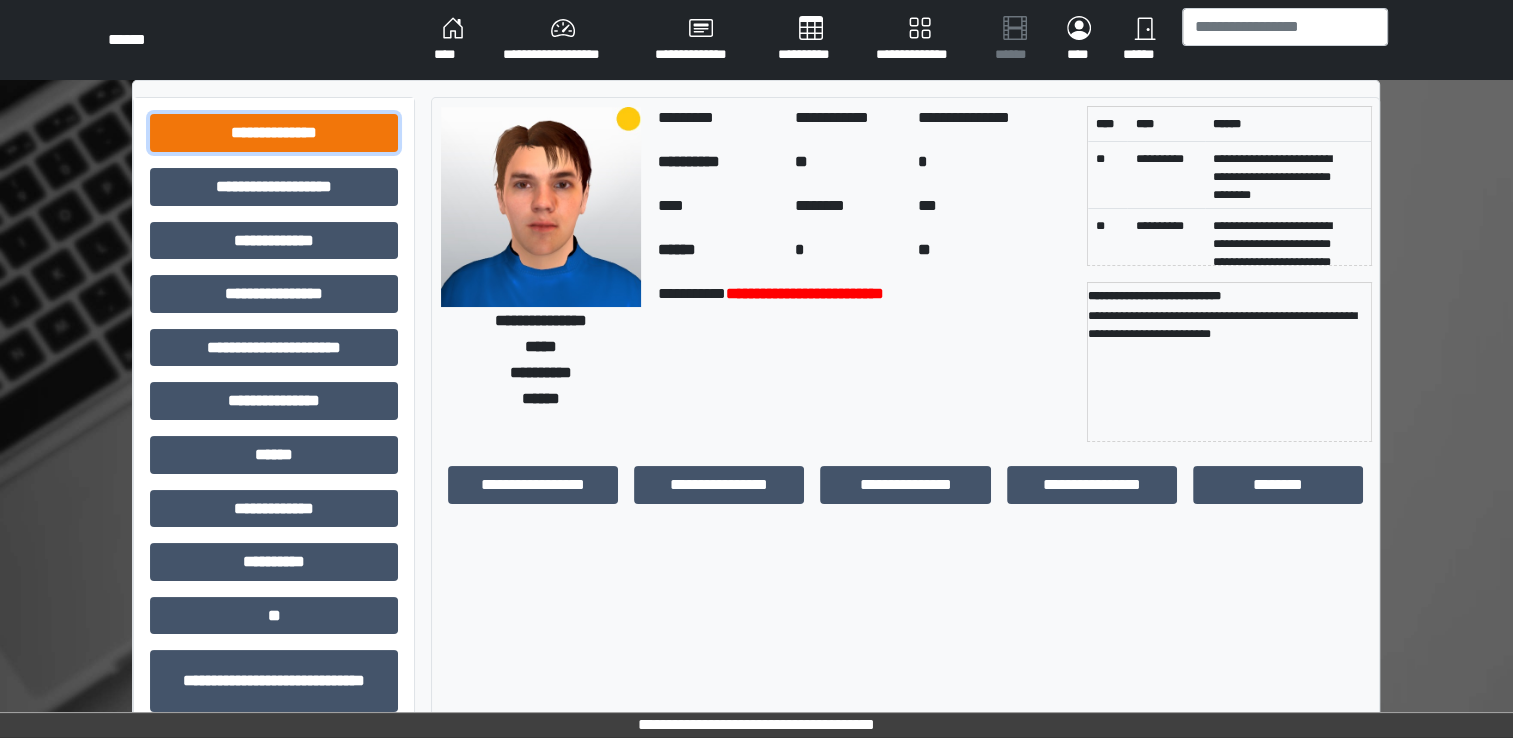 click on "**********" at bounding box center (274, 133) 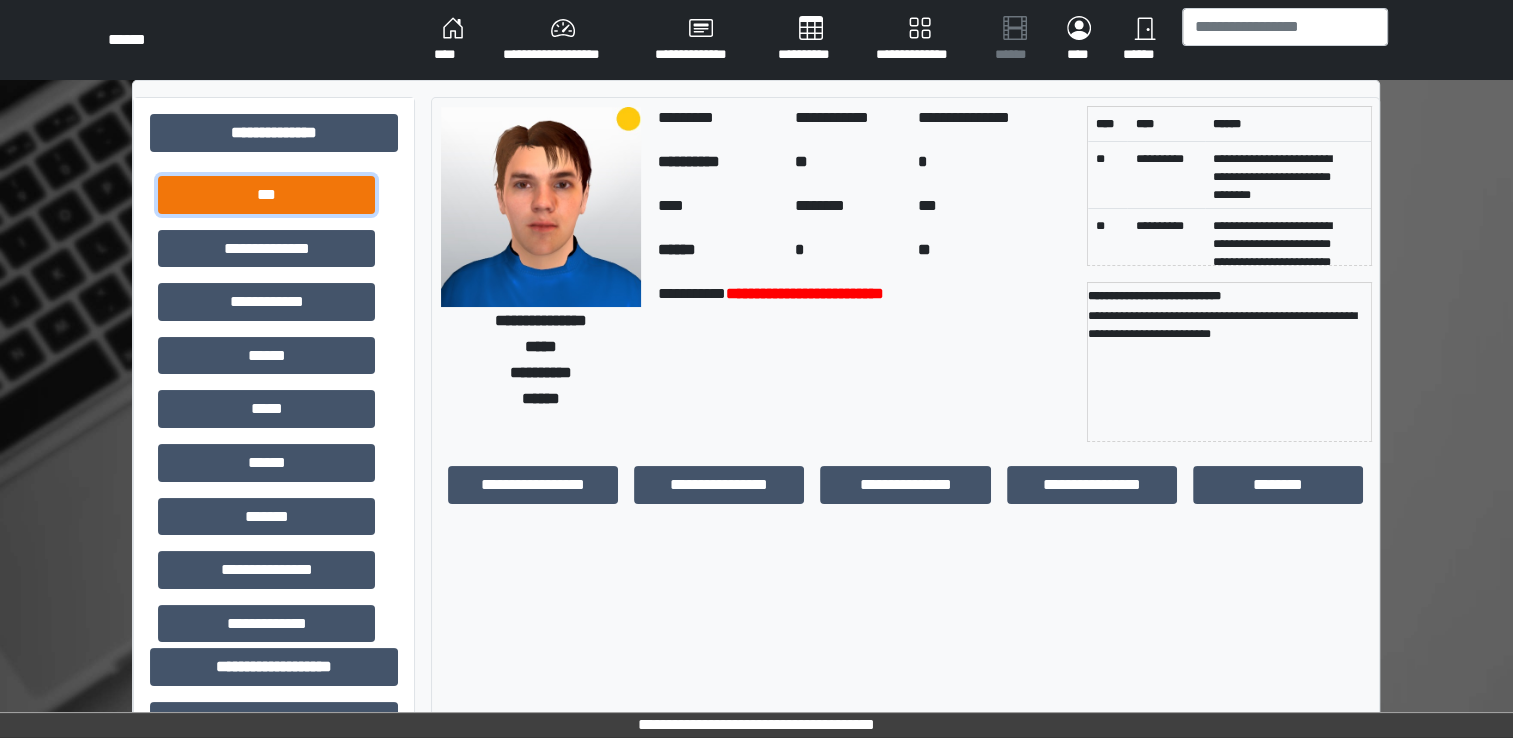 click on "***" at bounding box center [266, 195] 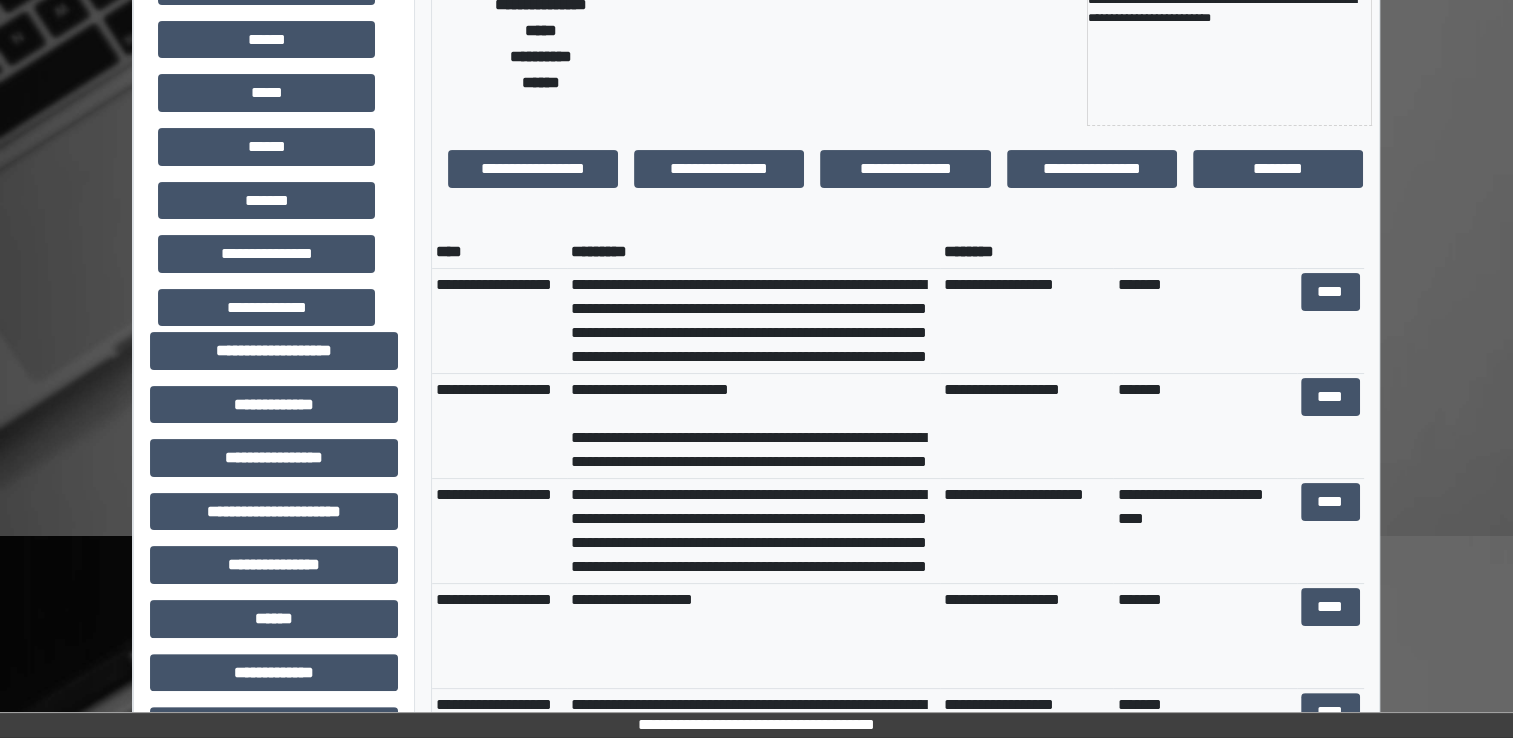 scroll, scrollTop: 336, scrollLeft: 0, axis: vertical 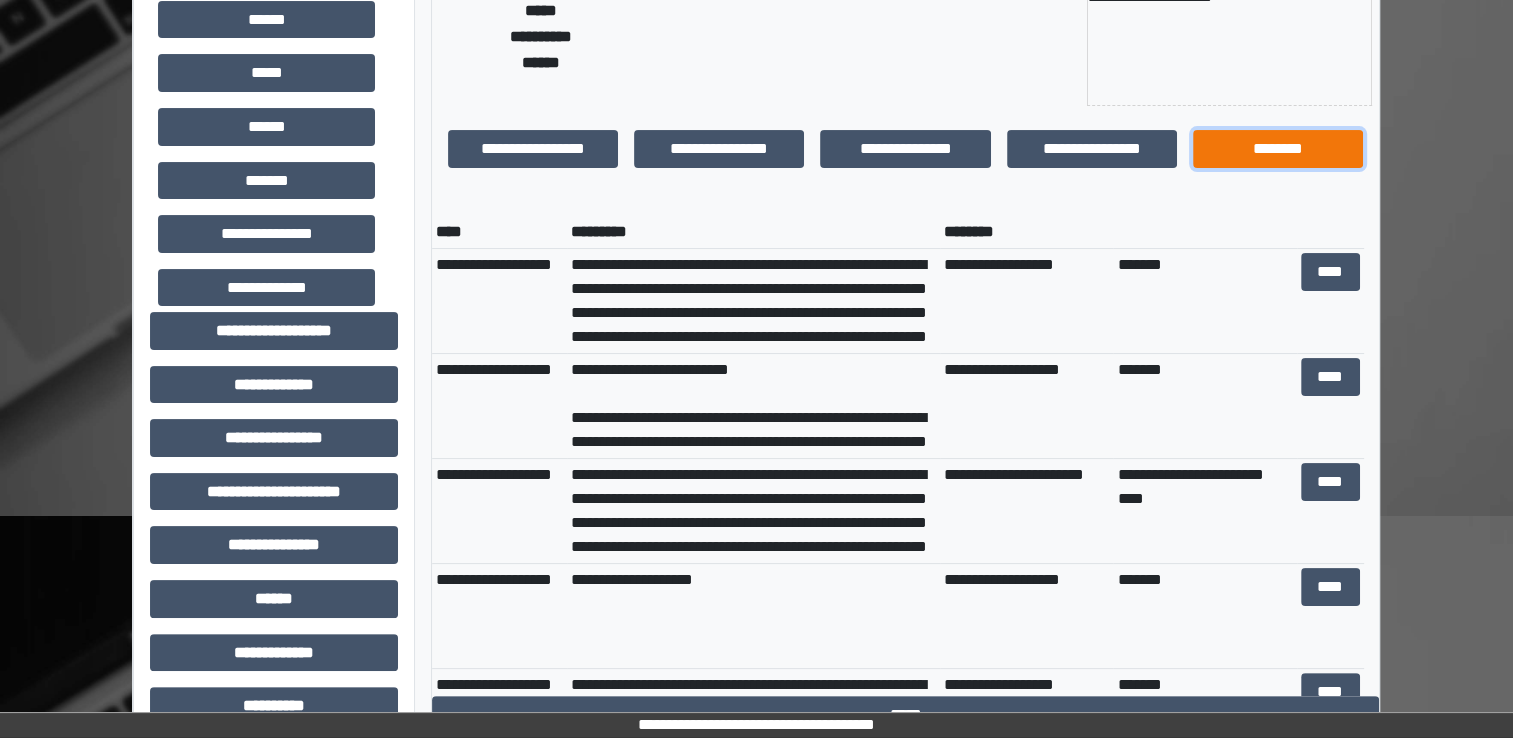 click on "********" at bounding box center (1278, 149) 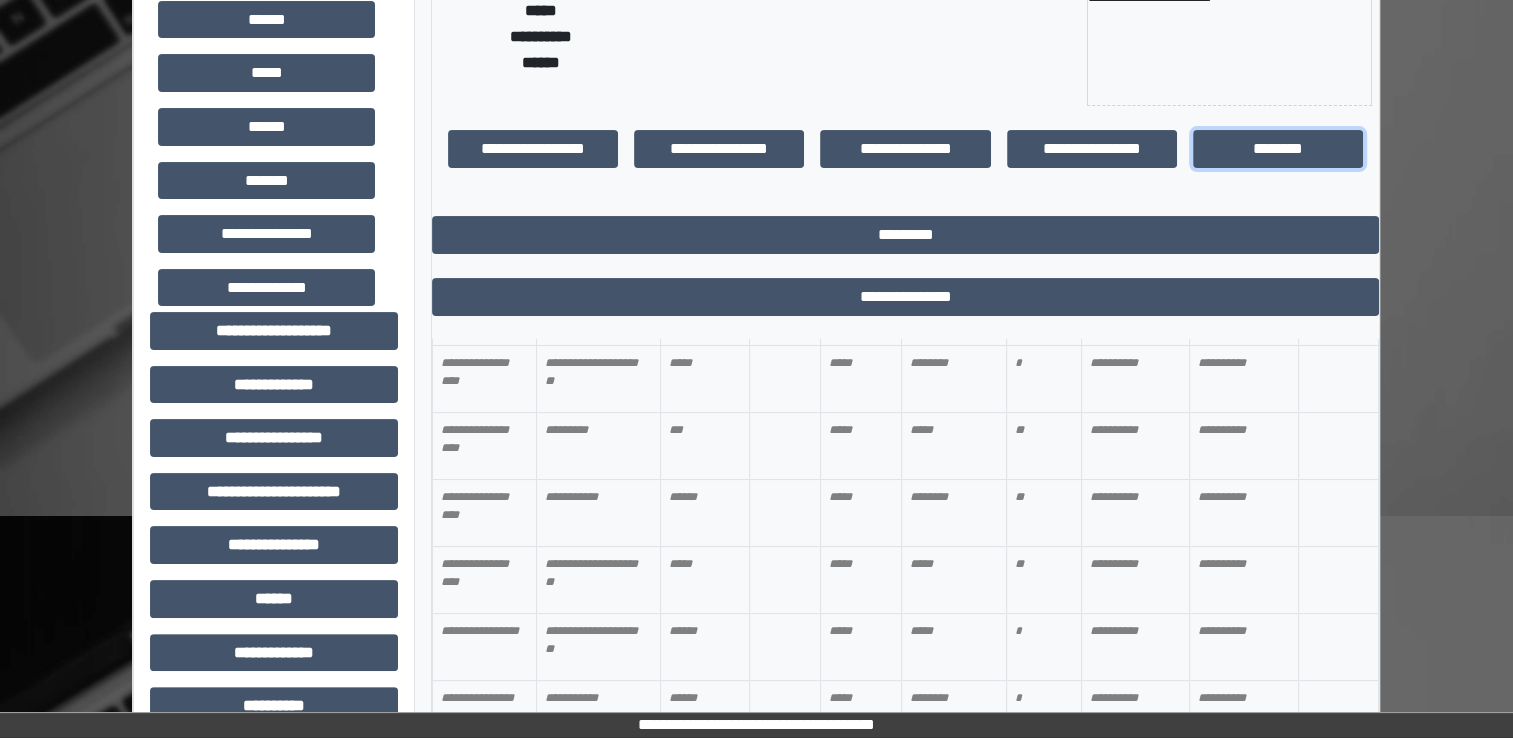scroll, scrollTop: 372, scrollLeft: 0, axis: vertical 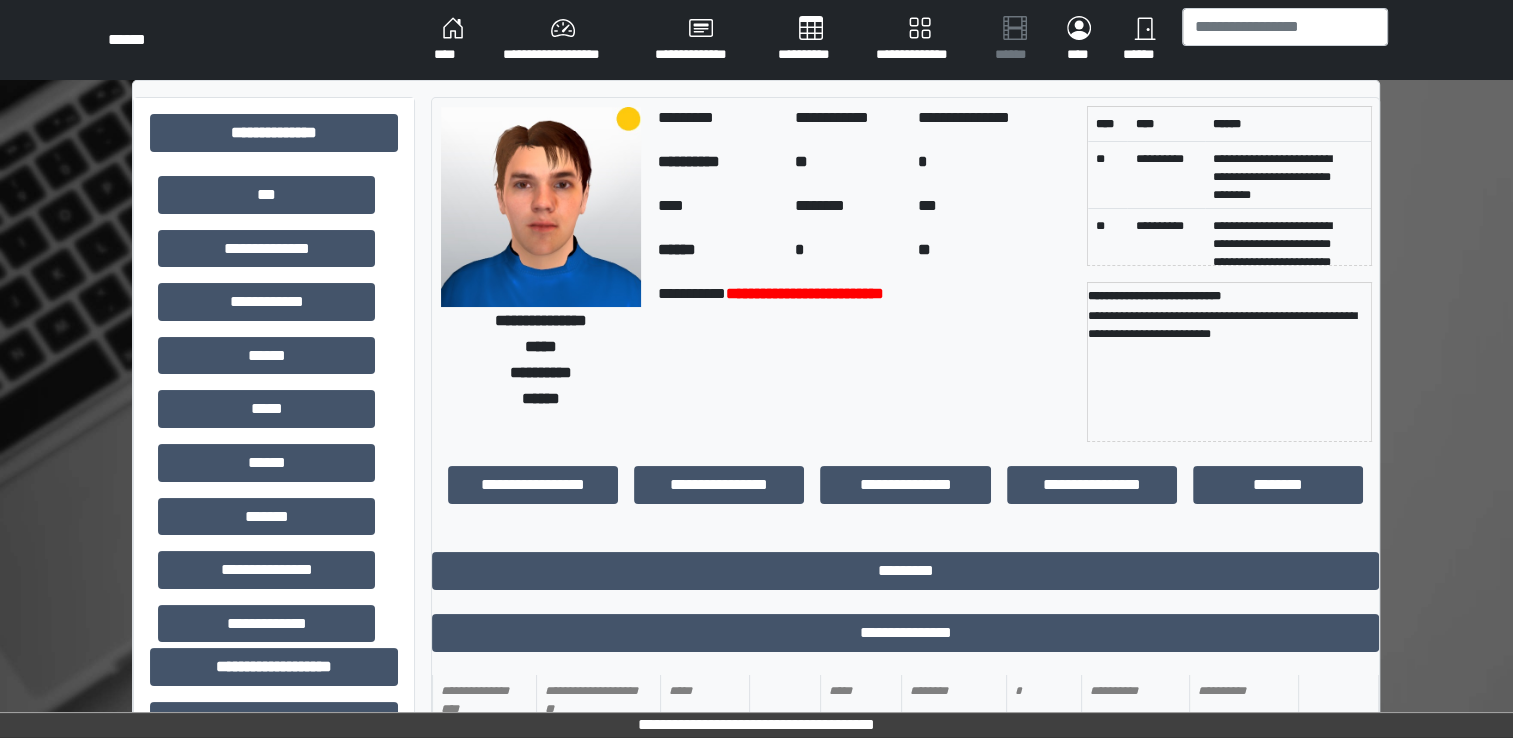 click on "****" at bounding box center [452, 40] 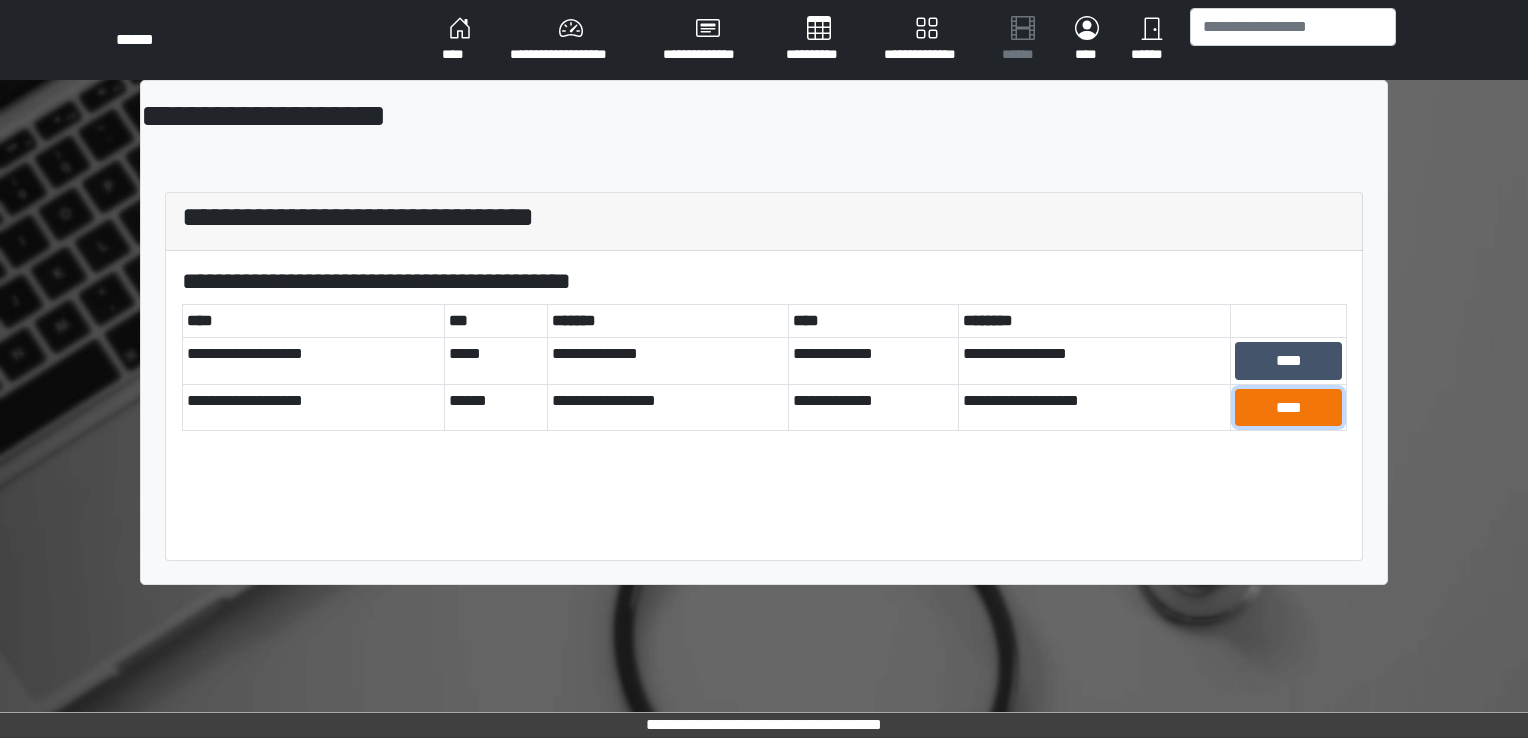 click on "****" at bounding box center (1288, 408) 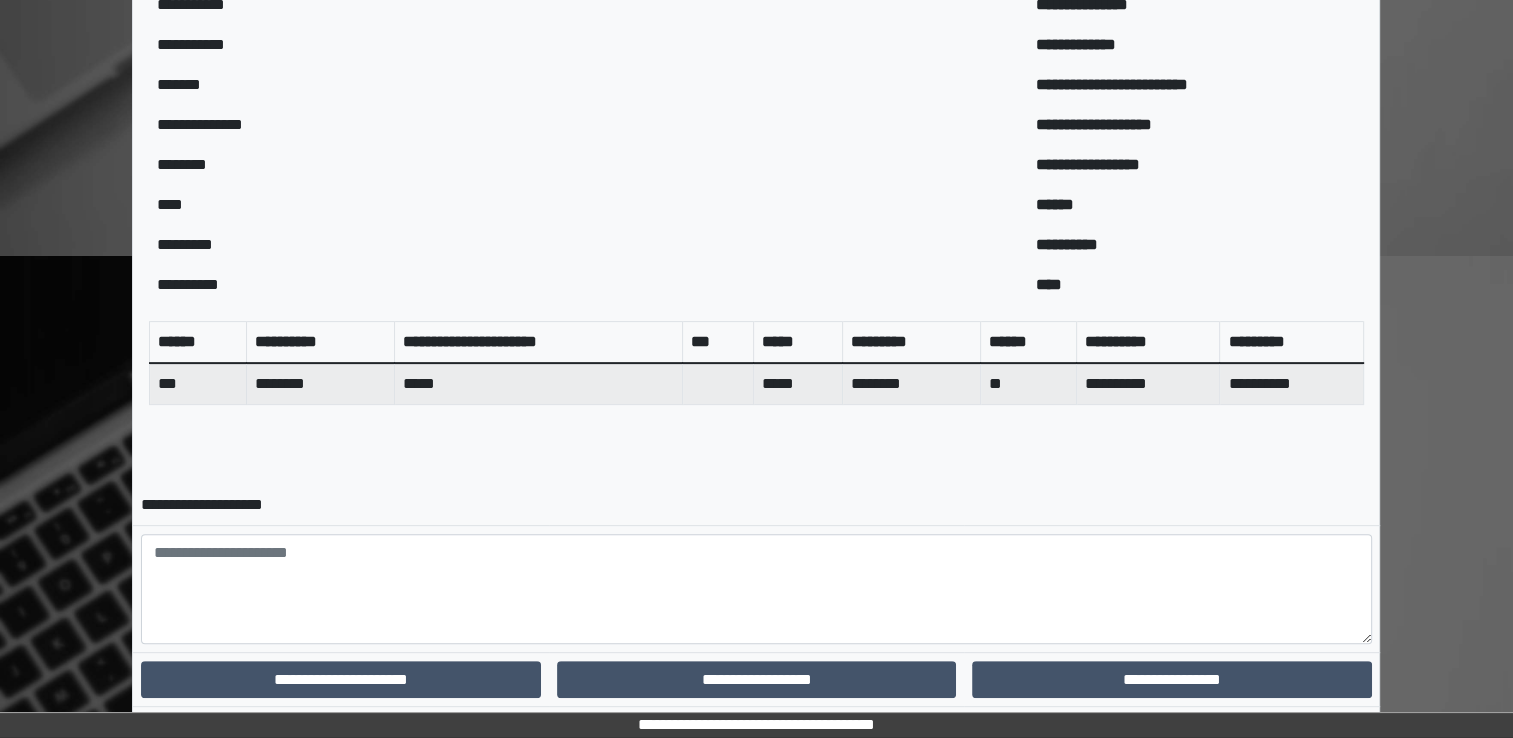 scroll, scrollTop: 644, scrollLeft: 0, axis: vertical 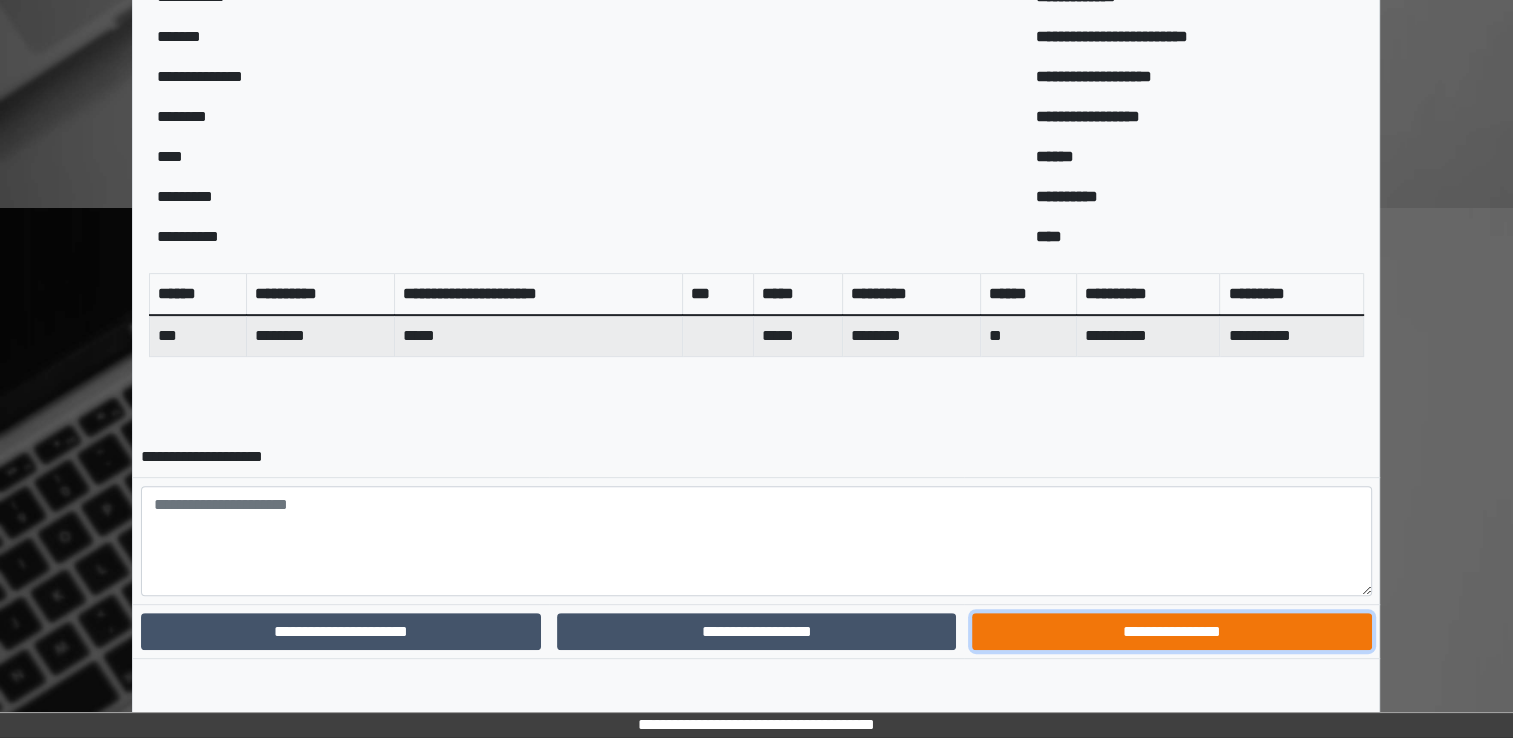 click on "**********" at bounding box center [1171, 632] 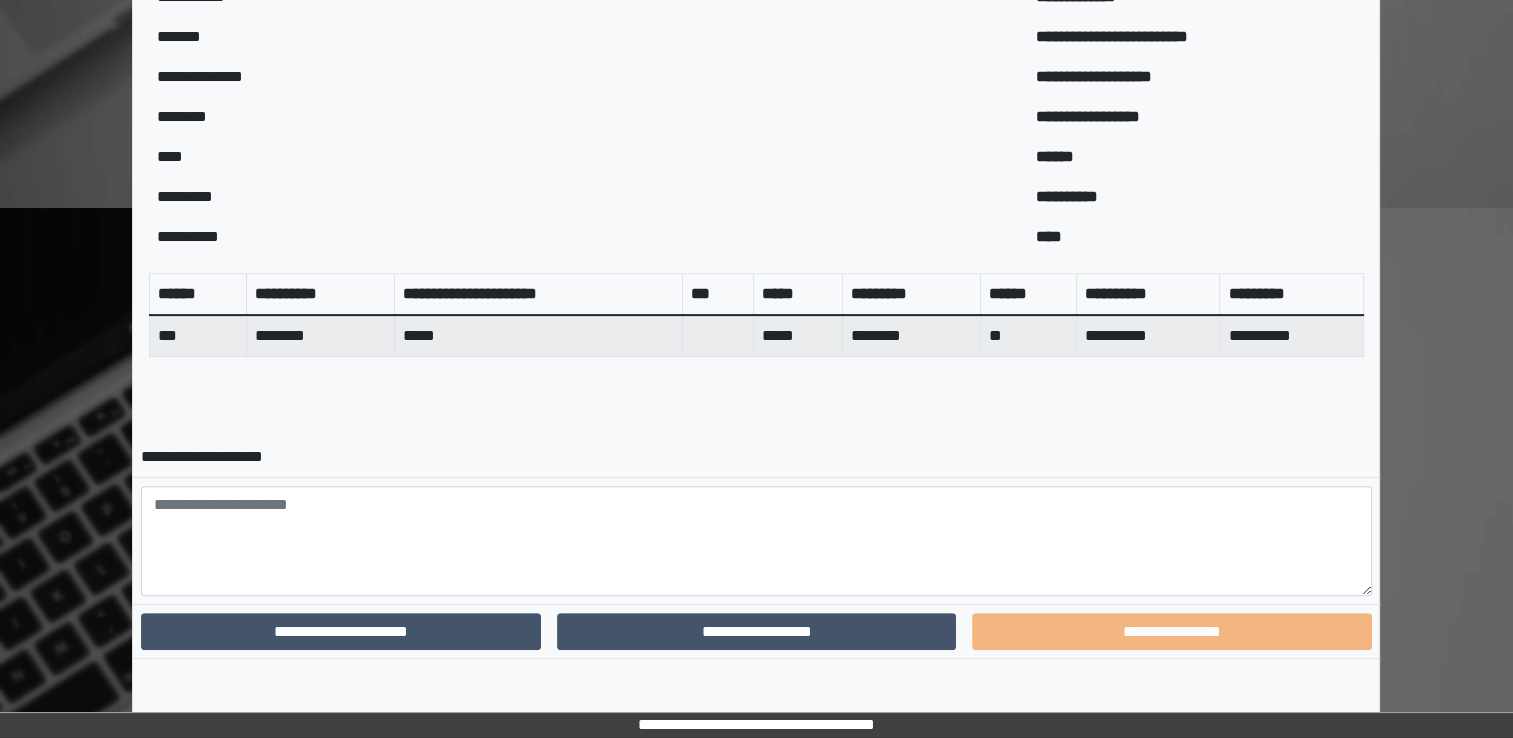 scroll, scrollTop: 559, scrollLeft: 0, axis: vertical 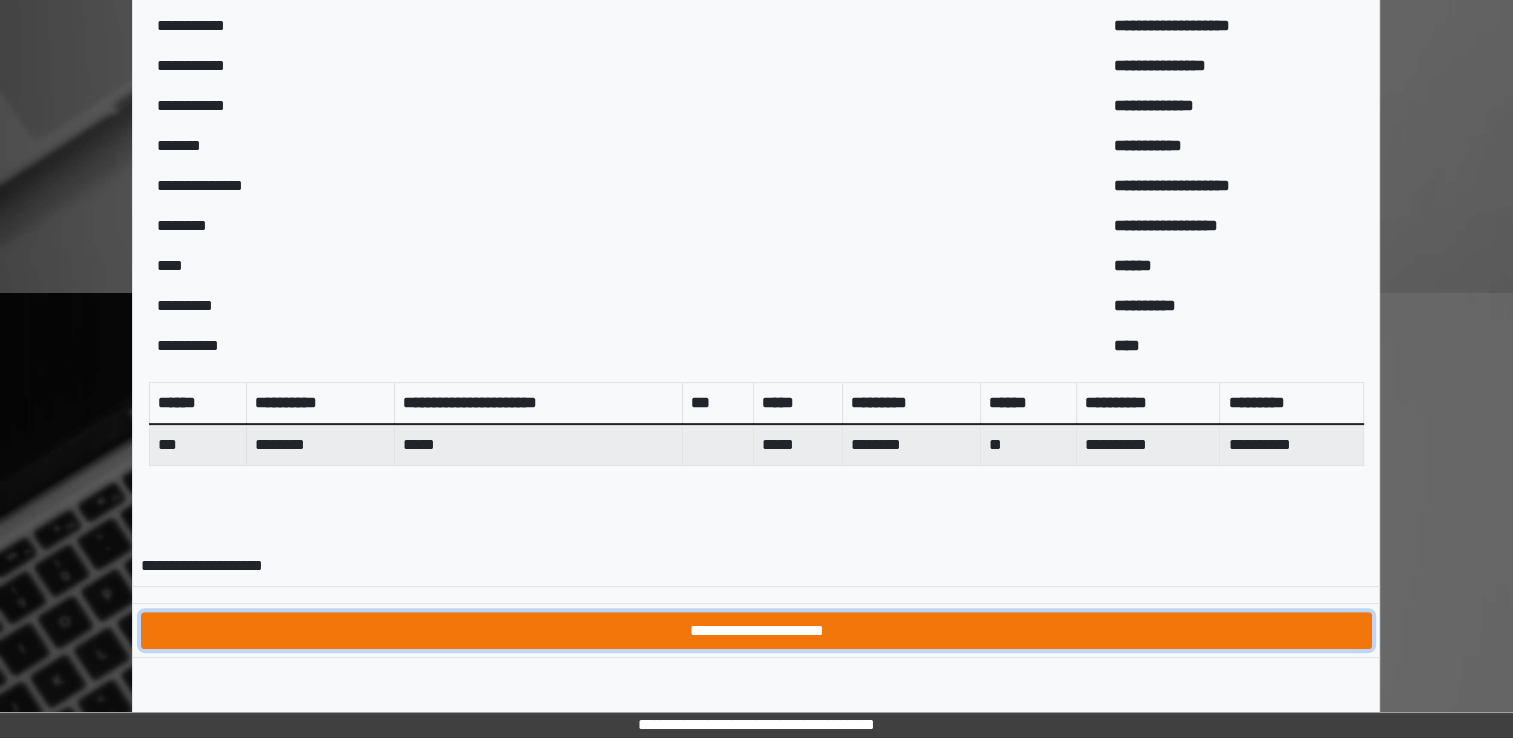 click on "**********" at bounding box center (756, 631) 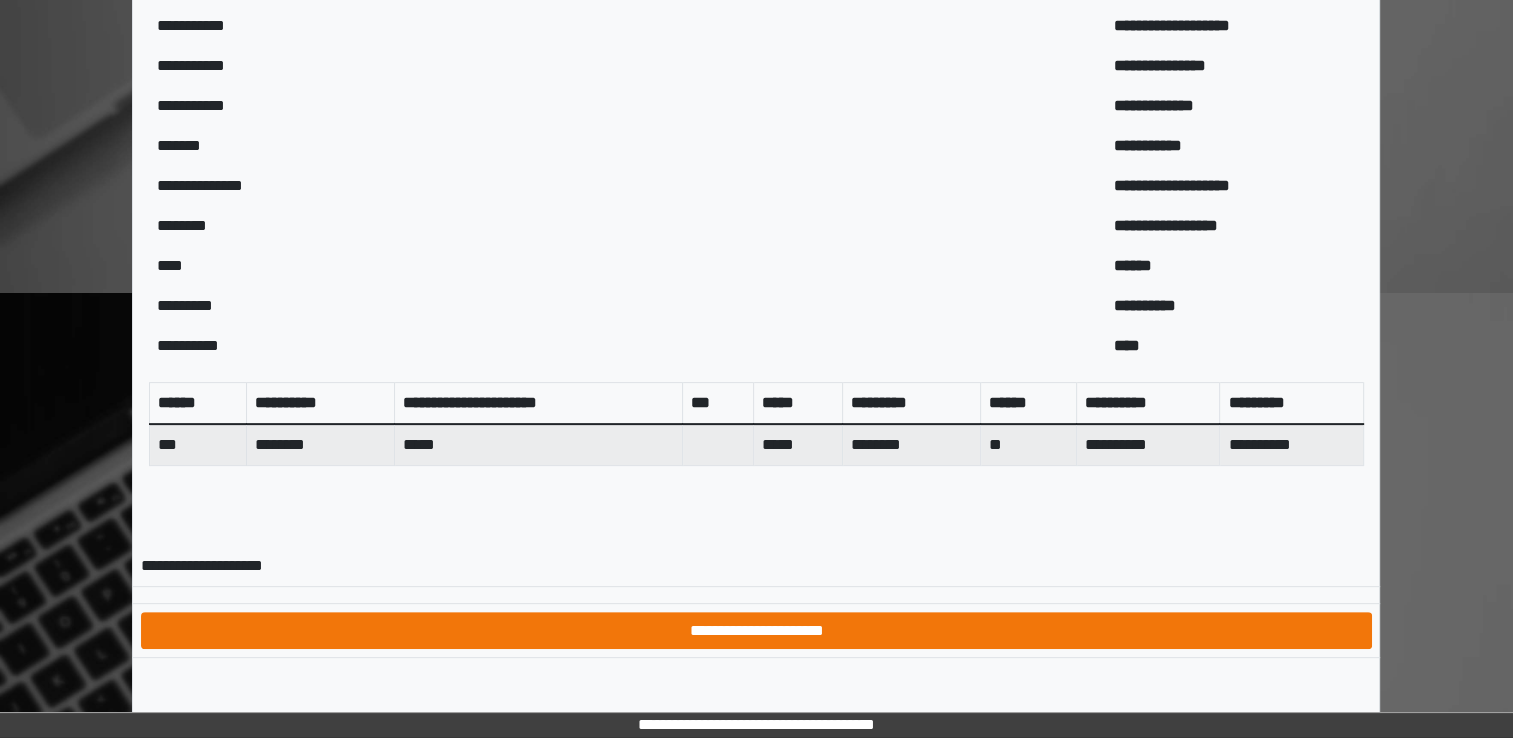 scroll, scrollTop: 0, scrollLeft: 0, axis: both 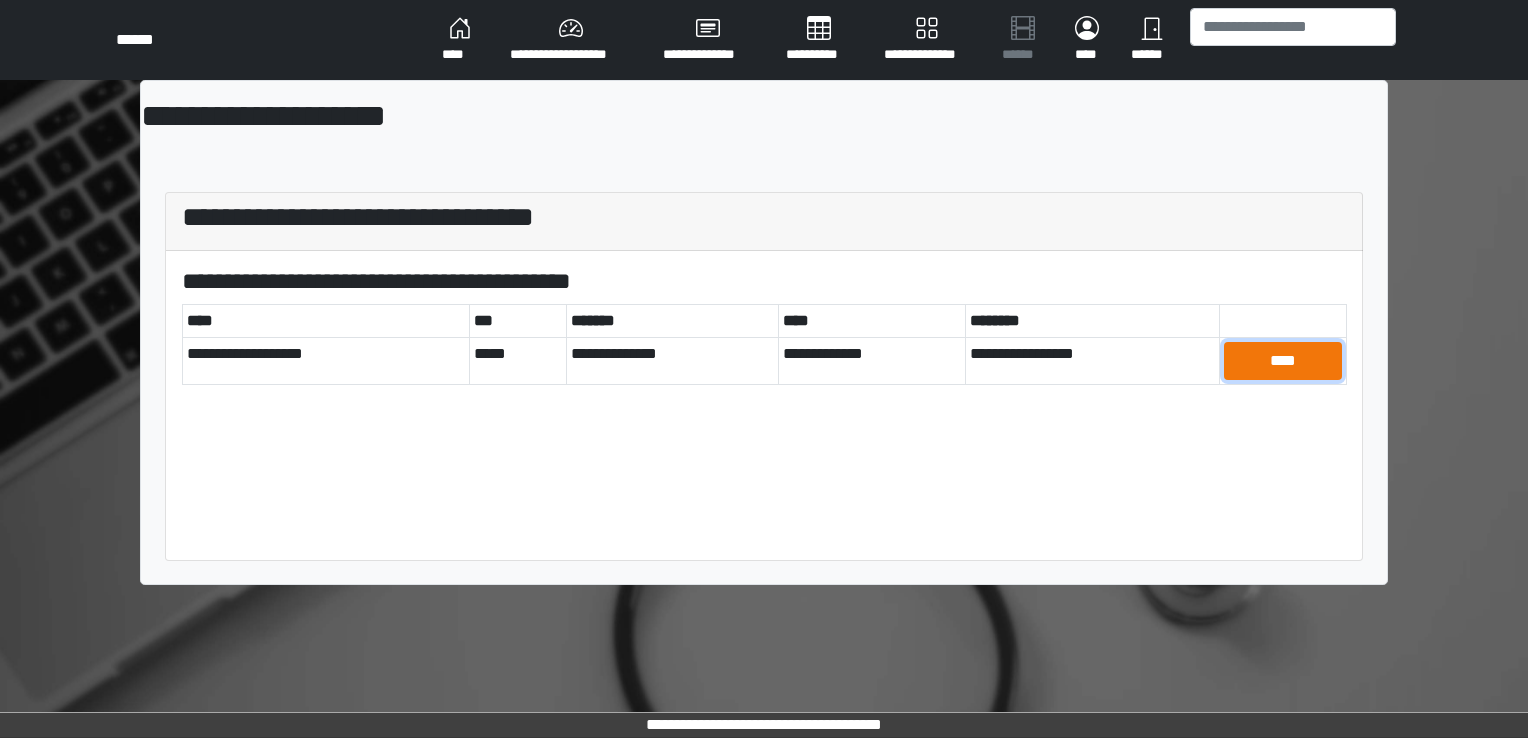 click on "****" at bounding box center (1283, 361) 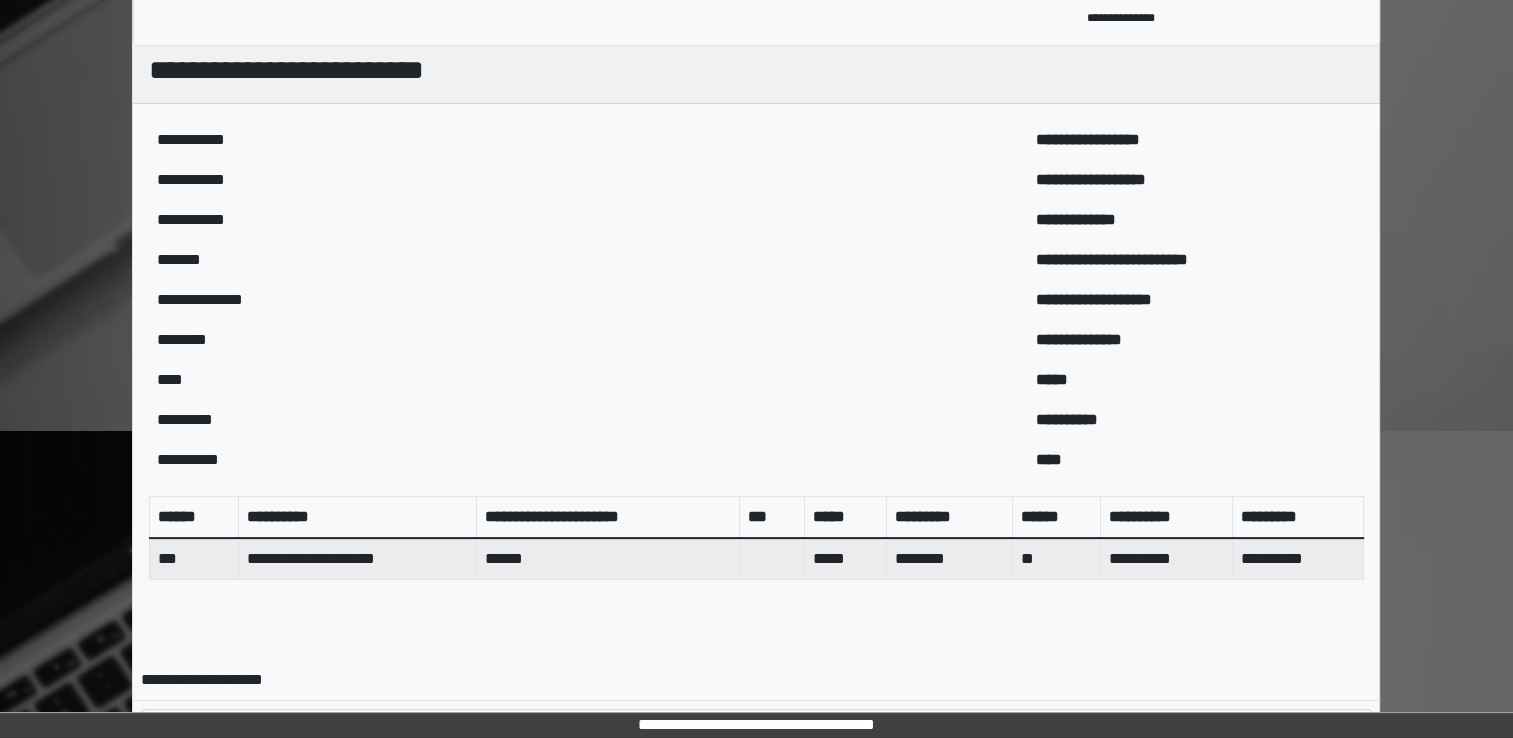 scroll, scrollTop: 644, scrollLeft: 0, axis: vertical 